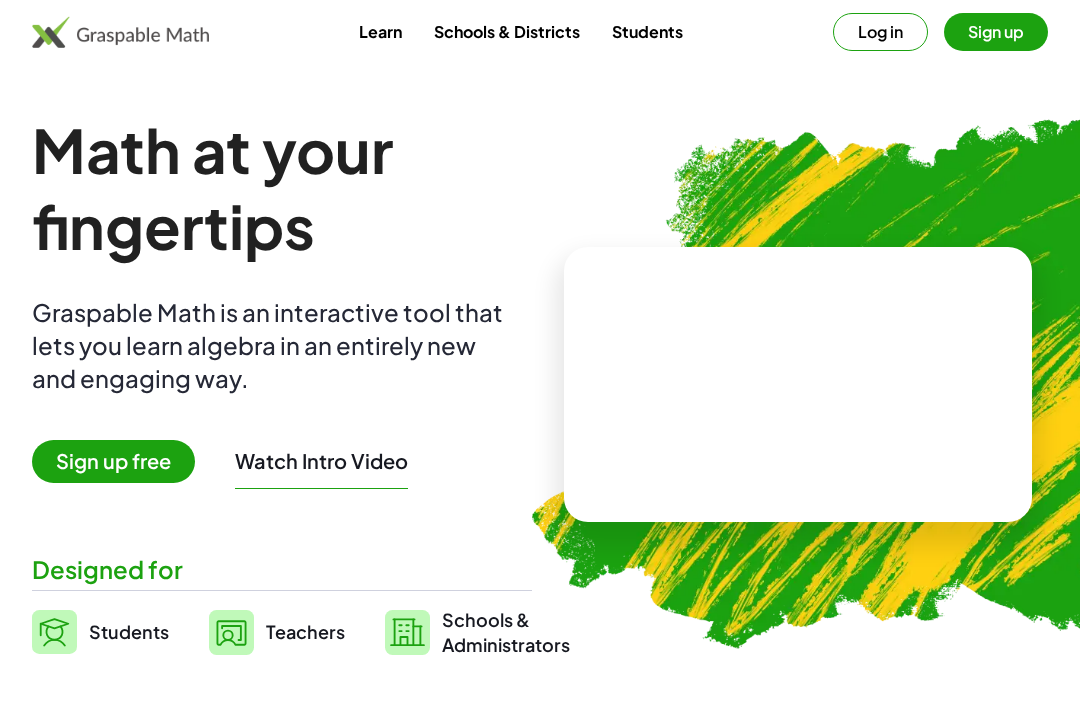 scroll, scrollTop: 0, scrollLeft: 0, axis: both 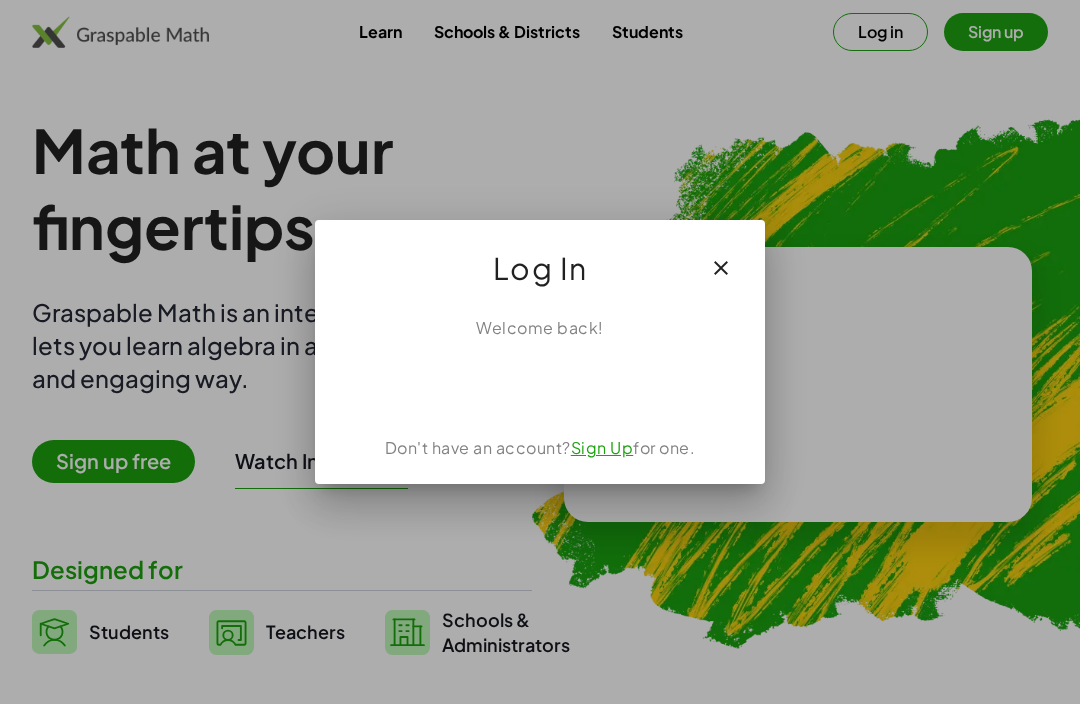 click at bounding box center [540, 384] 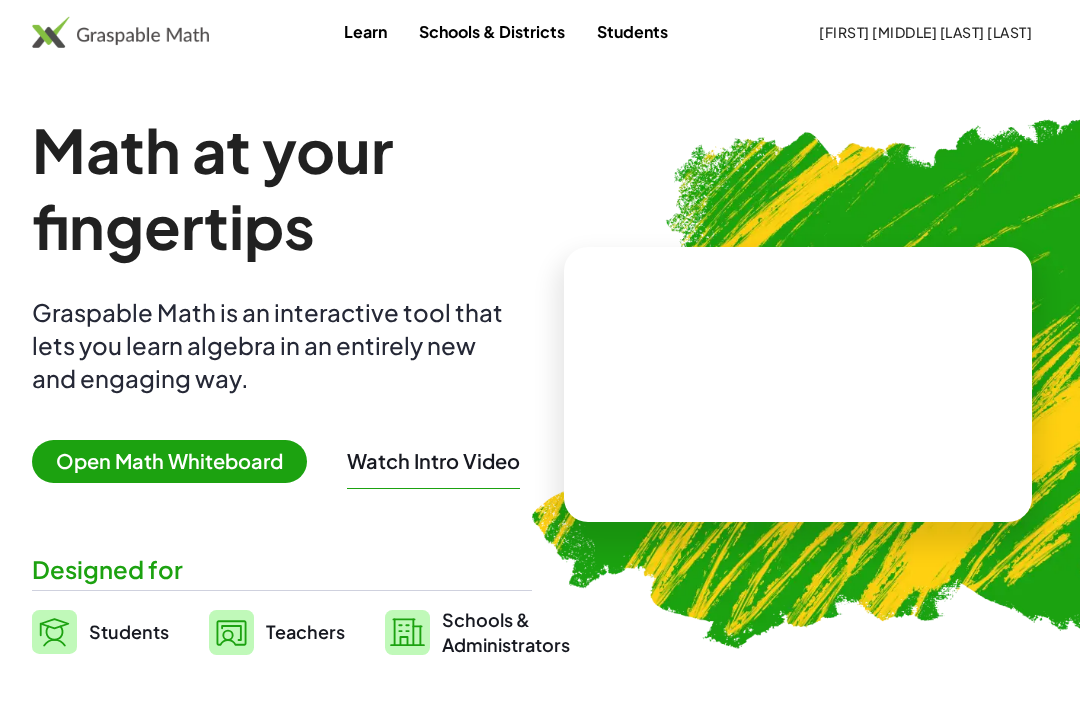 click on "[FIRST] [MIDDLE] [LAST] [LAST]" at bounding box center (925, 32) 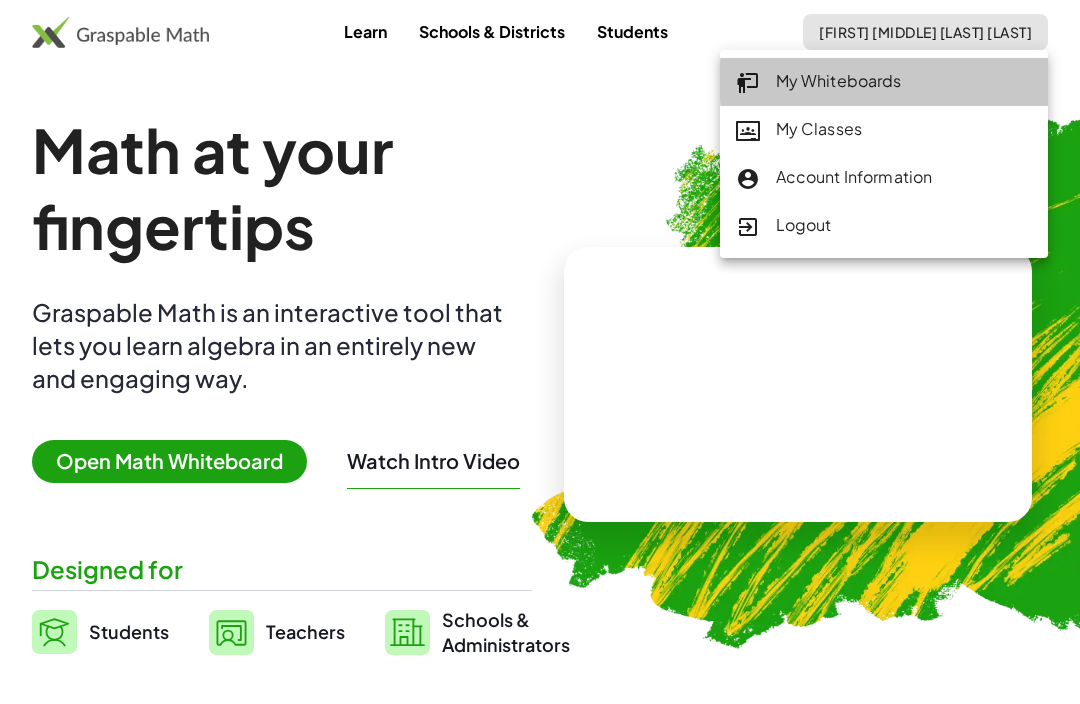 click on "My Whiteboards" 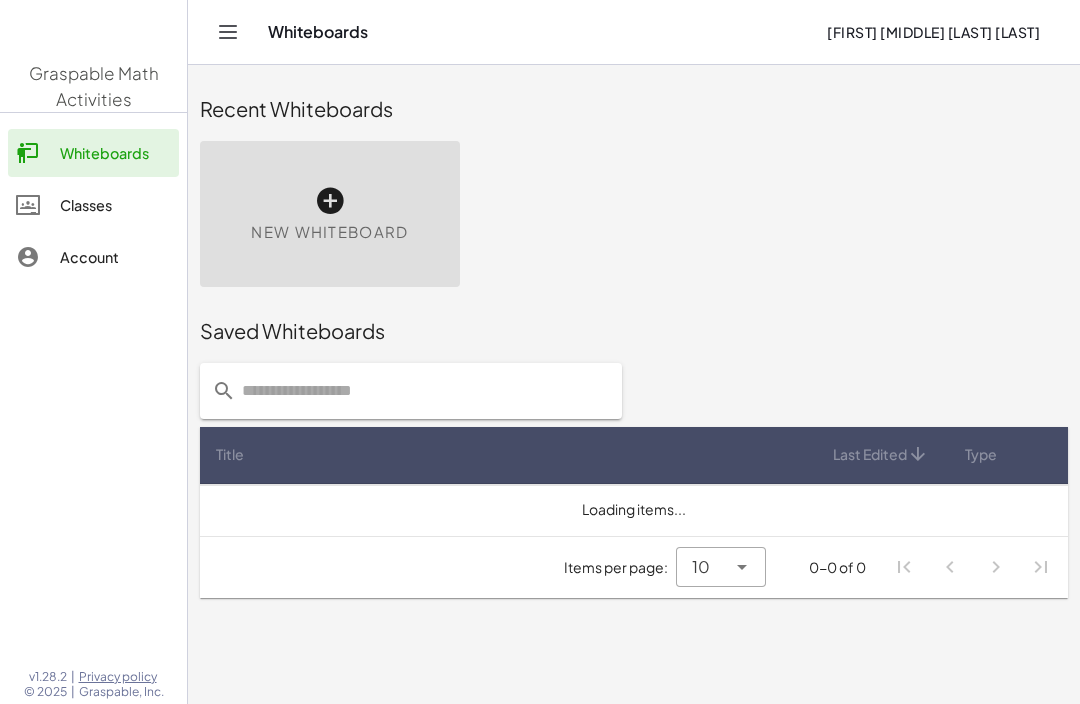 click on "[FIRST] [MIDDLE] [LAST] [LAST]" 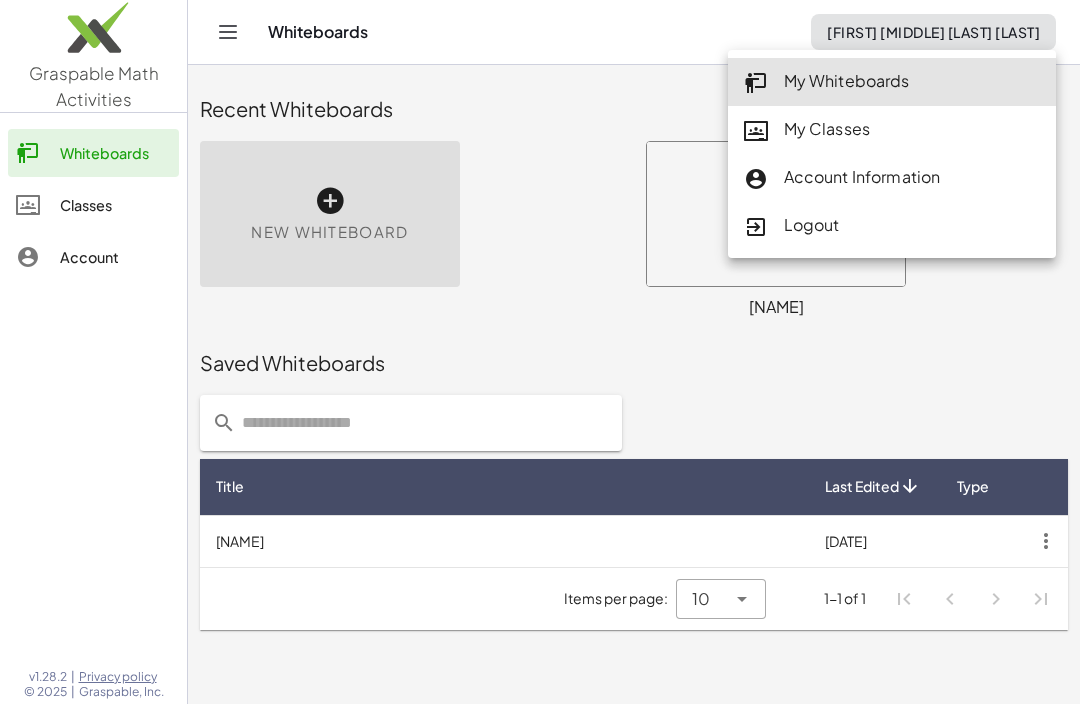 click on "New Whiteboard" at bounding box center (330, 214) 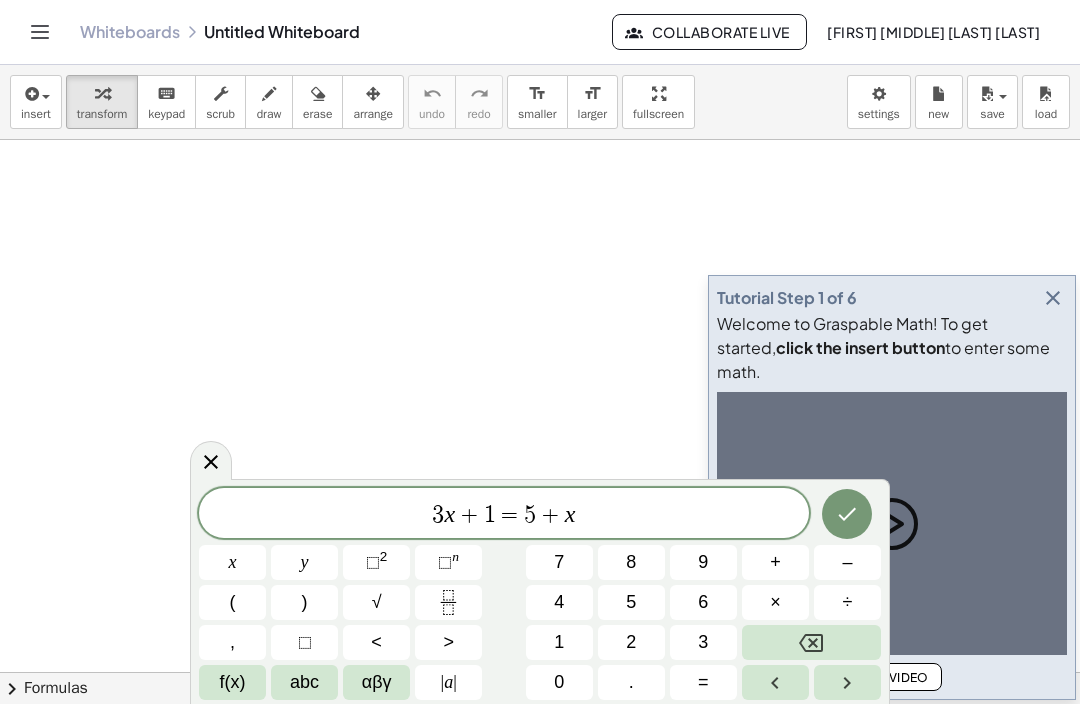 click at bounding box center (540, 737) 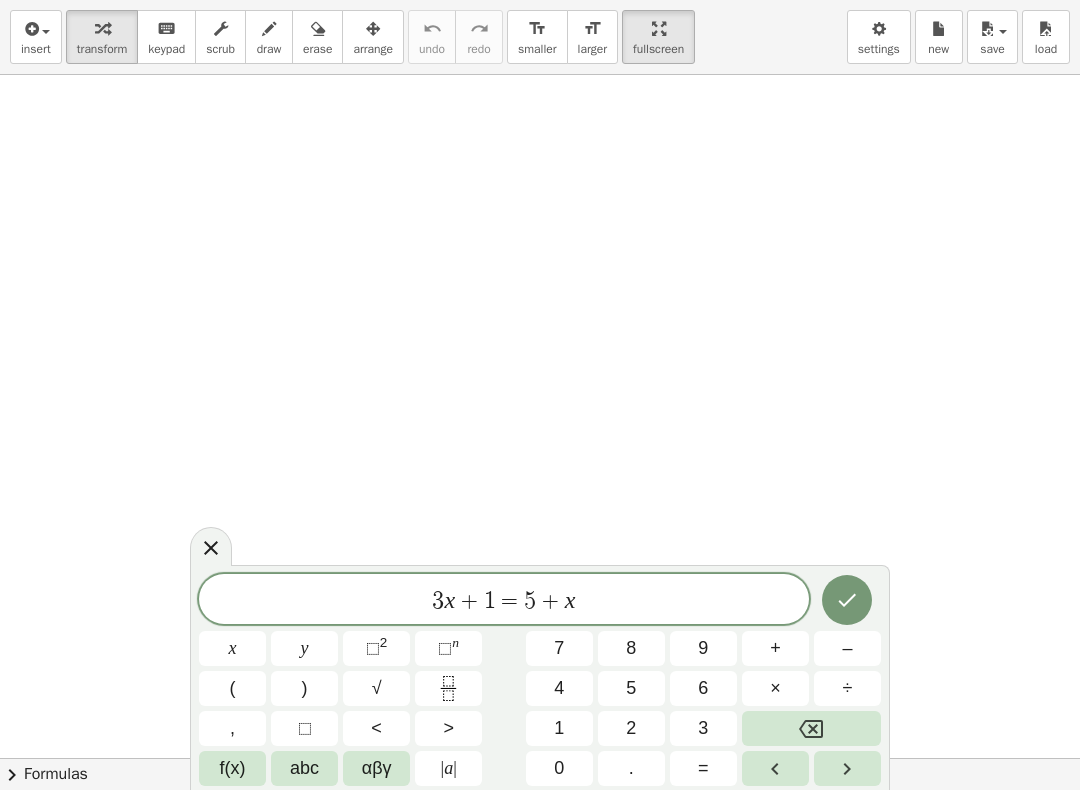 click on "3 x + 1 = 5 + x" 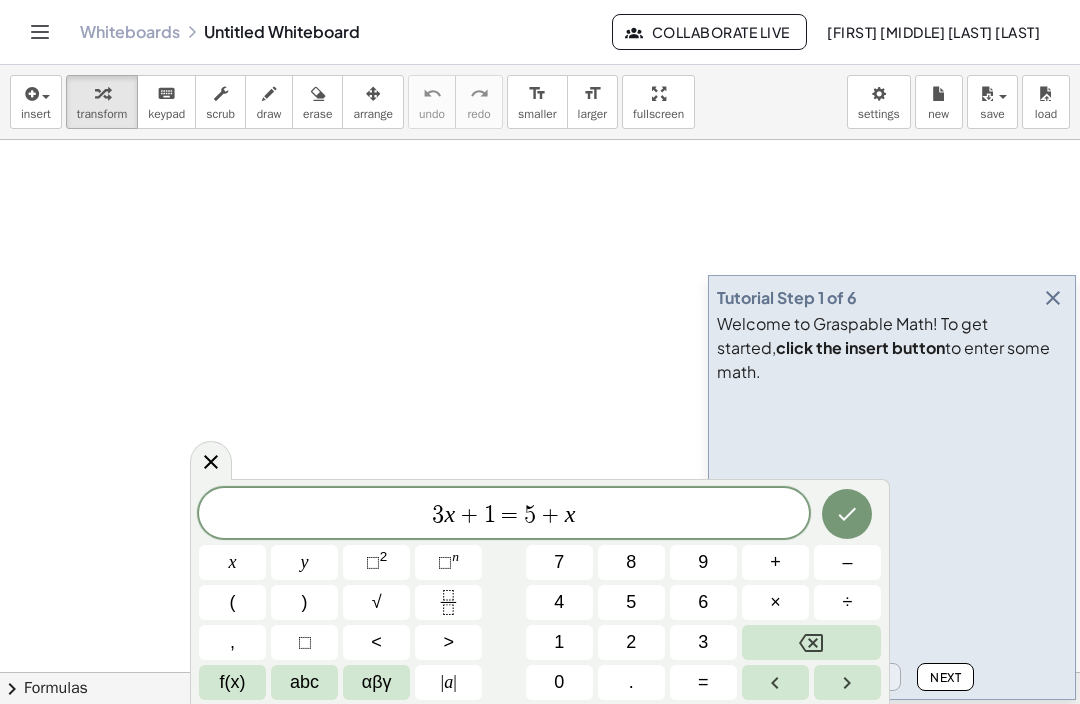 click at bounding box center [30, 94] 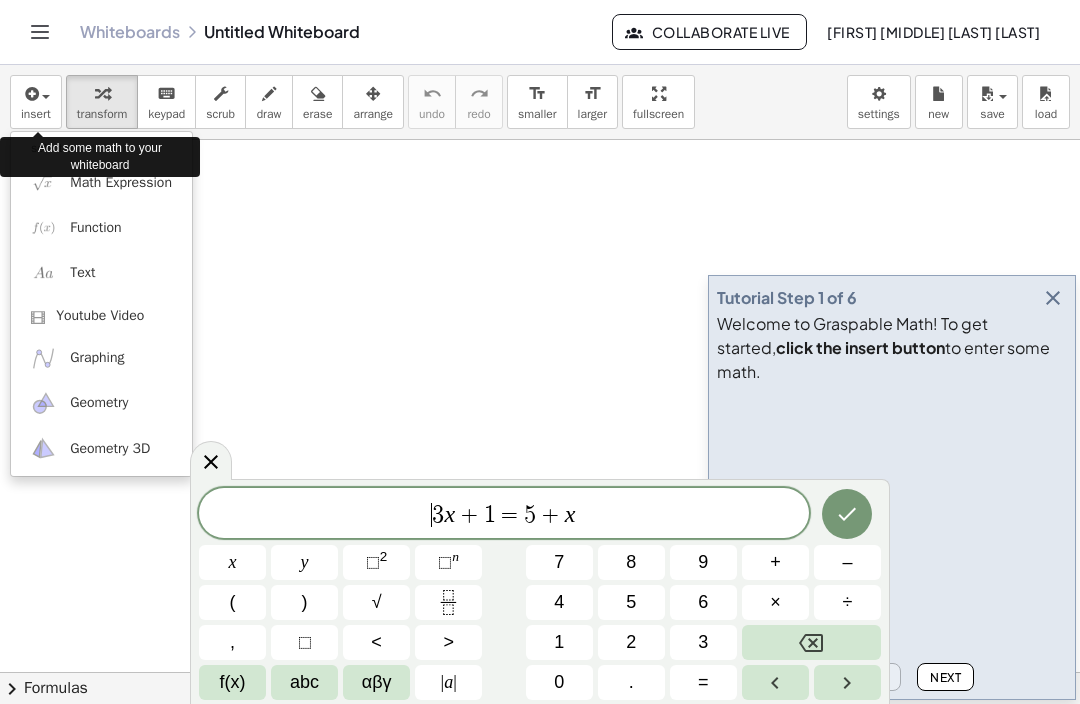 click at bounding box center [43, 227] 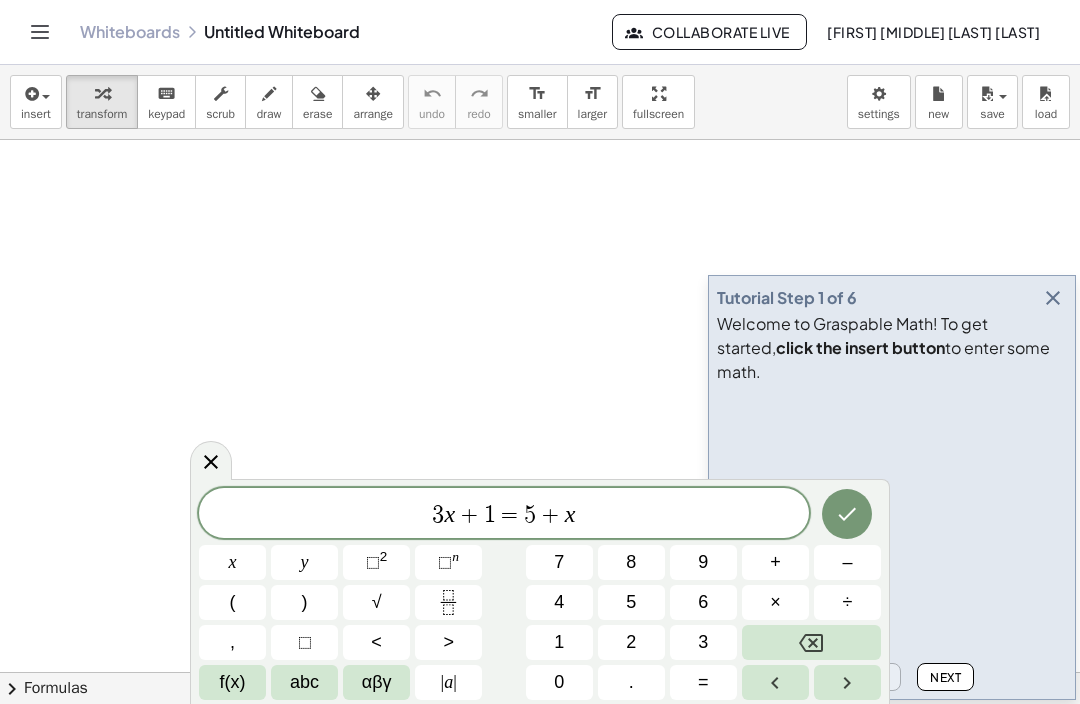 click at bounding box center (811, 642) 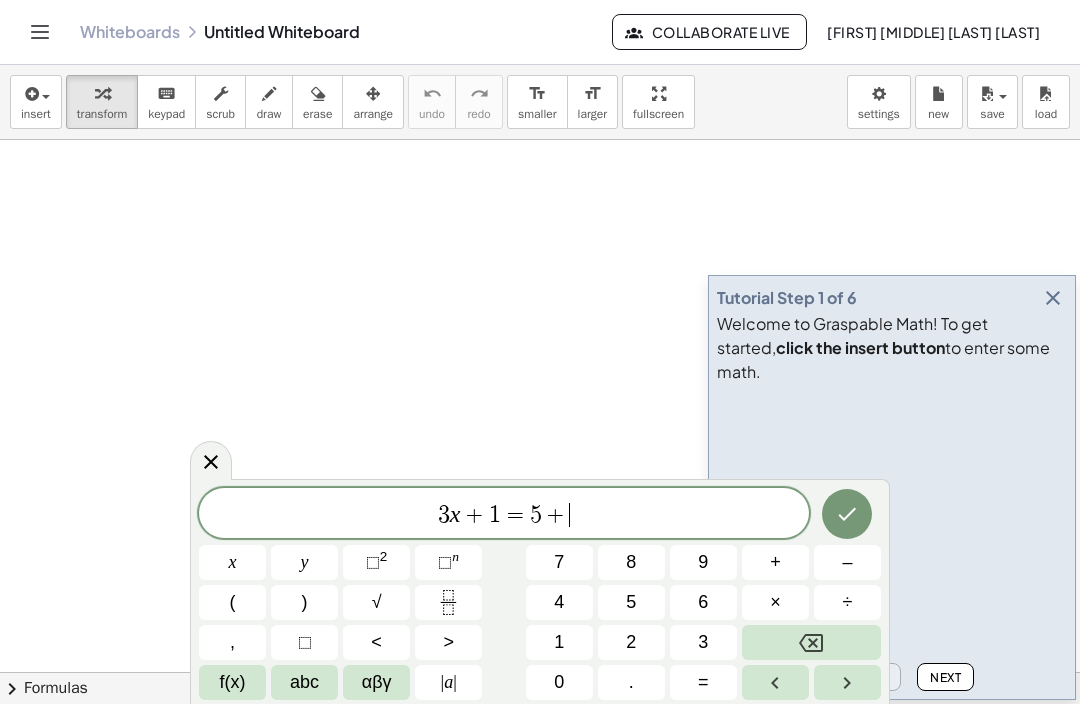 click at bounding box center (811, 642) 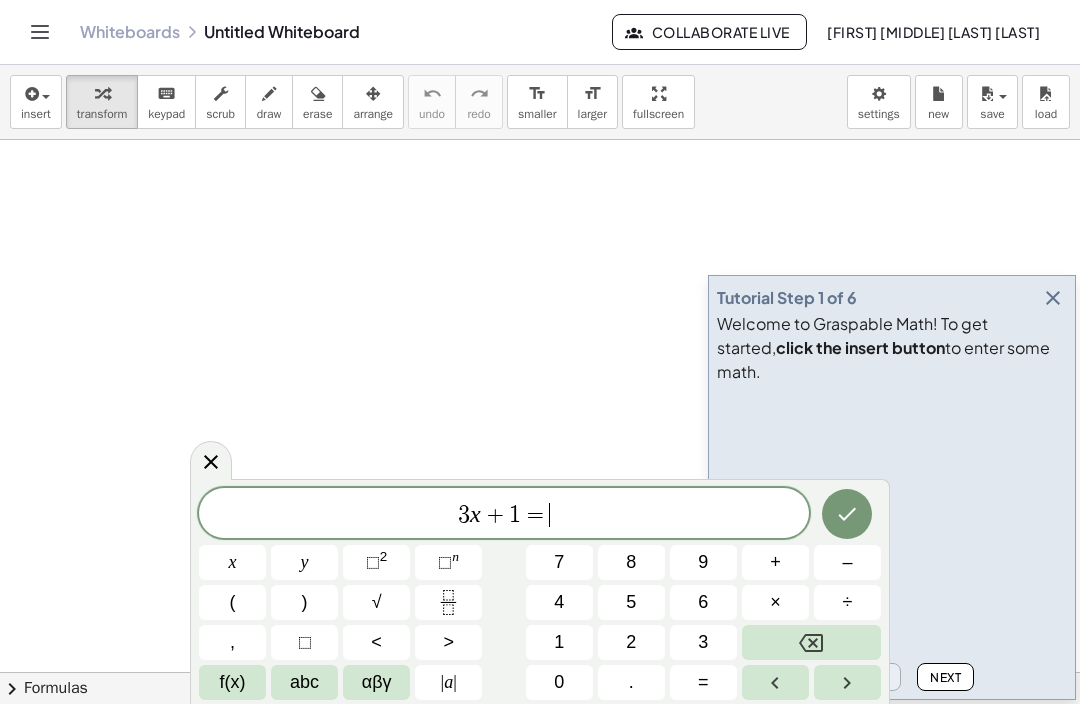click 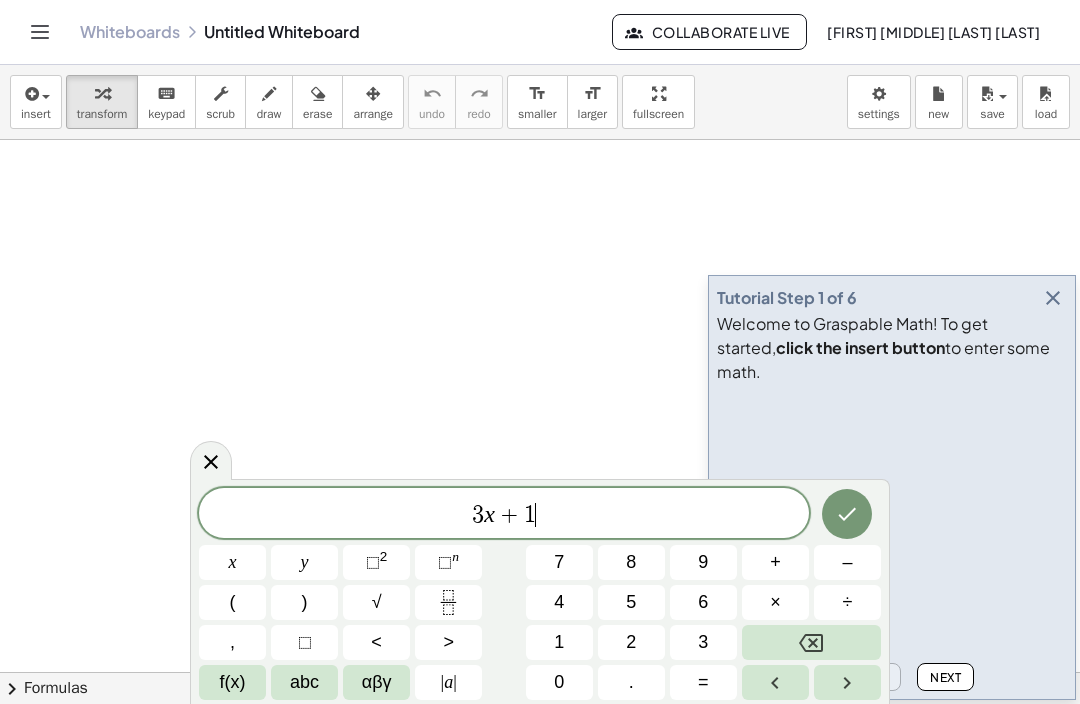 click at bounding box center (811, 642) 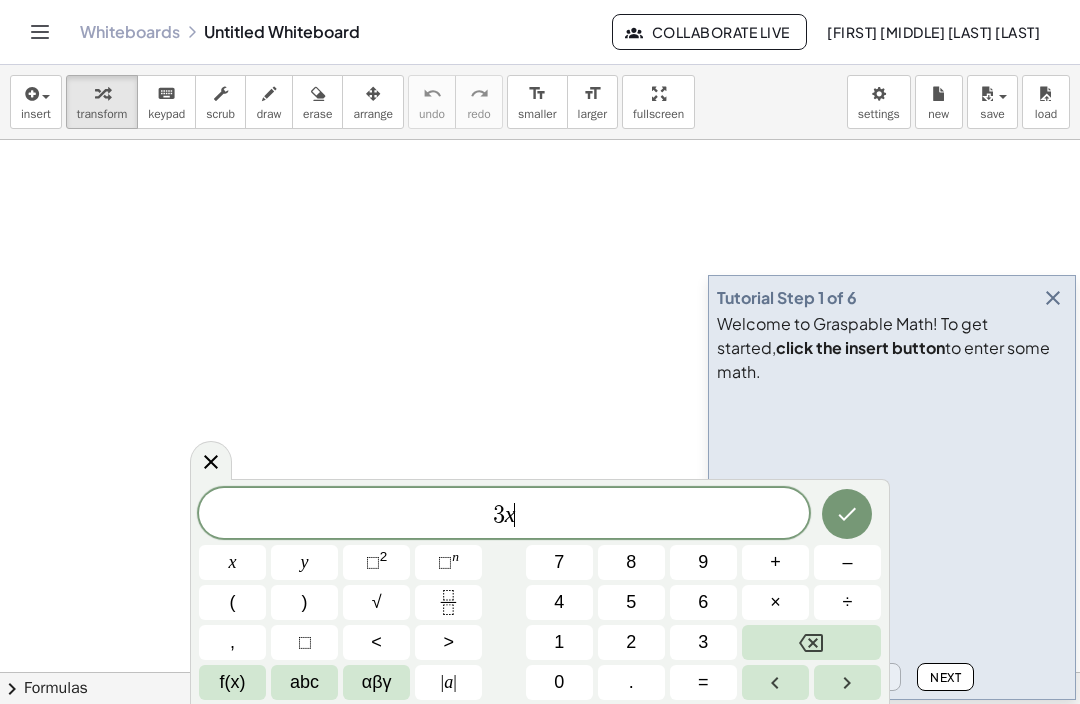 click 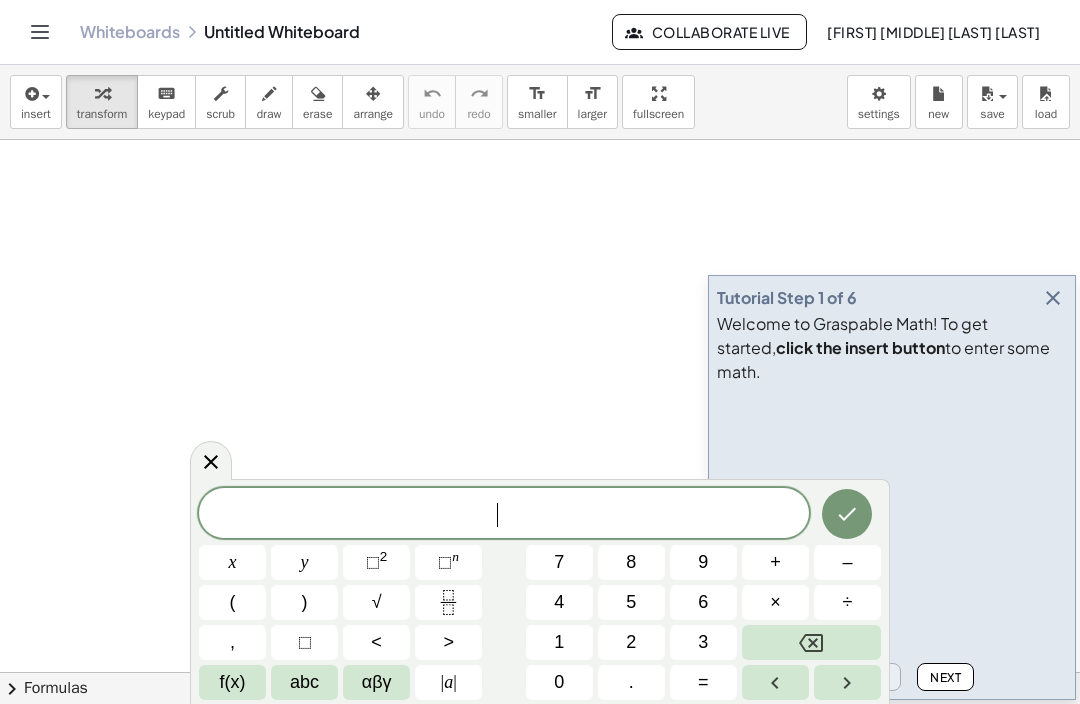 click 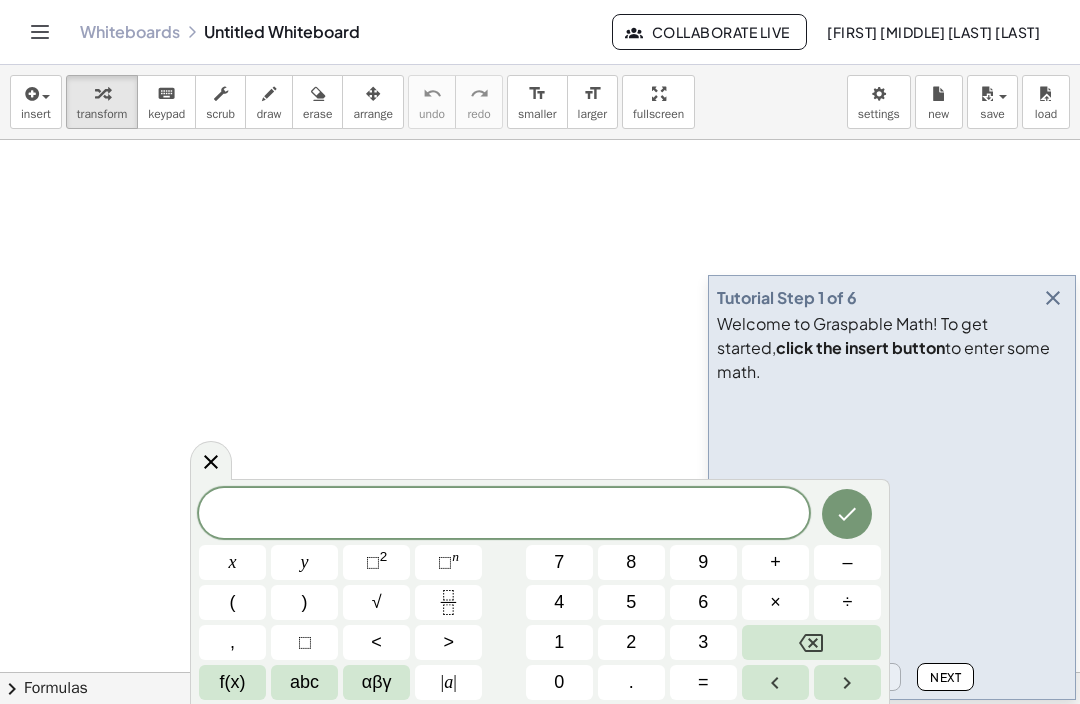 click on "abc" at bounding box center (304, 682) 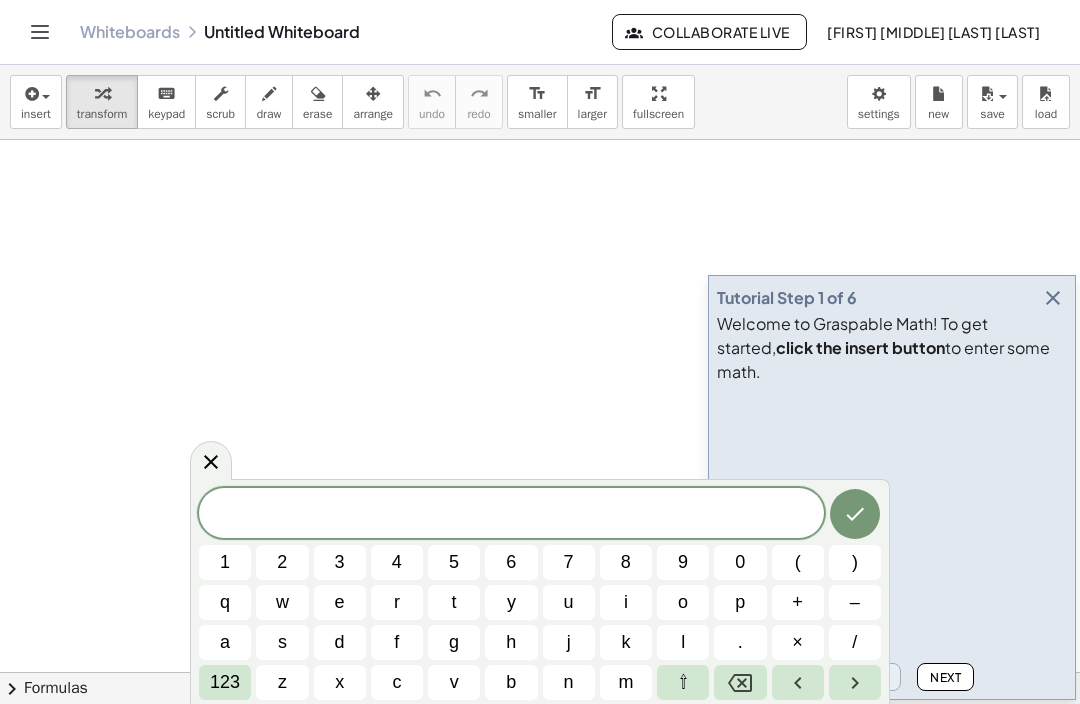 click on "h" at bounding box center [511, 642] 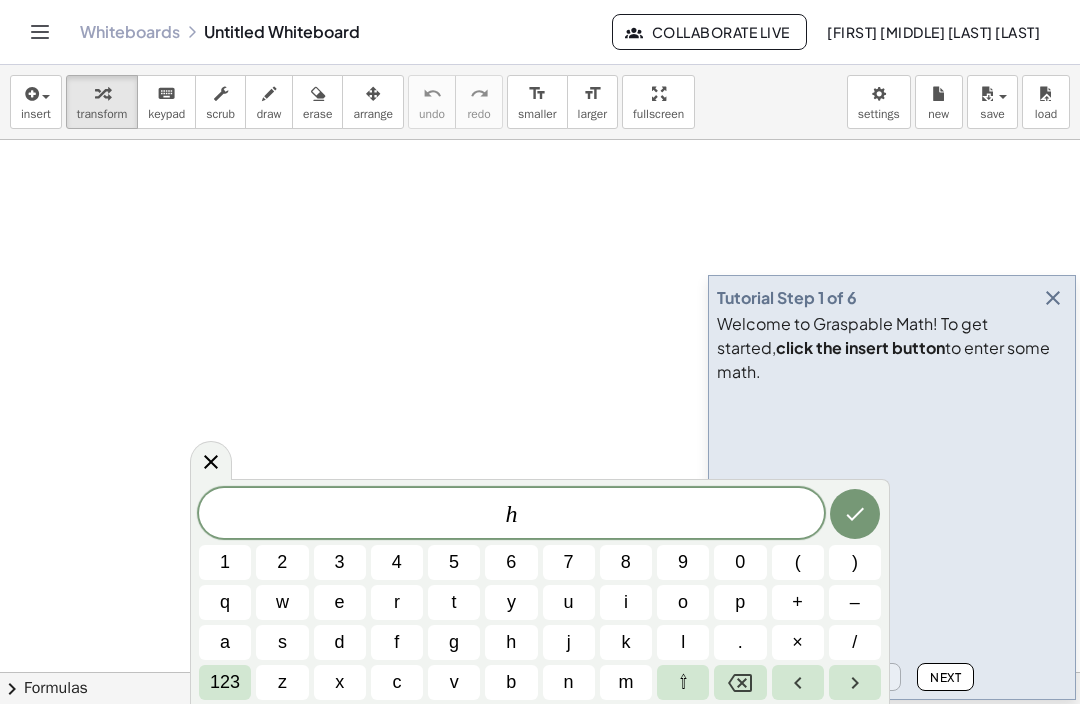 click on "123" at bounding box center (225, 682) 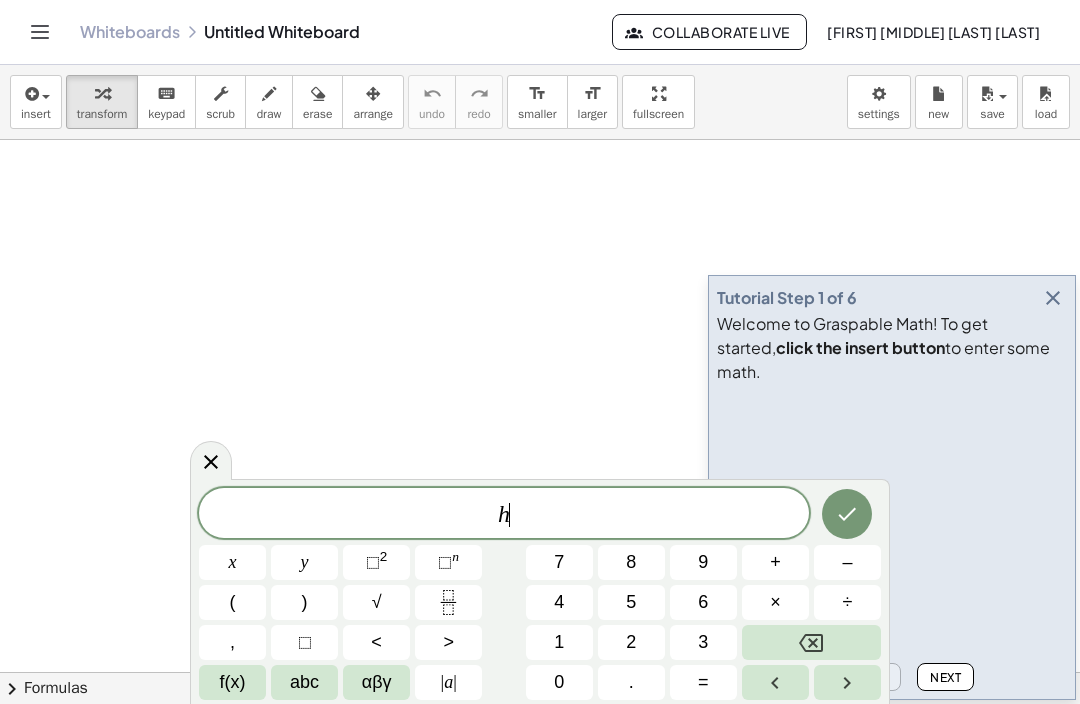 click on "f(x)" at bounding box center (233, 682) 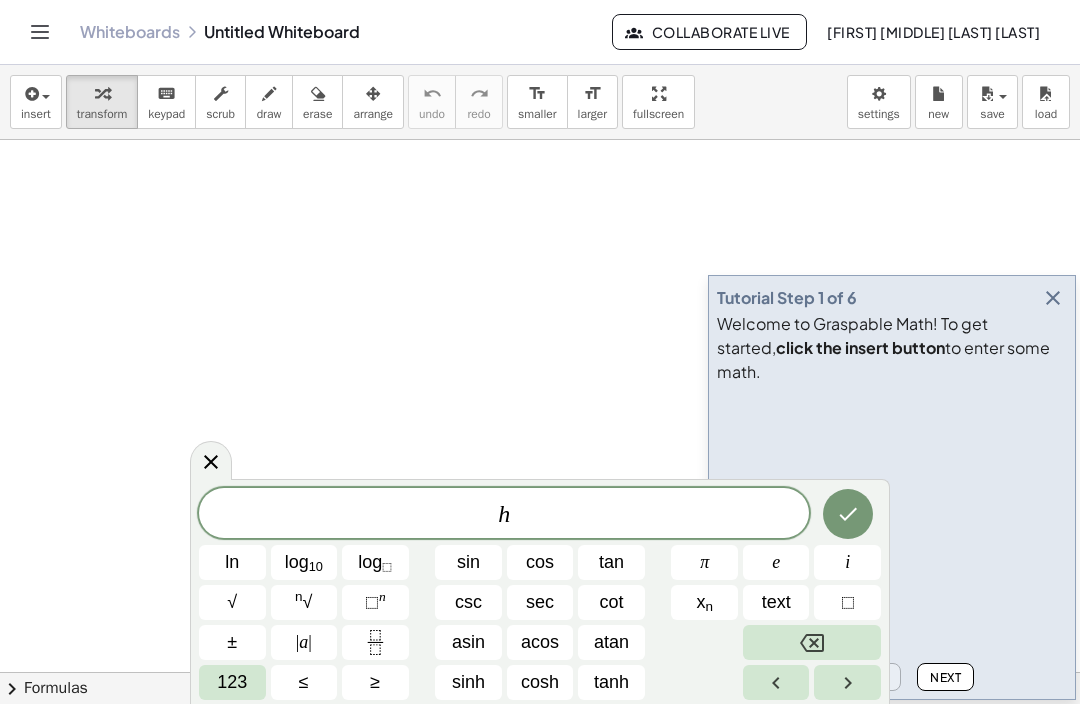 click on "123" at bounding box center (232, 682) 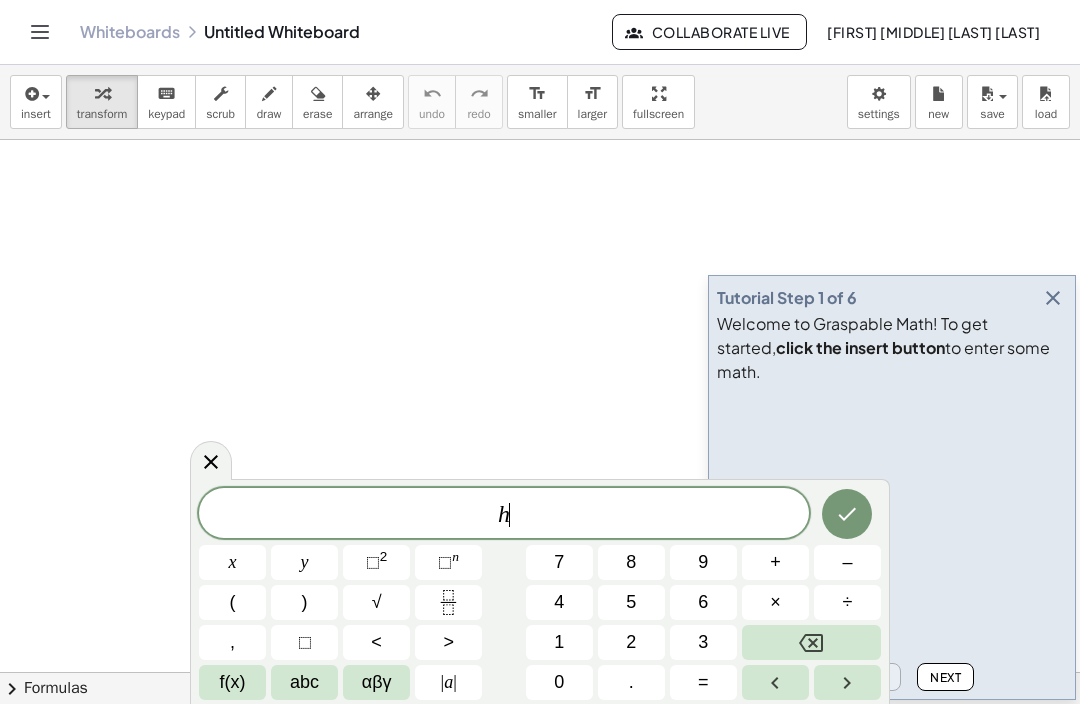 click on "h ​" 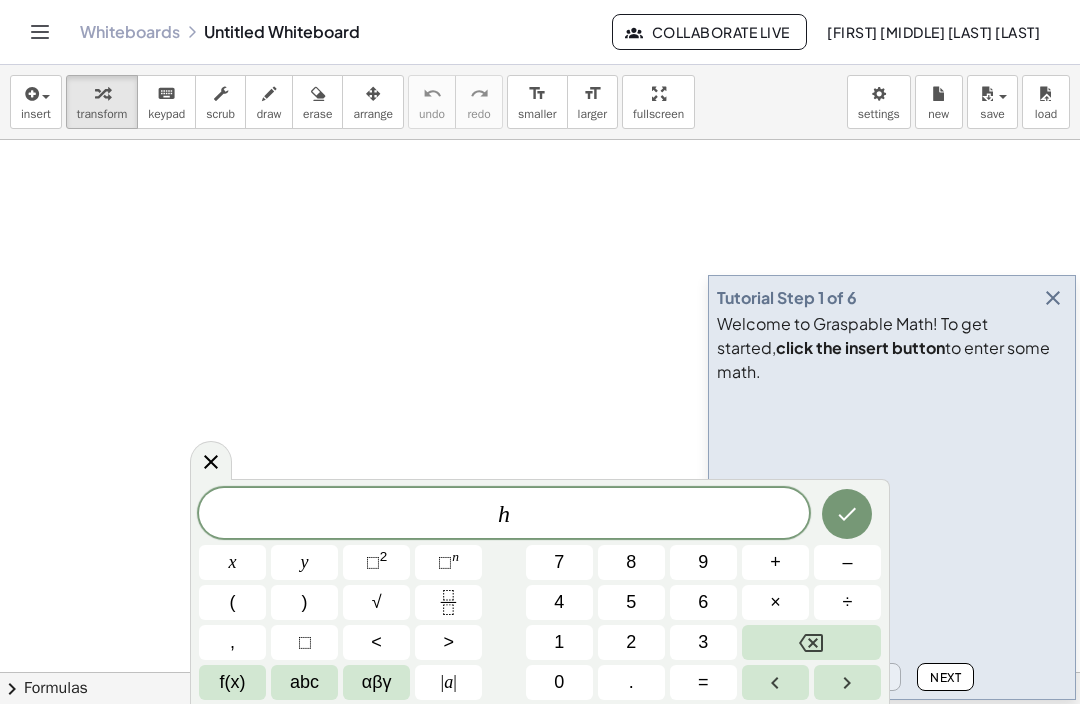 click on "​ h" at bounding box center (504, 515) 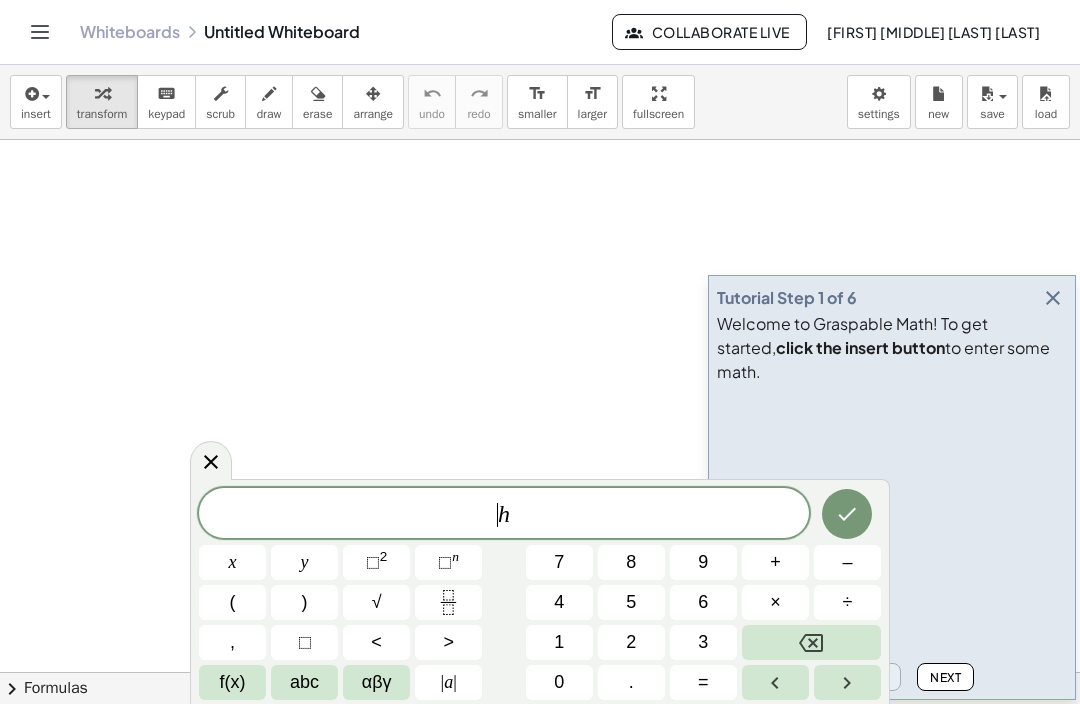 click on "⬚ 2" at bounding box center [376, 562] 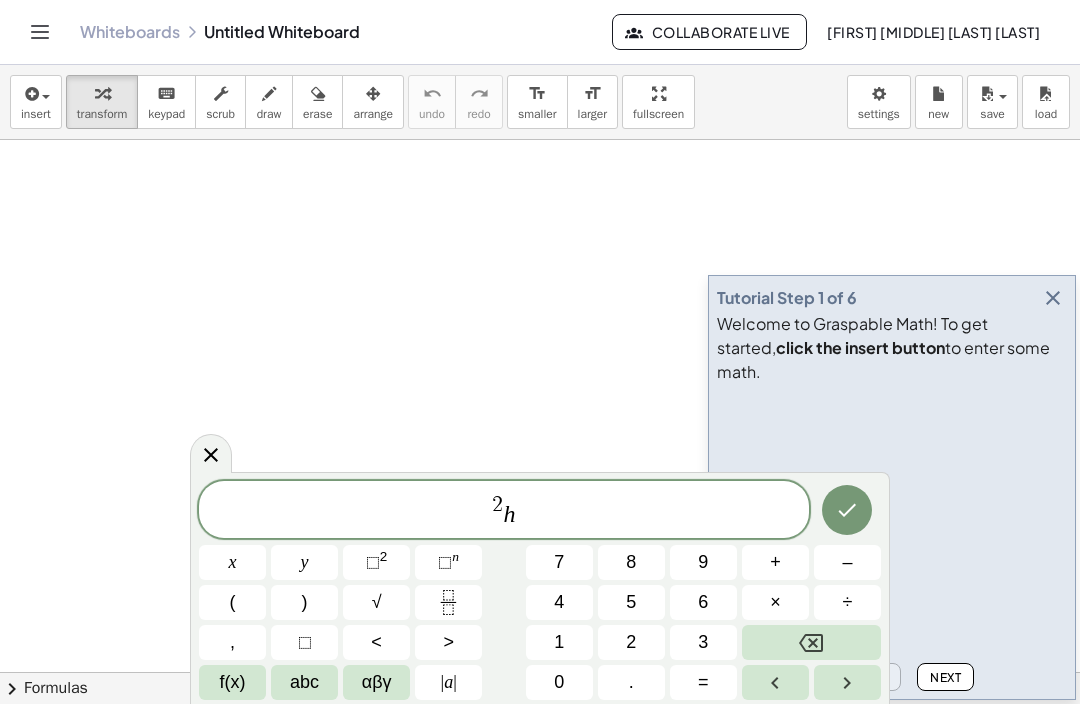 click 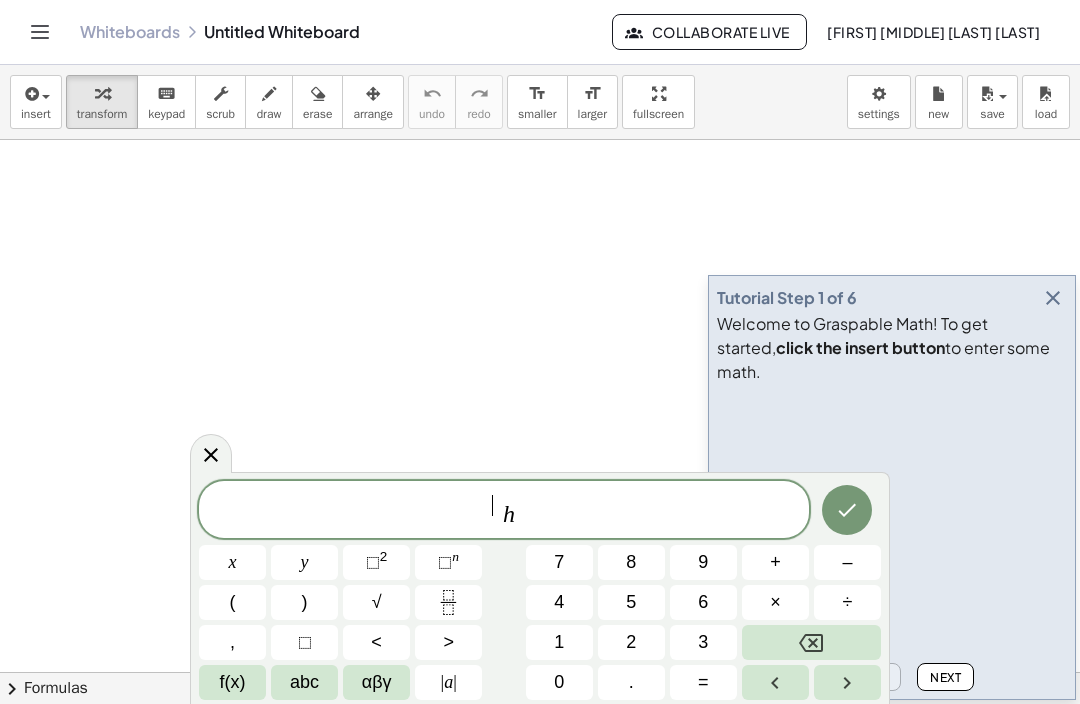 click on "​ h" 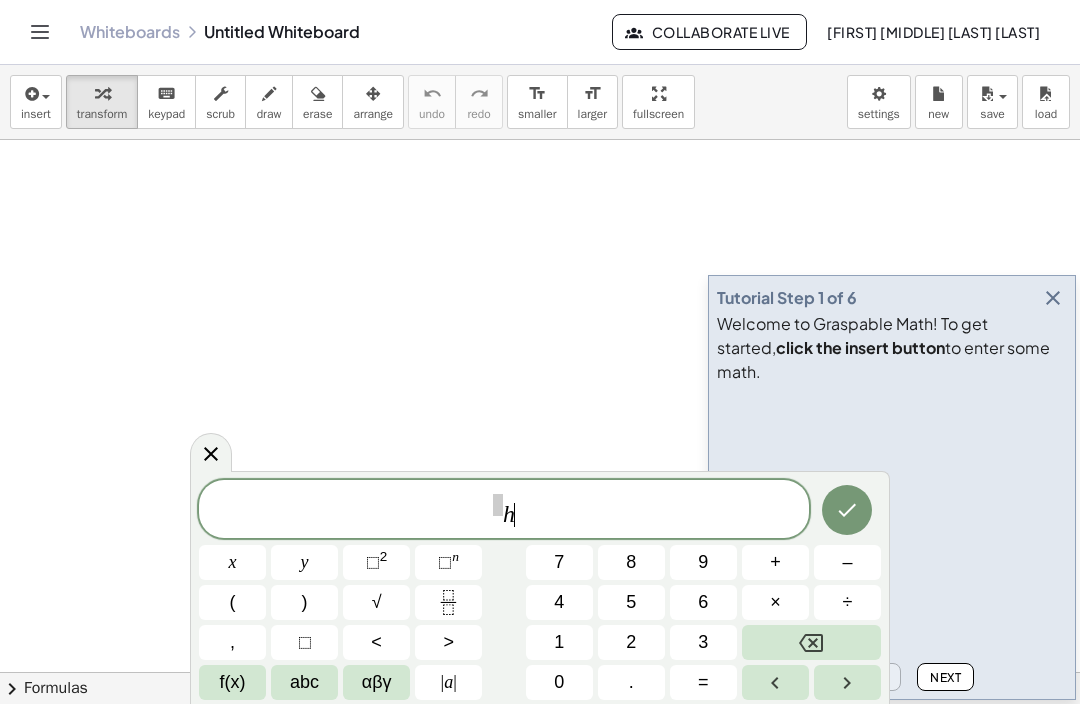 click on "h ​" at bounding box center (504, 510) 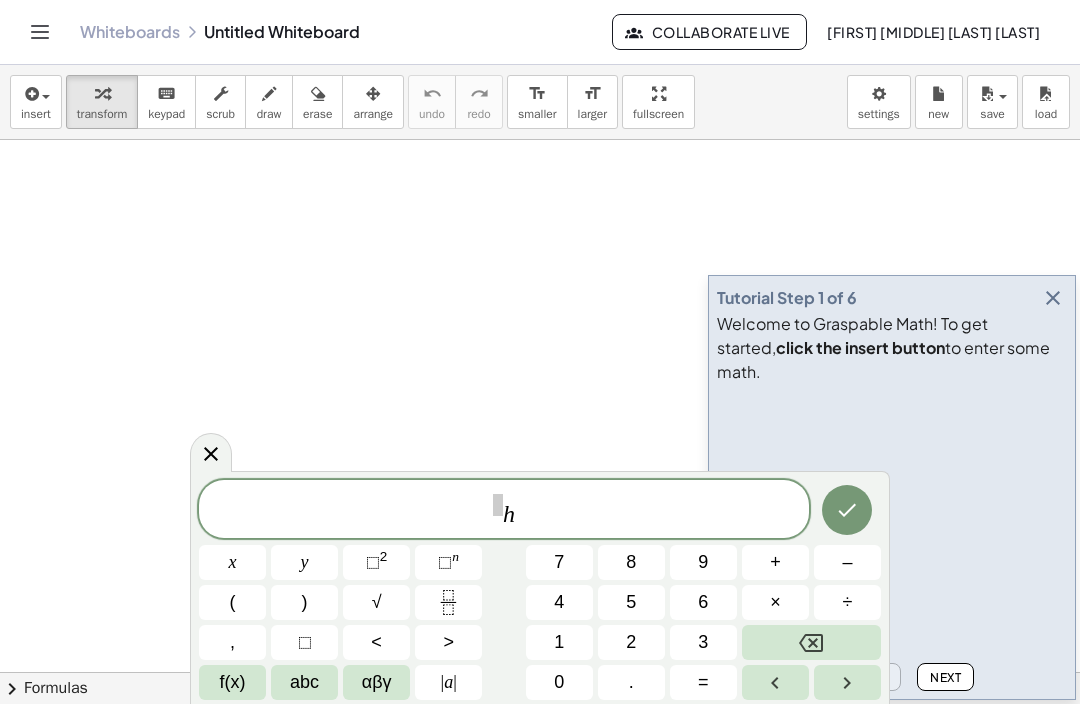 click at bounding box center (811, 642) 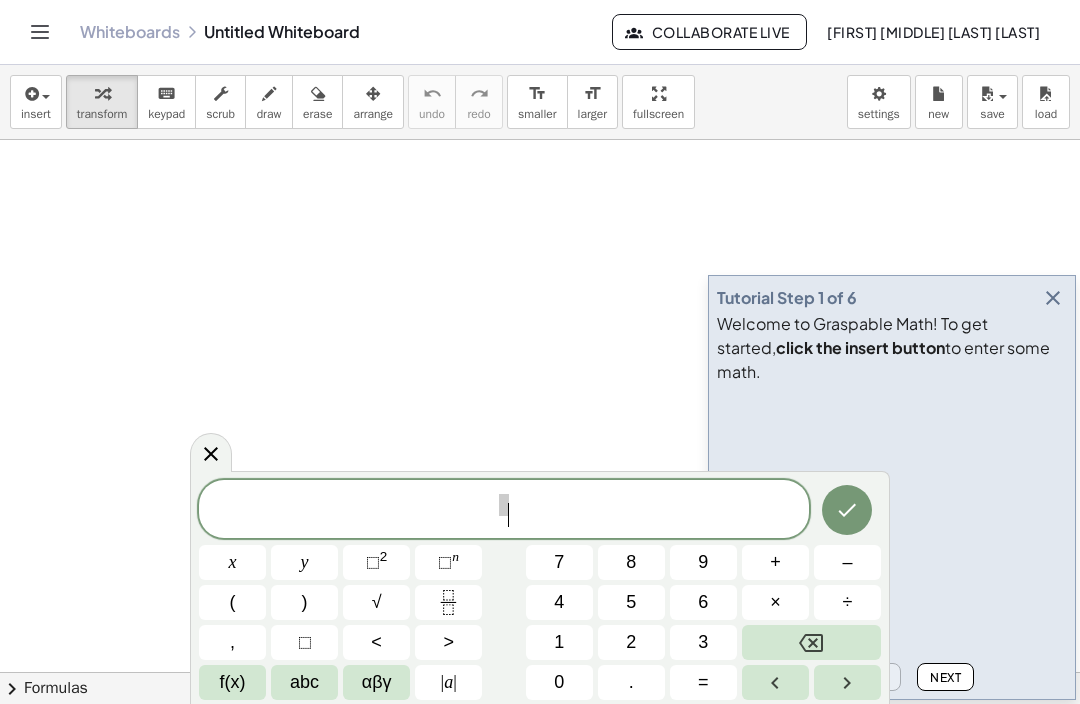 click at bounding box center (811, 642) 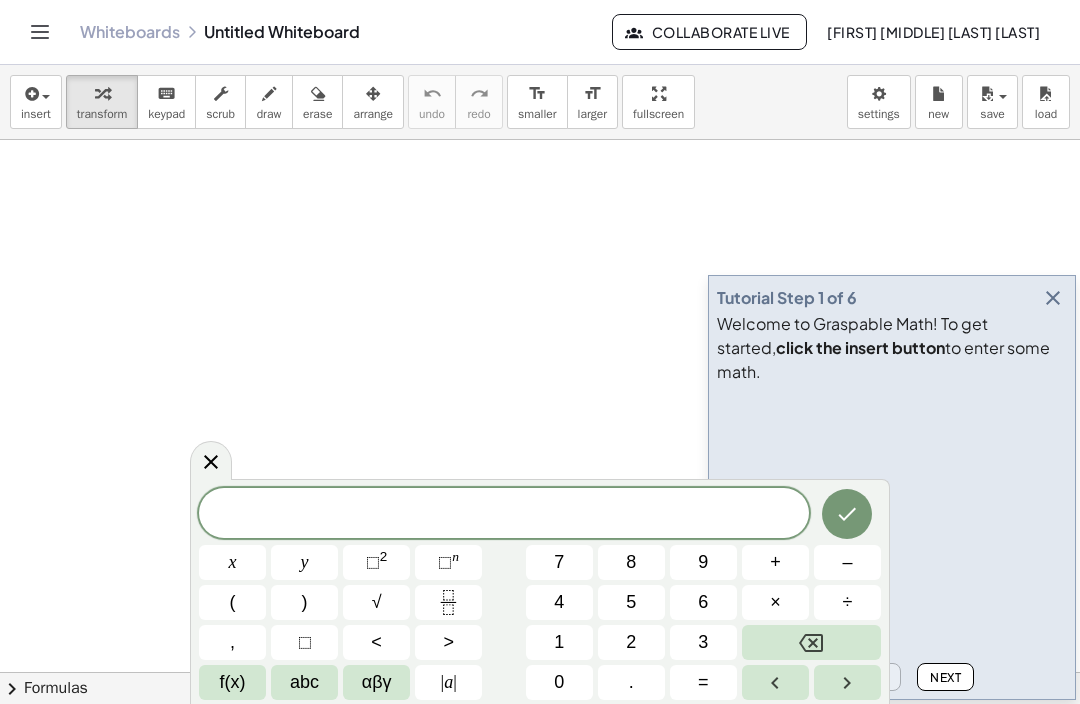 click on "abc" at bounding box center [304, 682] 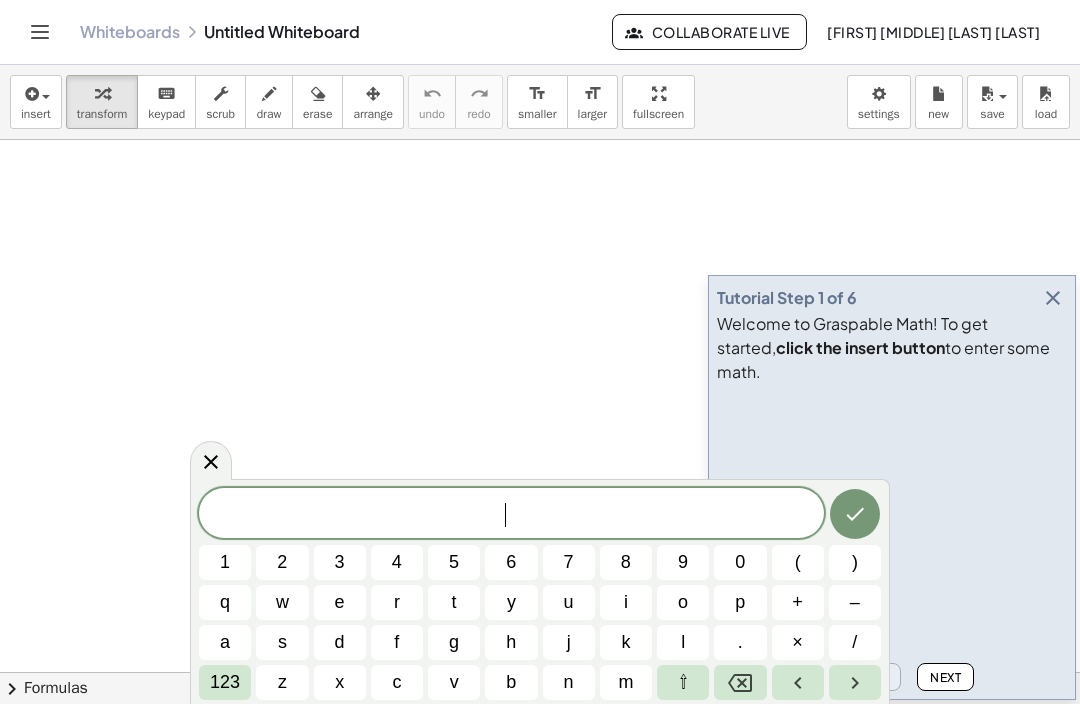 click on "h" at bounding box center (511, 642) 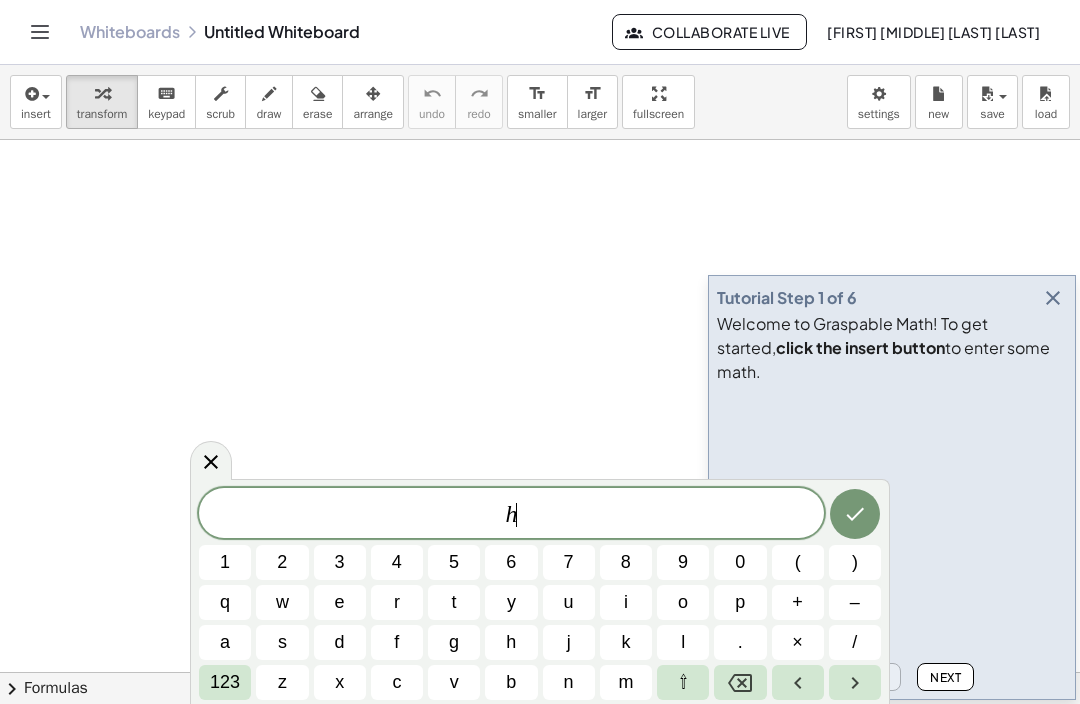 click on "123" at bounding box center [225, 682] 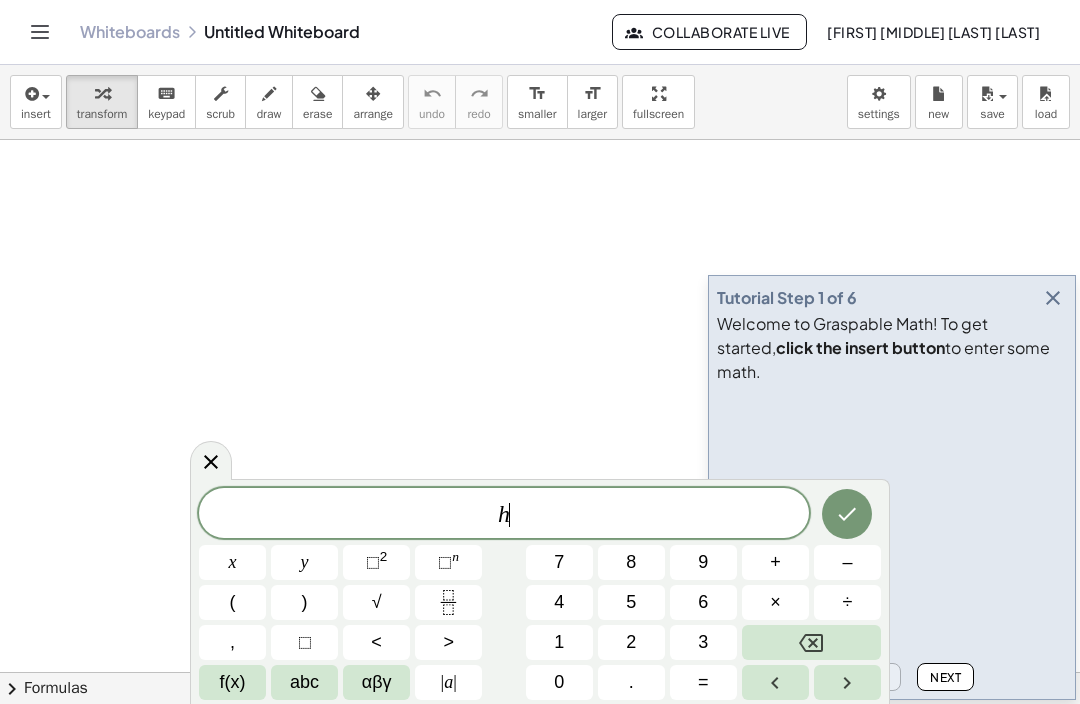 click on "h ​" 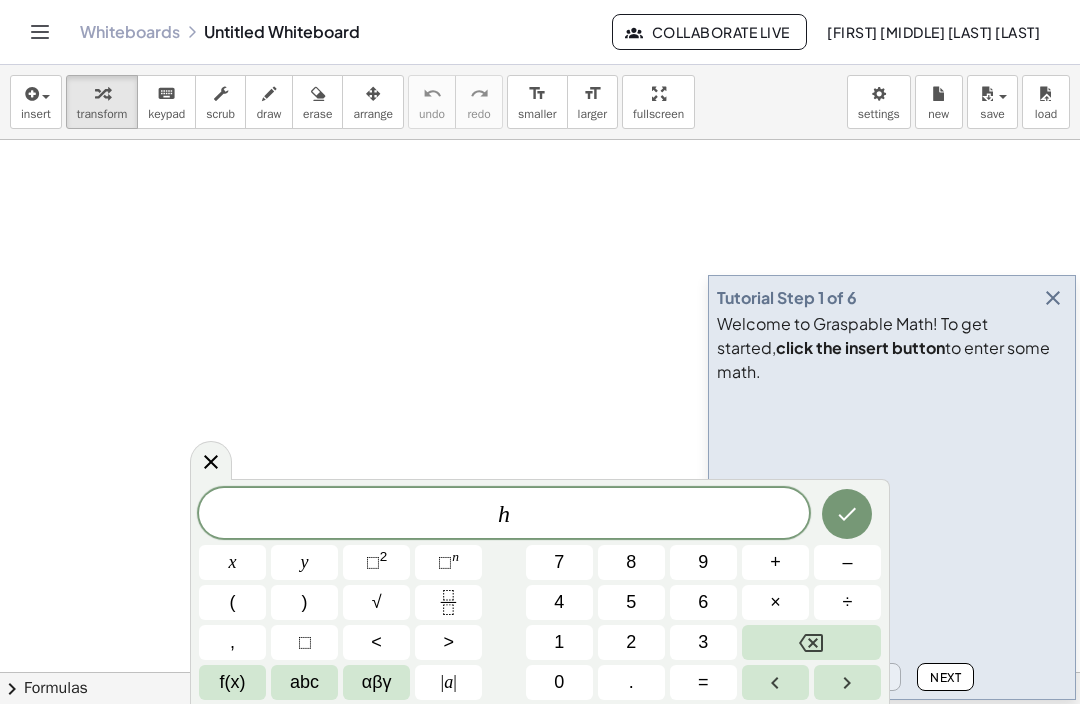 click on "​ h" 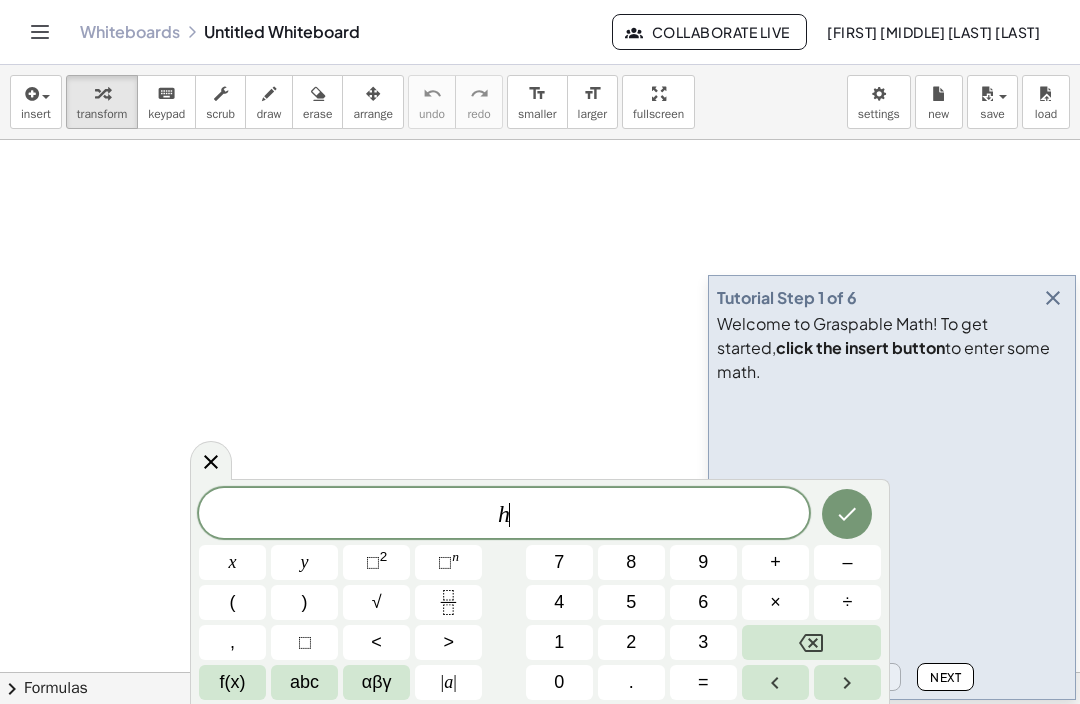 click on "⬚ 2" at bounding box center (376, 562) 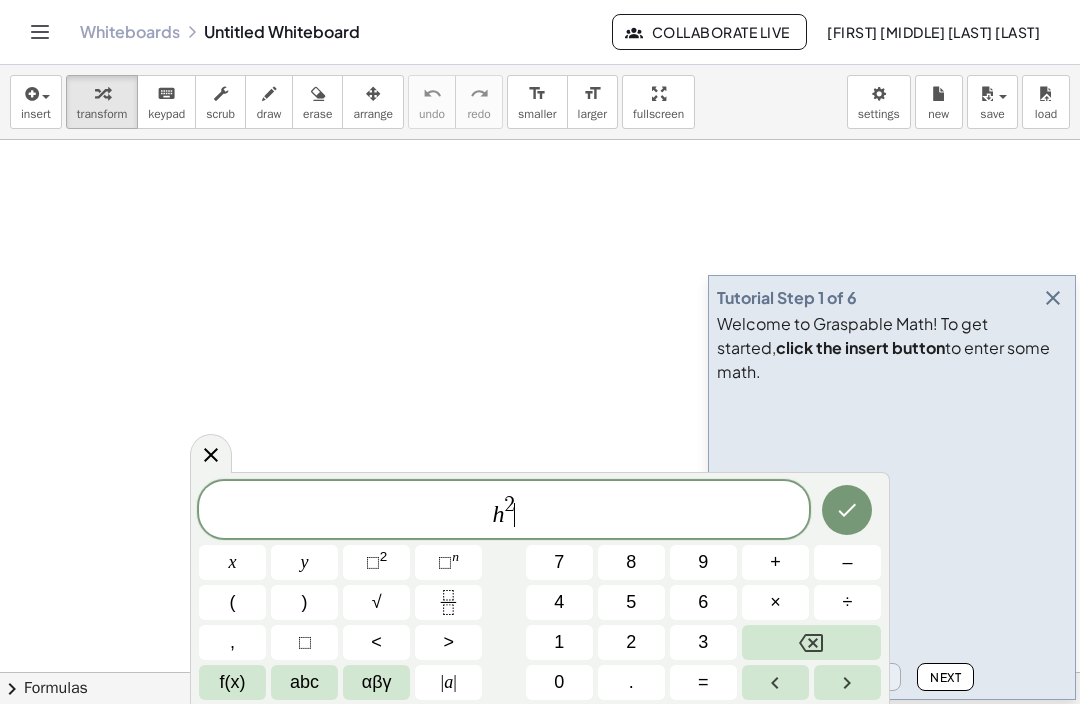 click on "=" at bounding box center (703, 682) 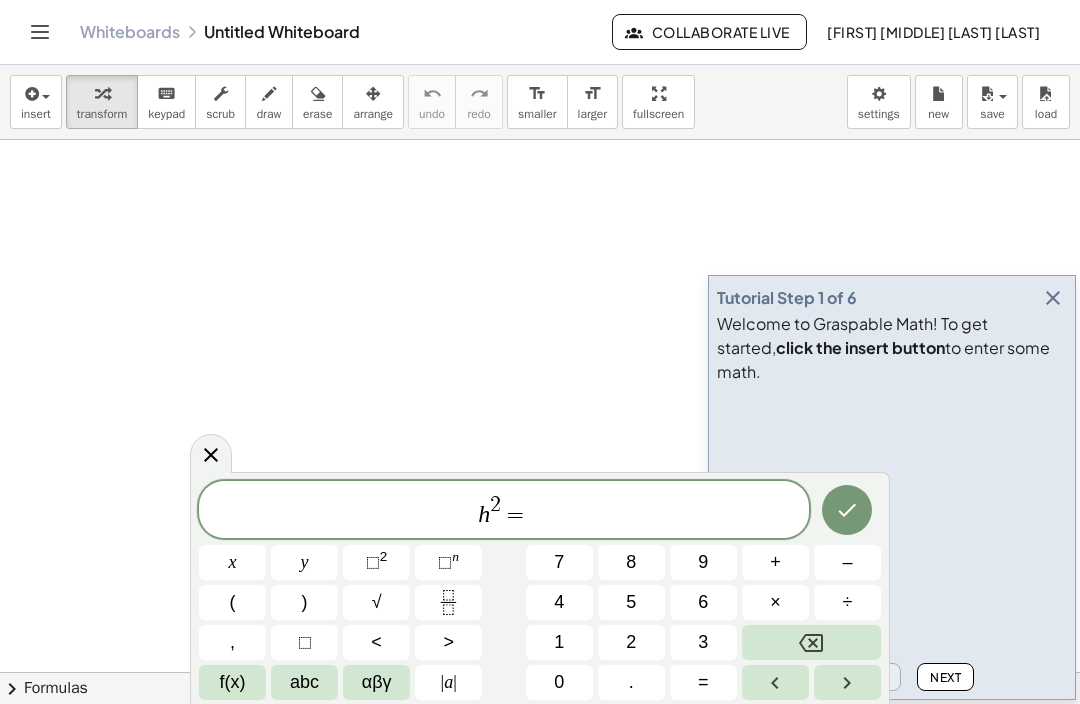 click on "2" at bounding box center [631, 642] 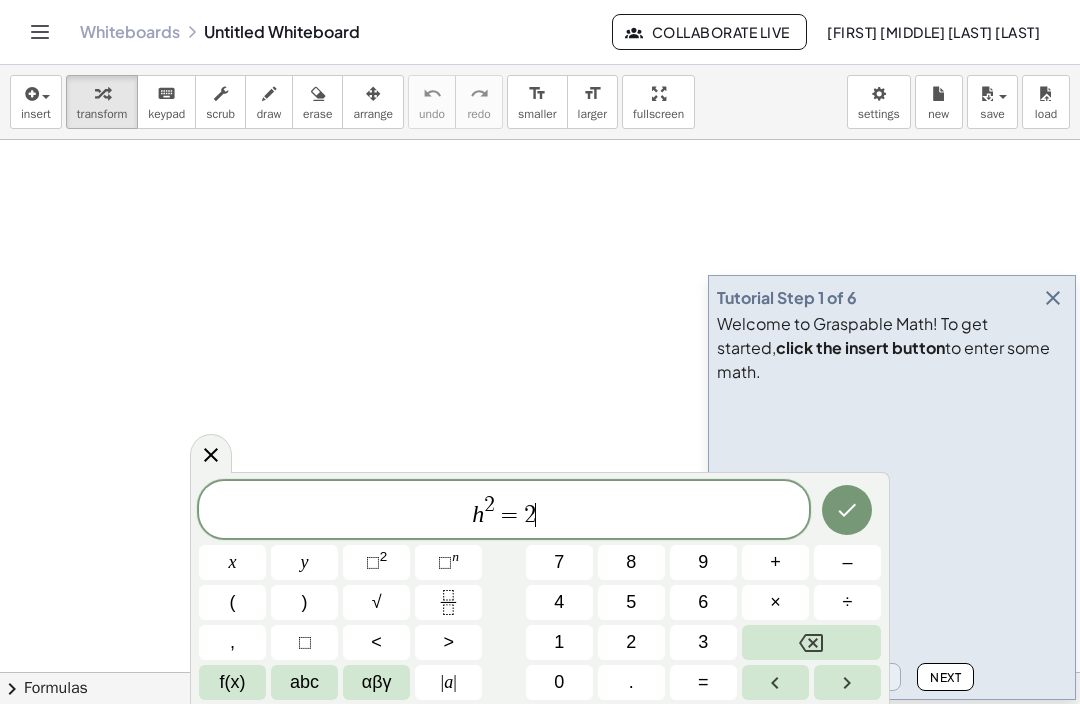 click on "⬚ 2" at bounding box center (376, 562) 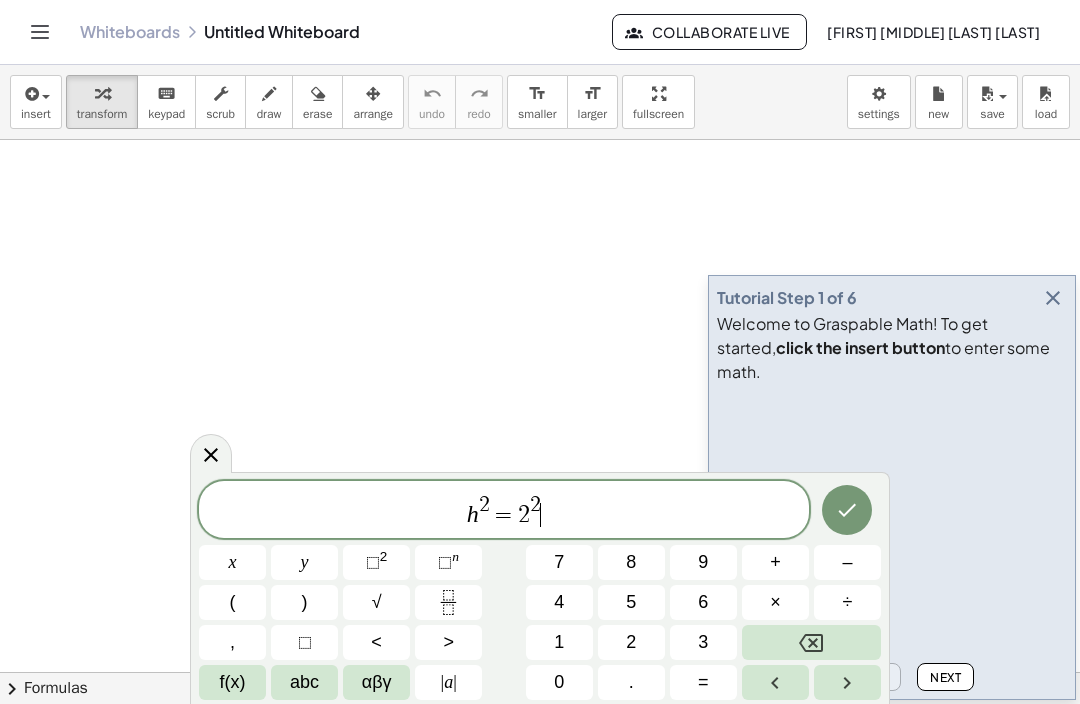click on "+" at bounding box center (775, 562) 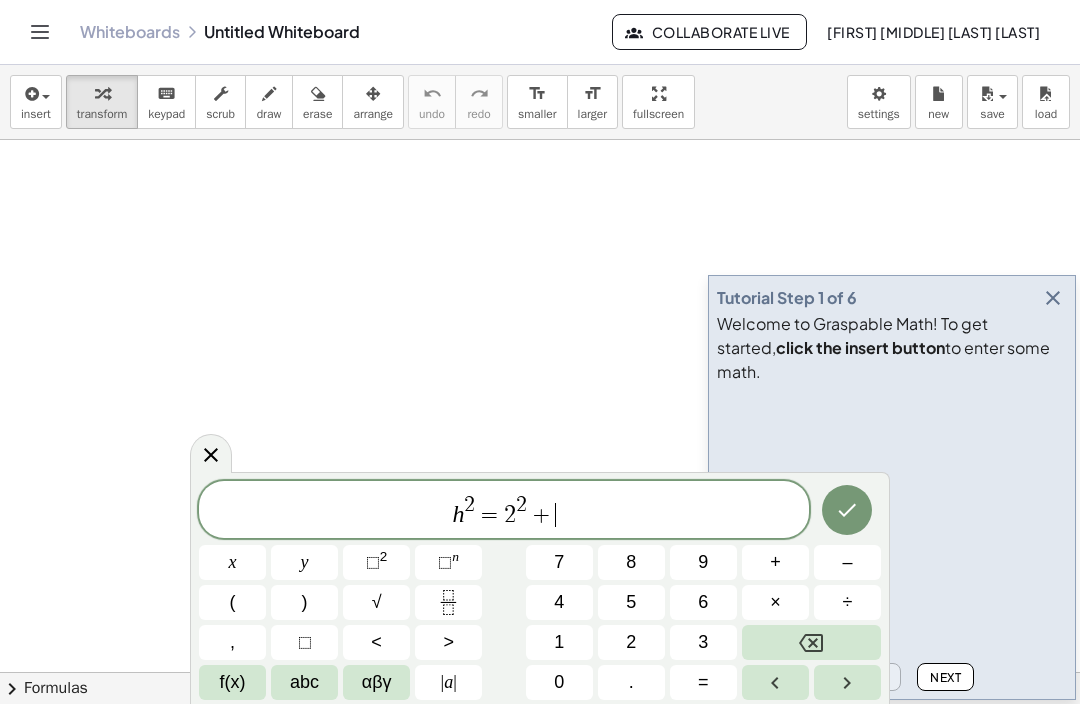 click on "3" at bounding box center [703, 642] 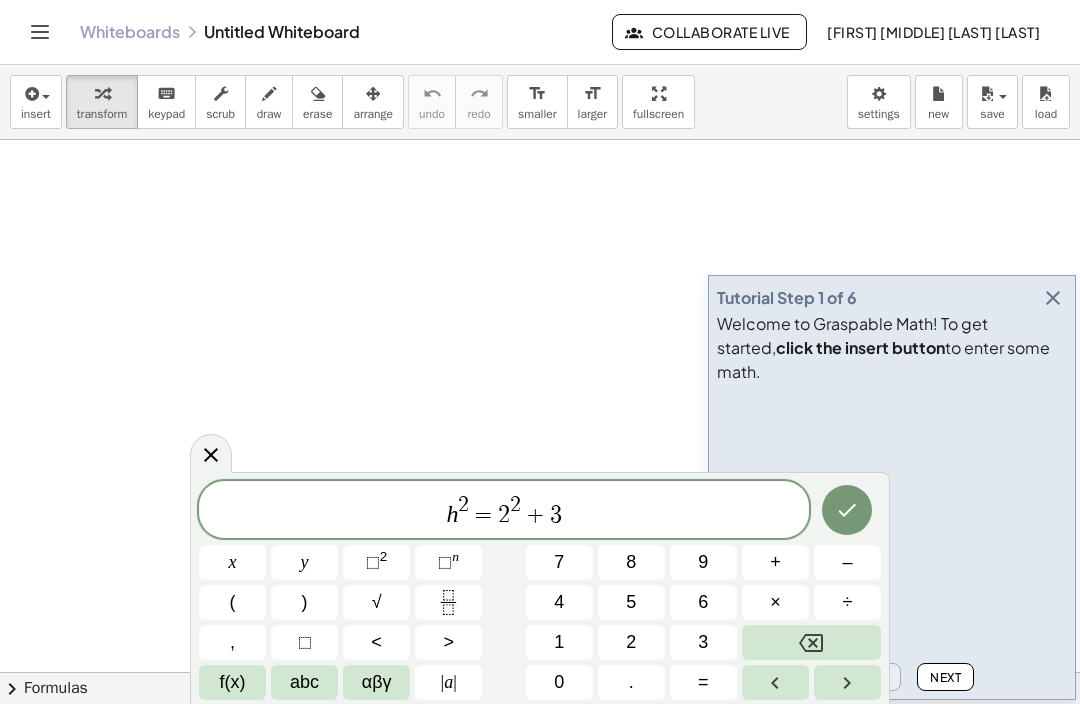 click on "⬚ 2" at bounding box center (376, 562) 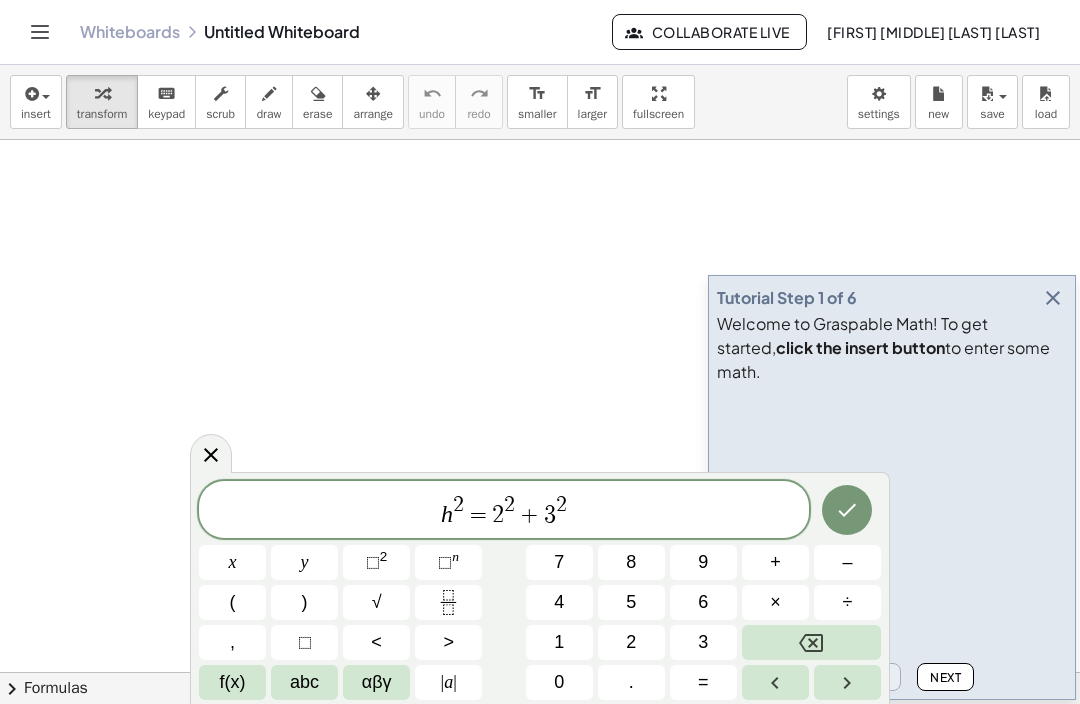 click on "=" at bounding box center (478, 515) 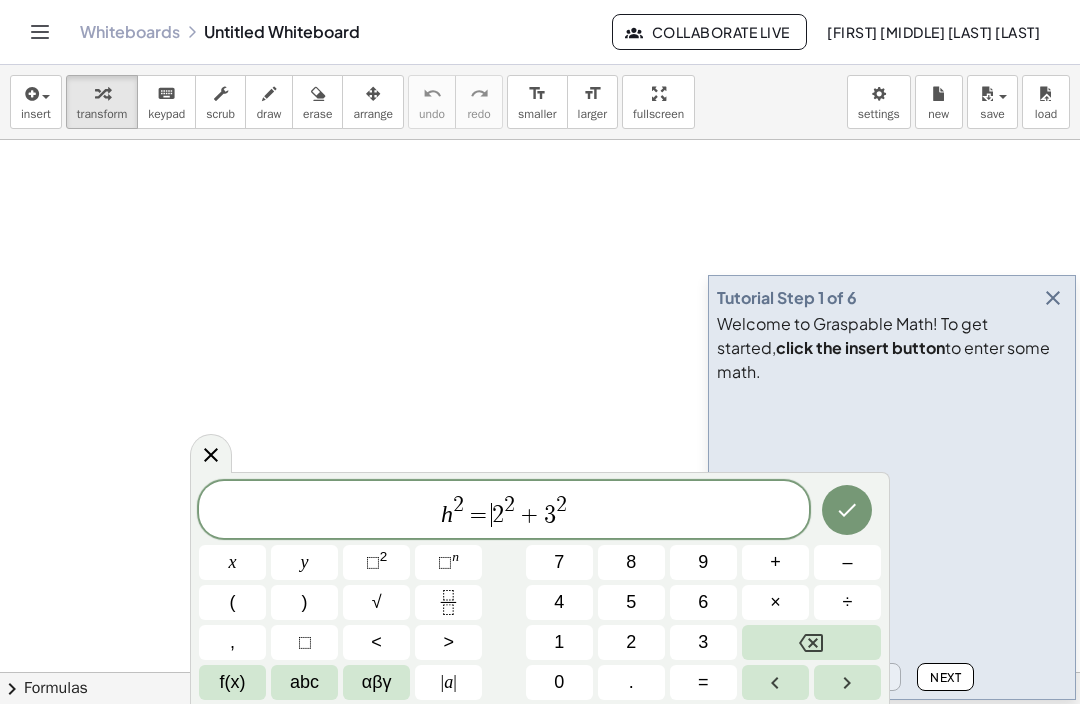 click on "√" at bounding box center [377, 602] 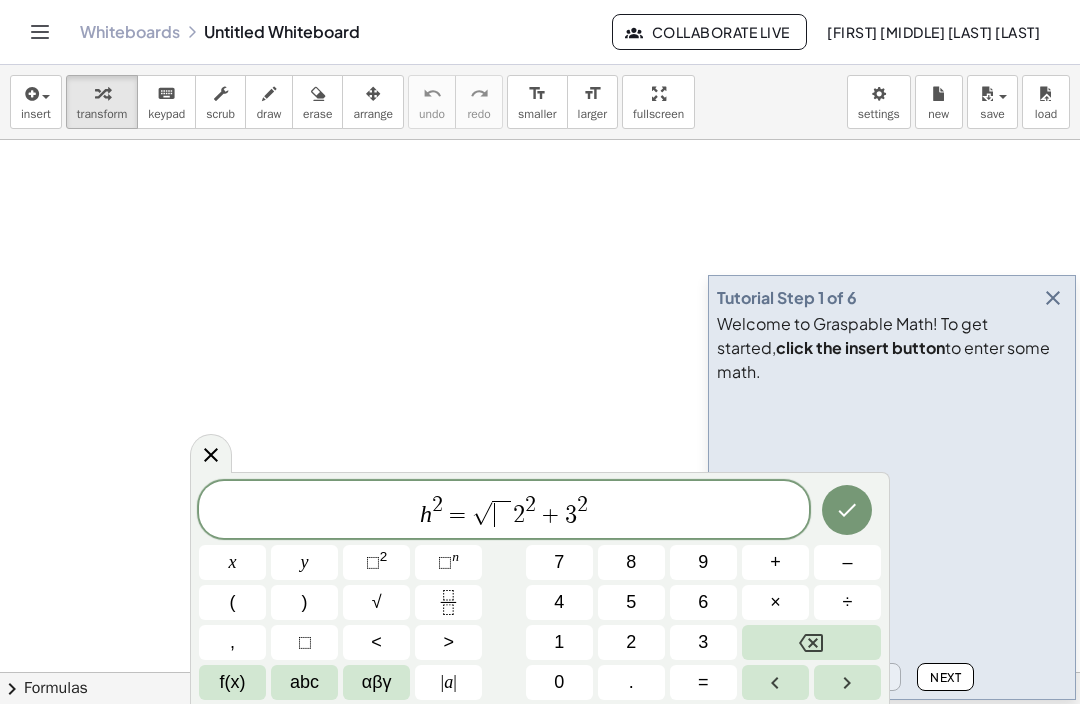 click 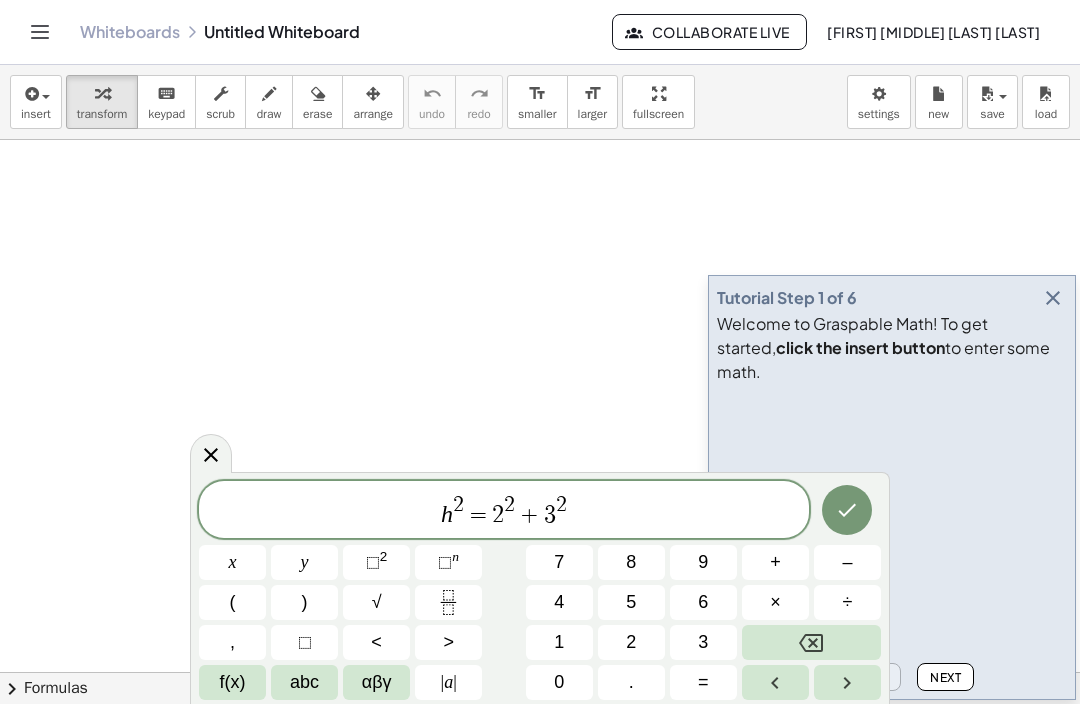 click on "h 2 = ​ 2 2 + 3 2" at bounding box center [504, 511] 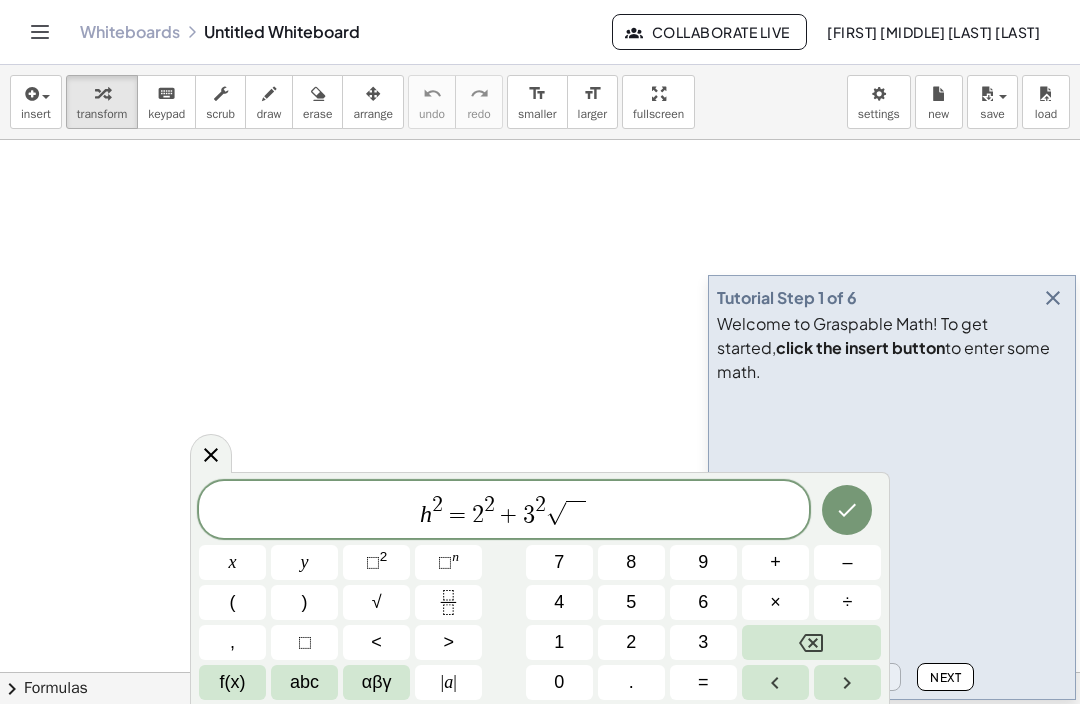 click at bounding box center [811, 642] 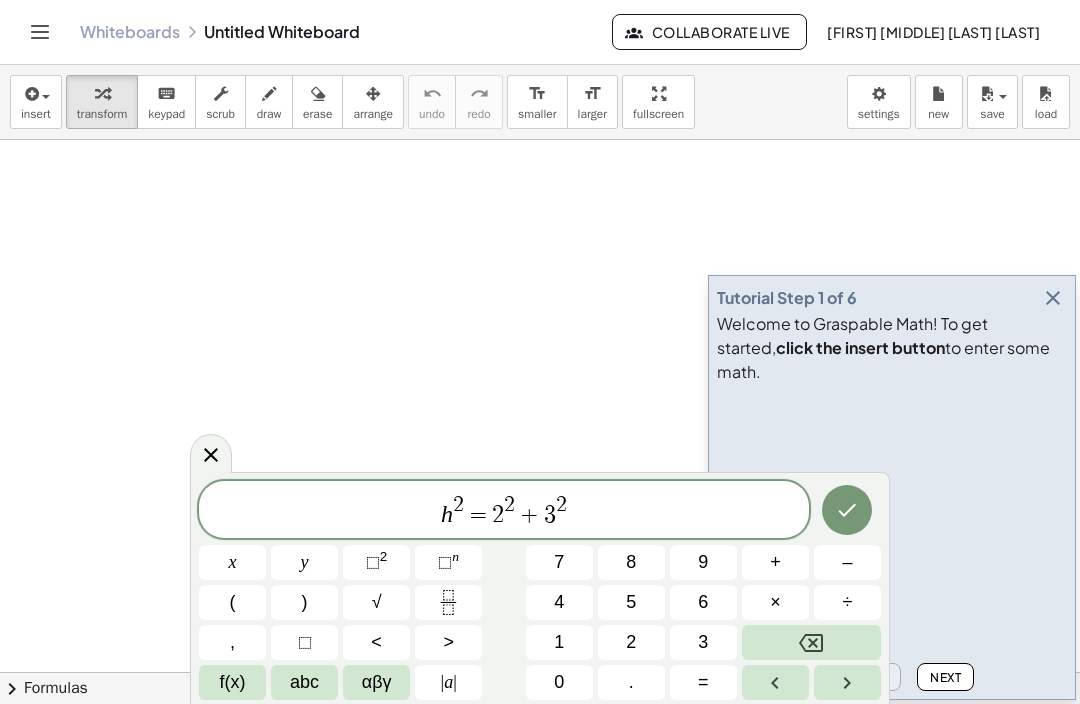 click on "h 2 = 2 2 + 3 2 ​" at bounding box center [504, 511] 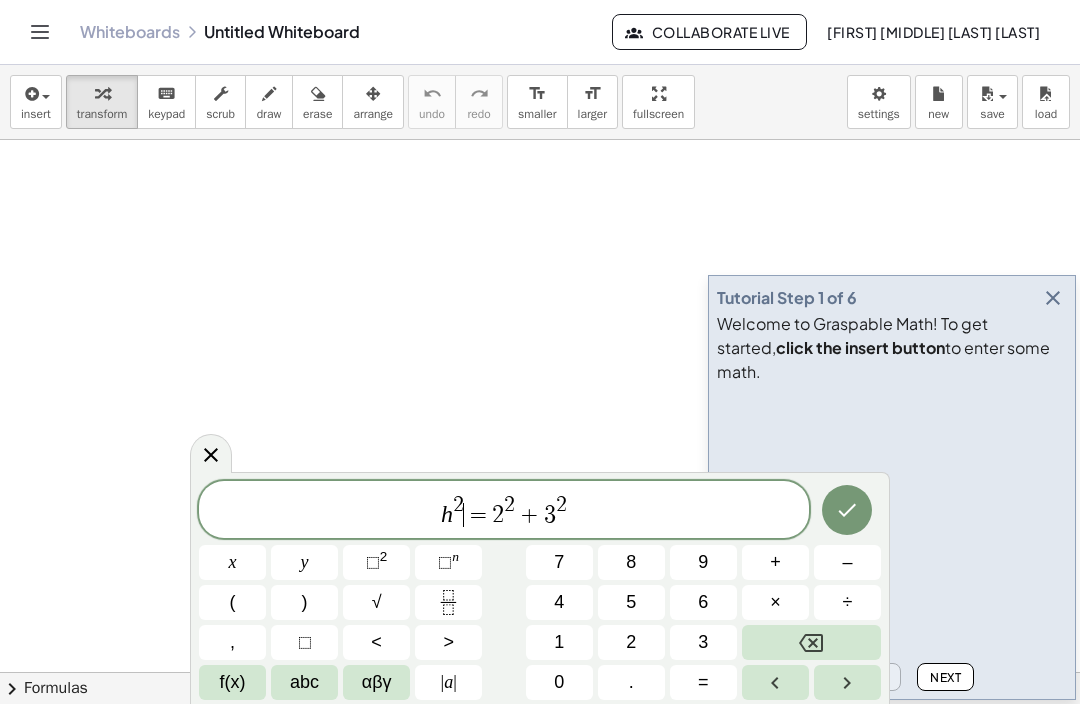 click on "2" at bounding box center [509, 505] 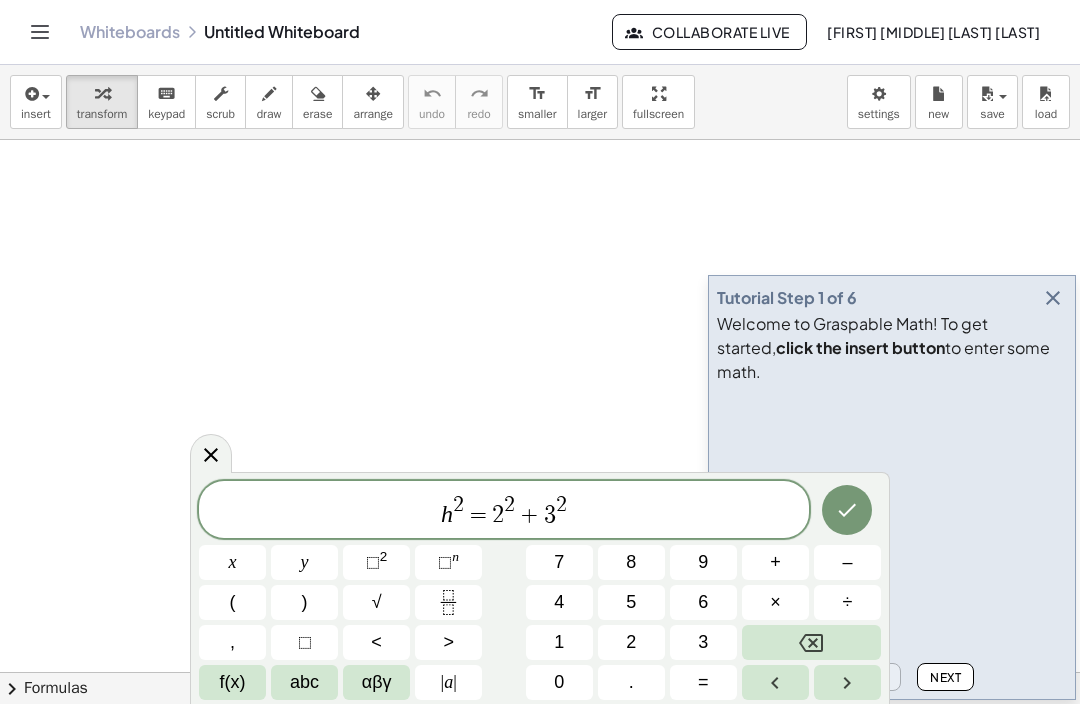 click on "2" at bounding box center (498, 515) 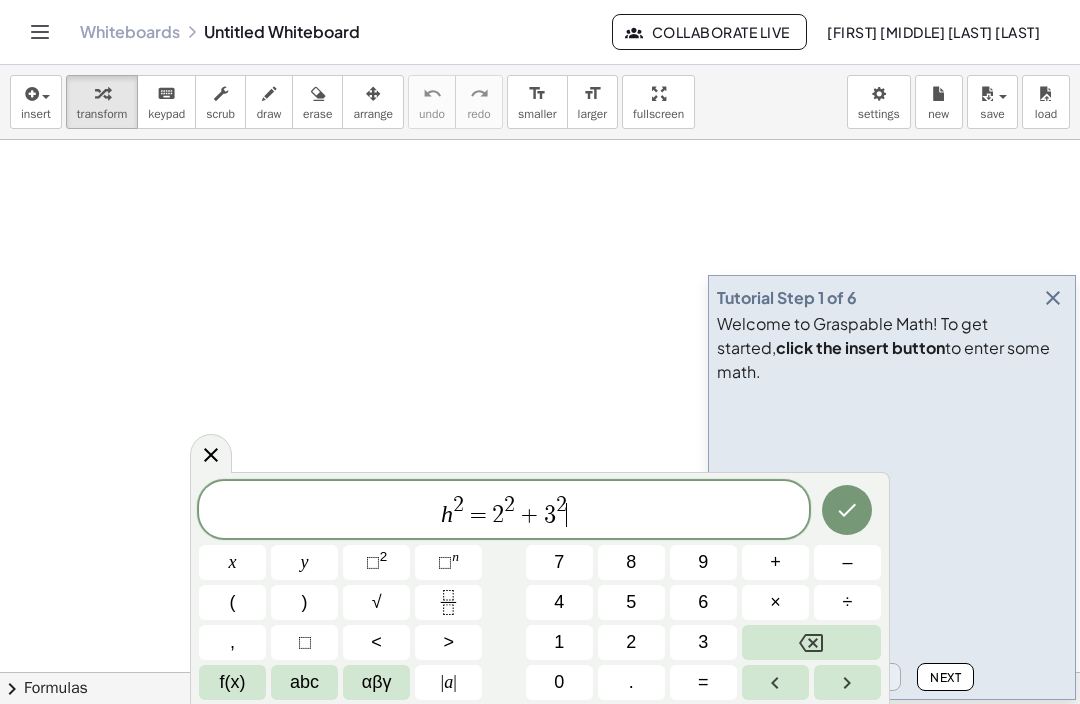 click on "×" at bounding box center (775, 602) 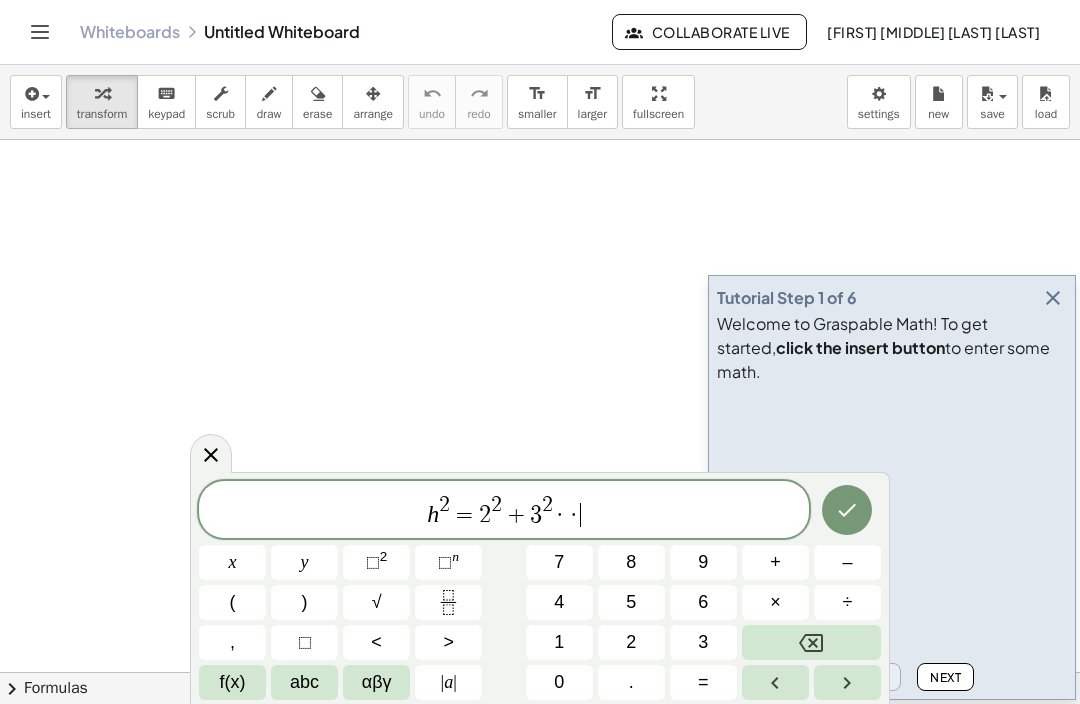 click at bounding box center [811, 642] 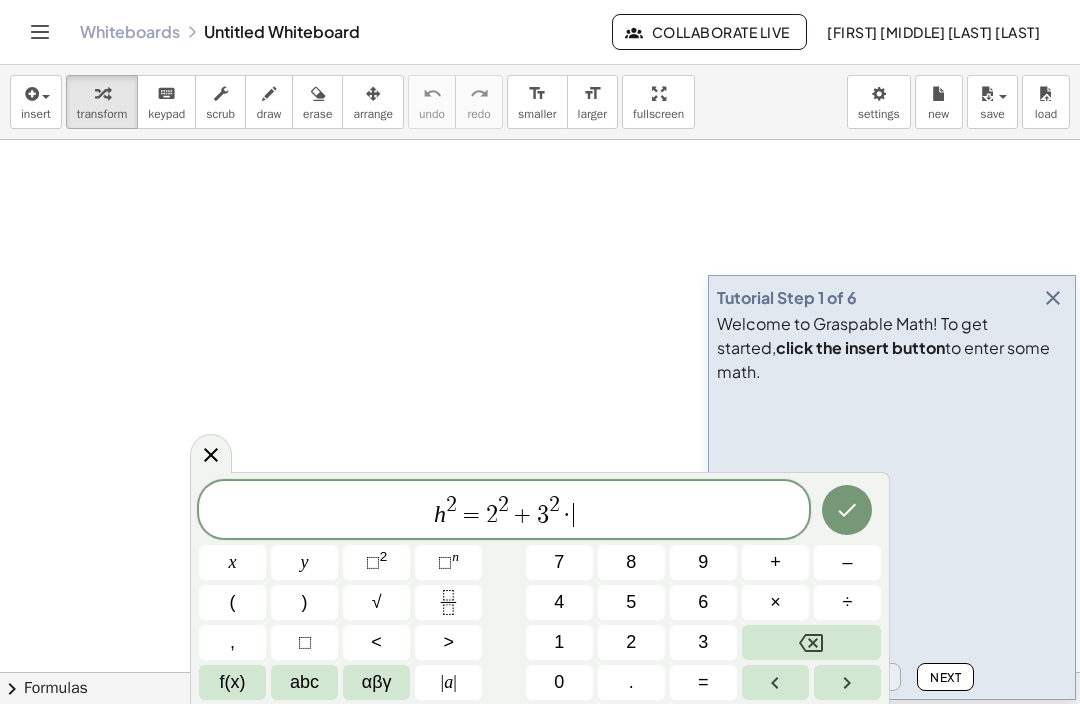 click at bounding box center [811, 642] 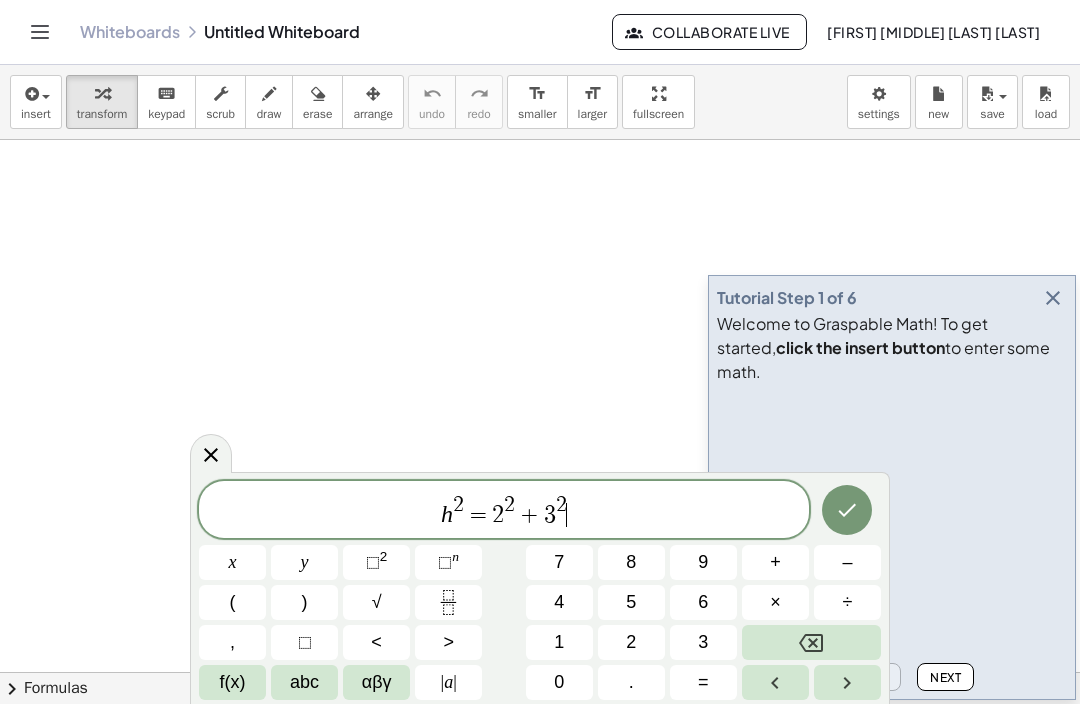 click 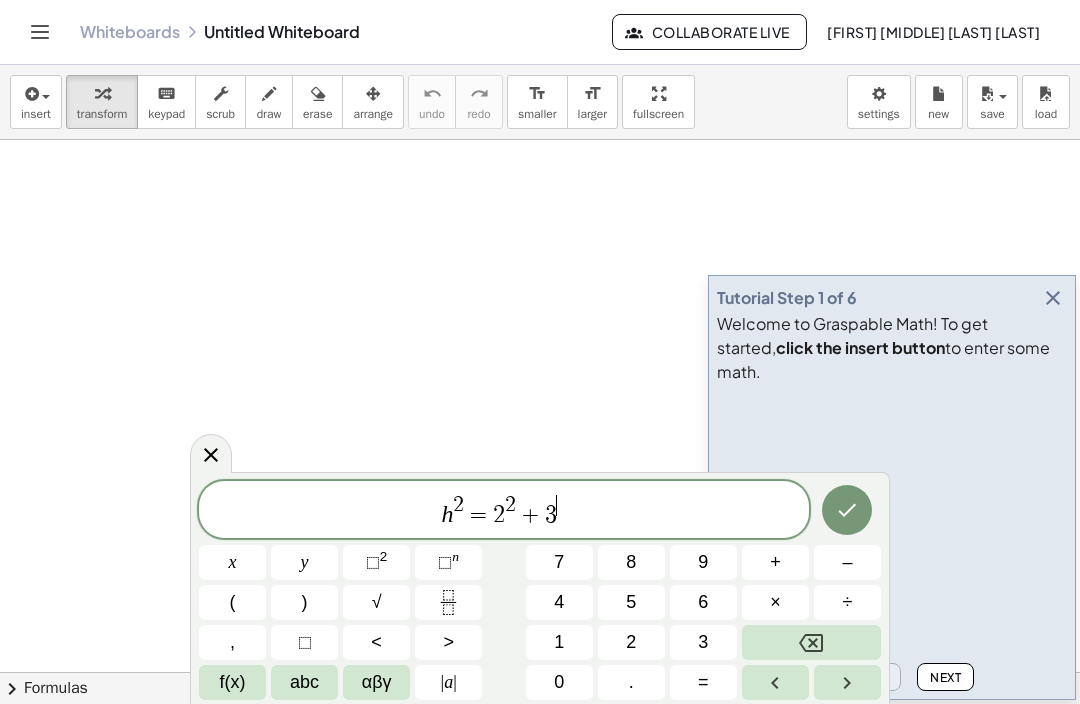 click 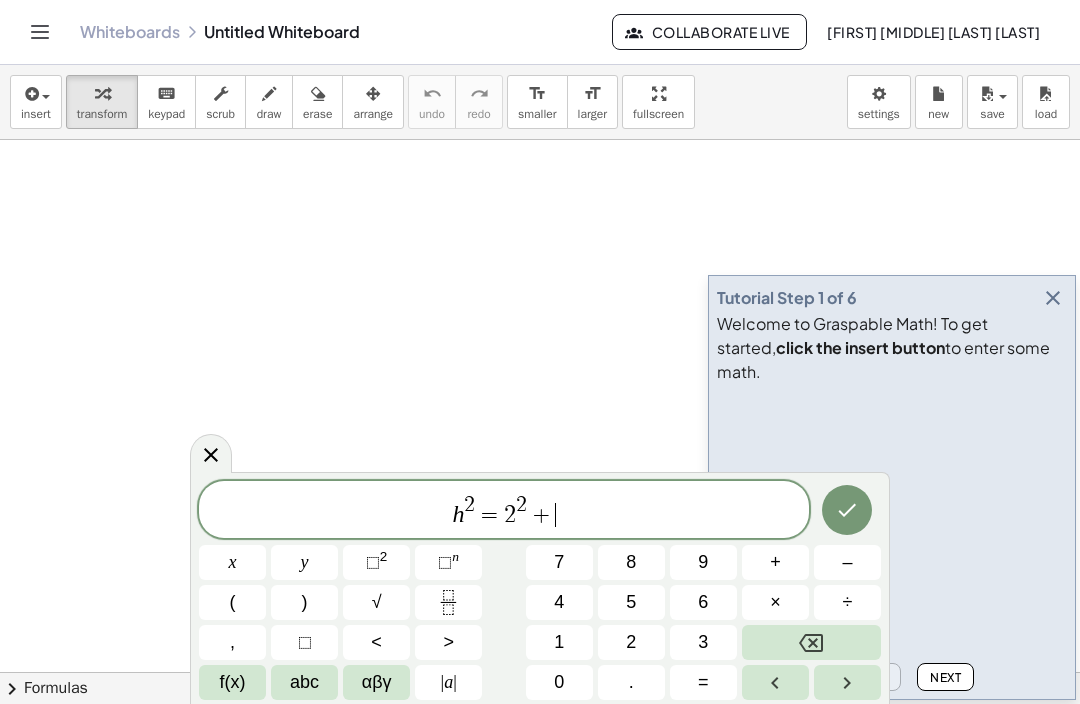 click 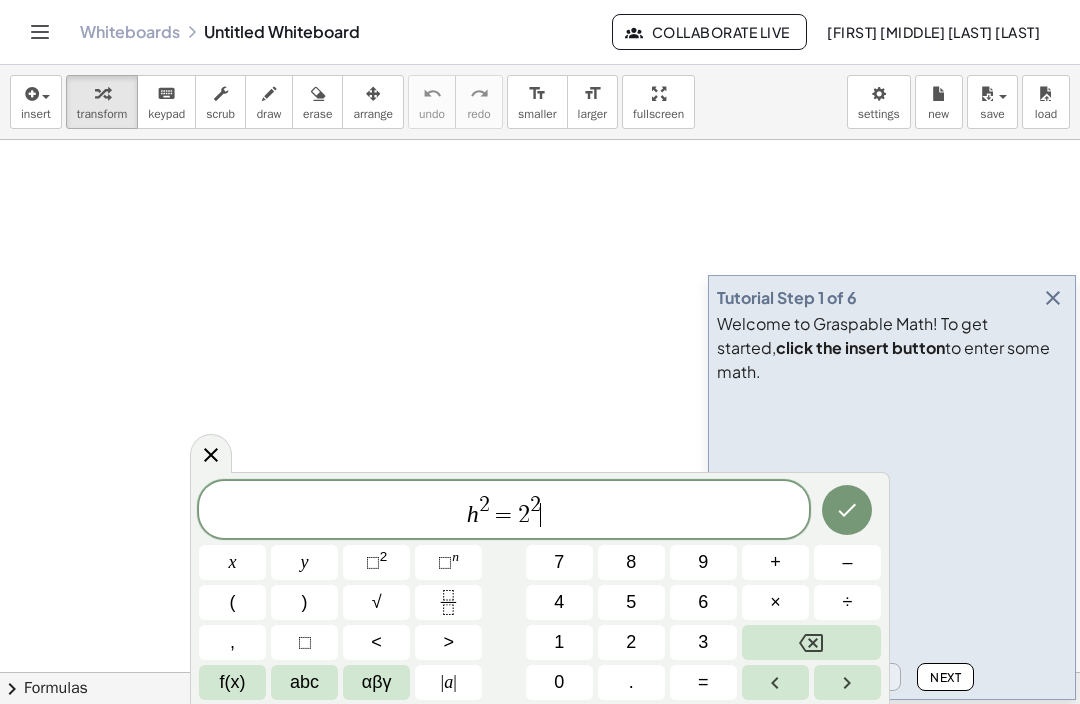 click 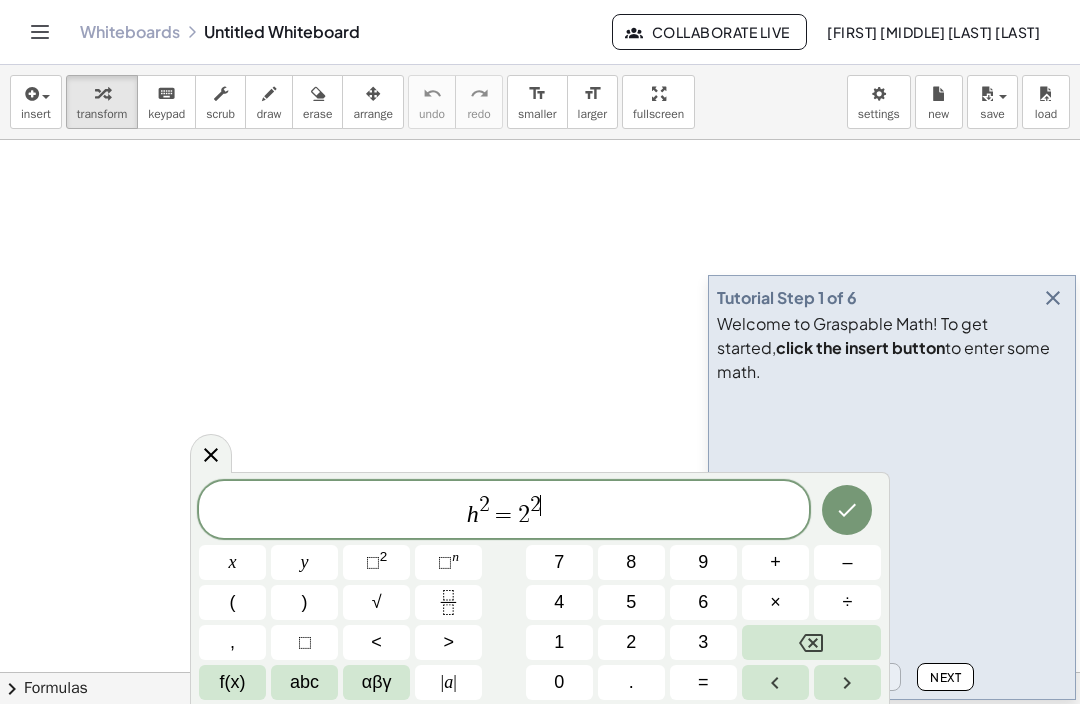 click at bounding box center [811, 642] 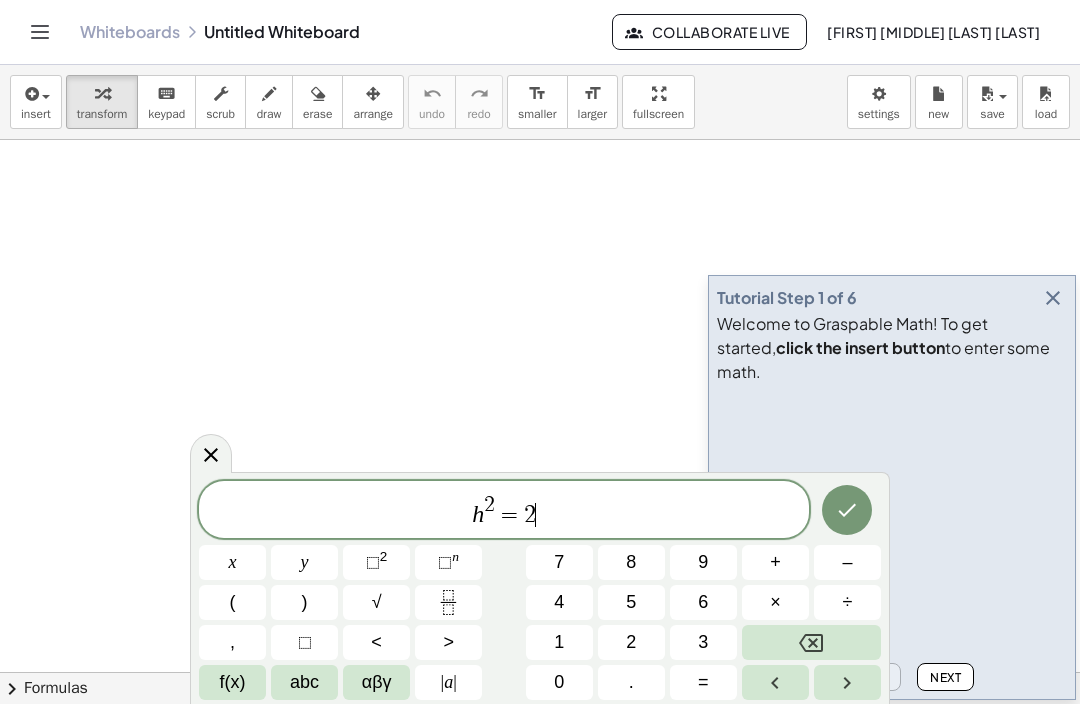 click at bounding box center [811, 642] 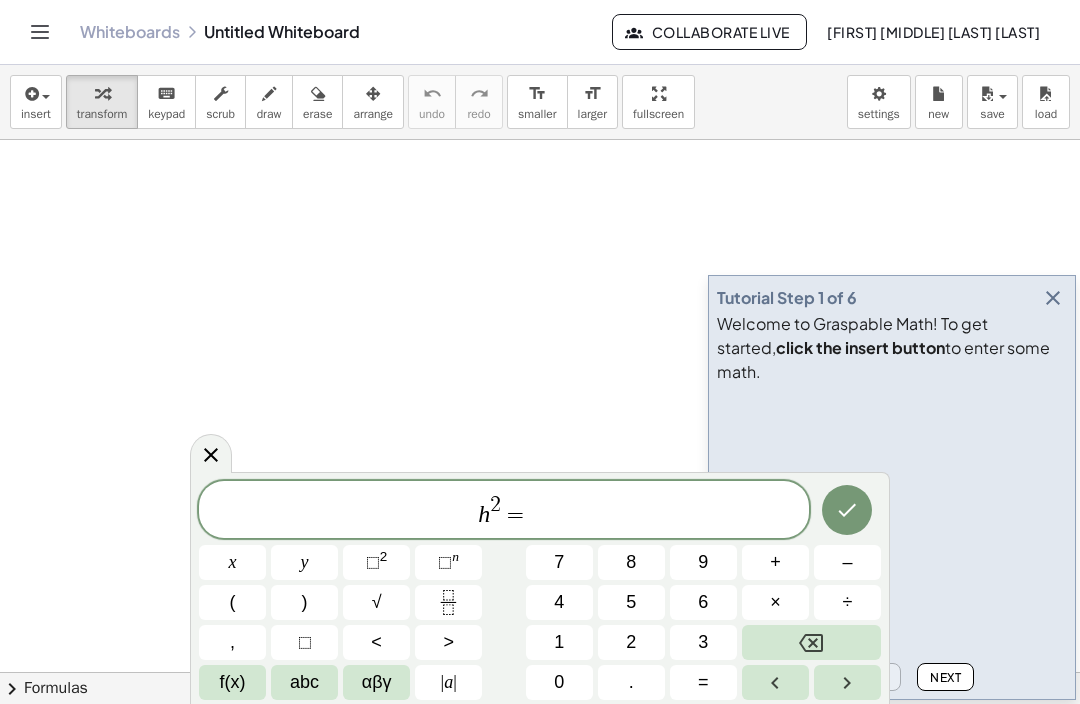 click on "√" at bounding box center (376, 602) 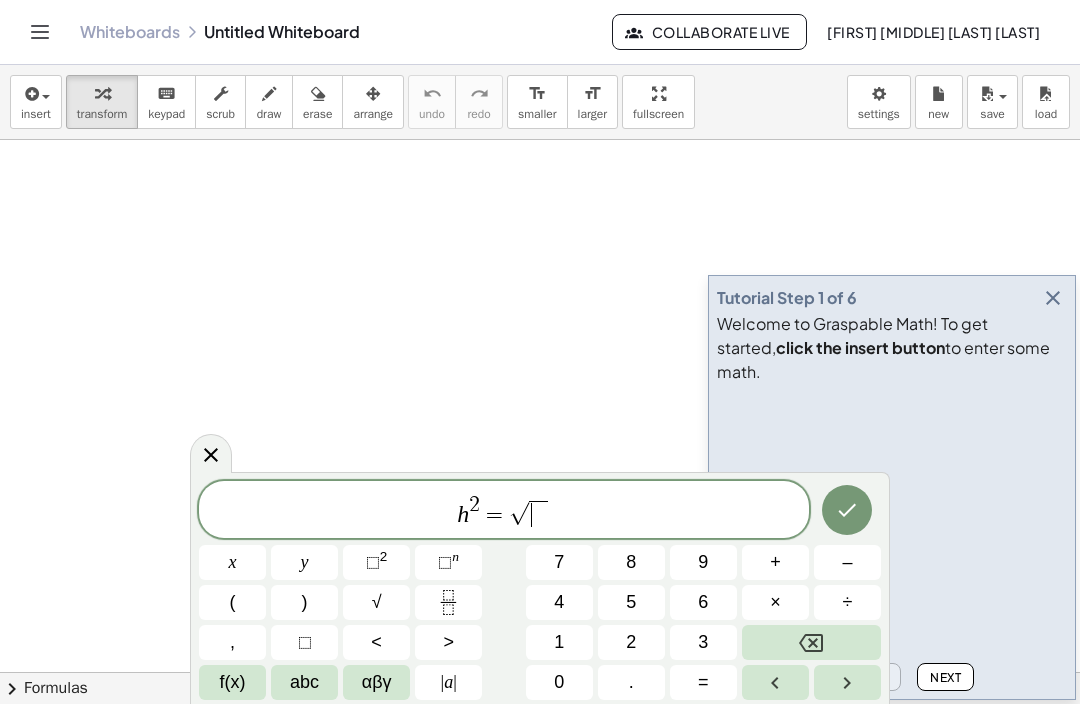 click on "2" at bounding box center (631, 642) 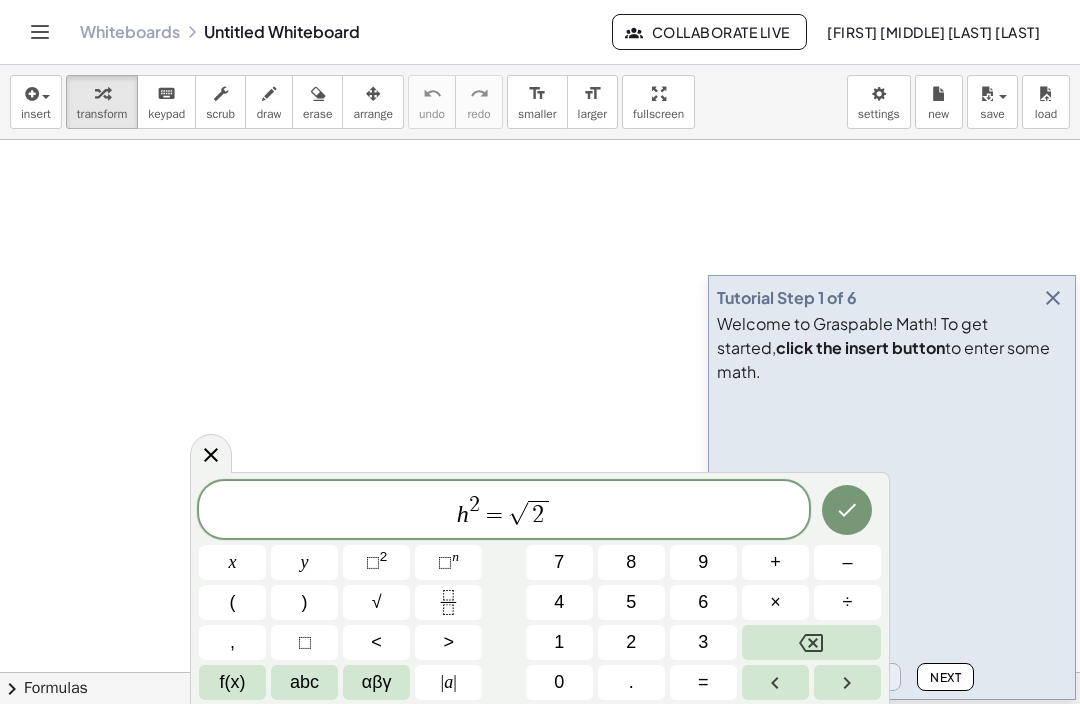 click on "2" at bounding box center [384, 556] 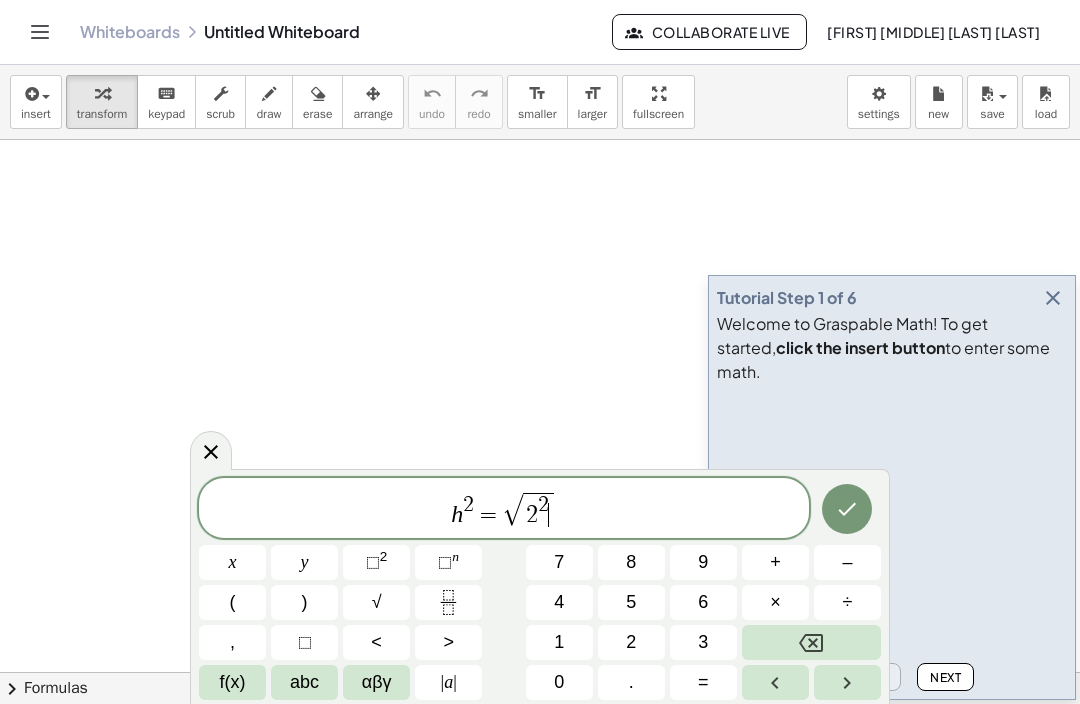 click on "+" at bounding box center [775, 562] 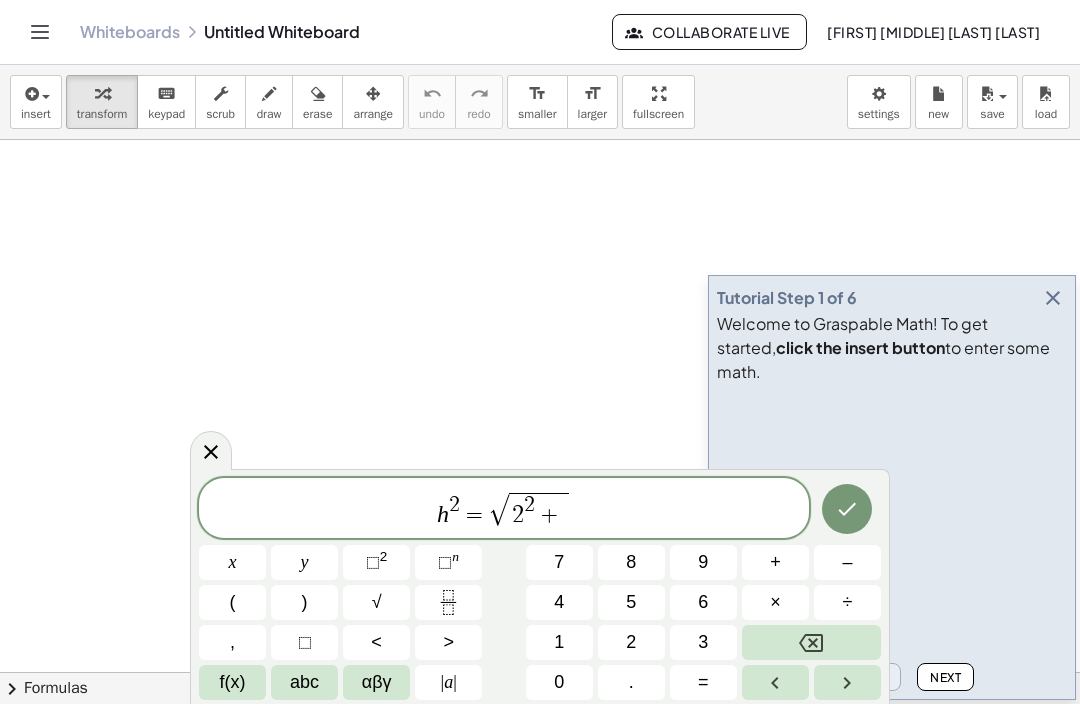 click on "3" at bounding box center [703, 642] 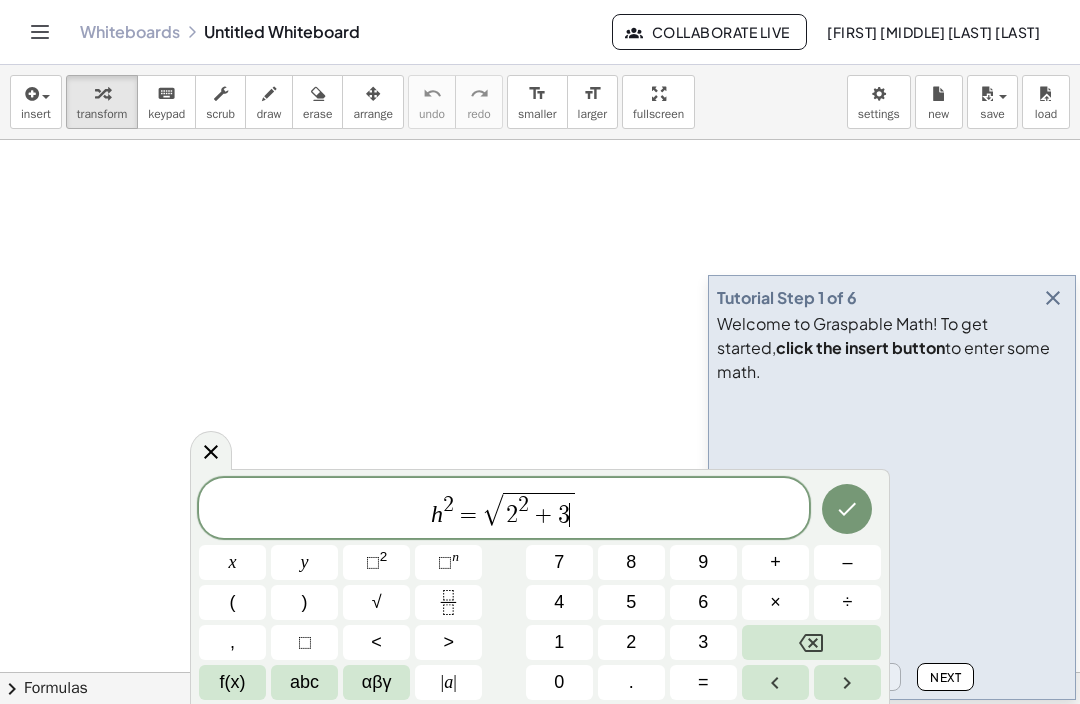 click on "⬚ 2" at bounding box center [376, 562] 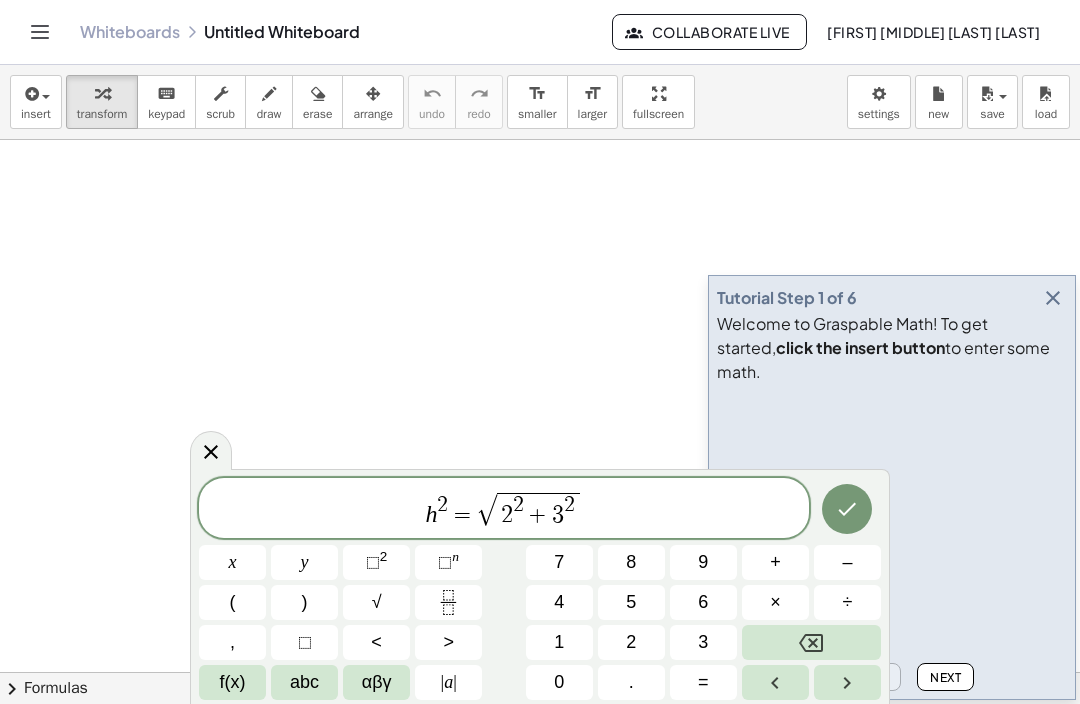 click at bounding box center [847, 509] 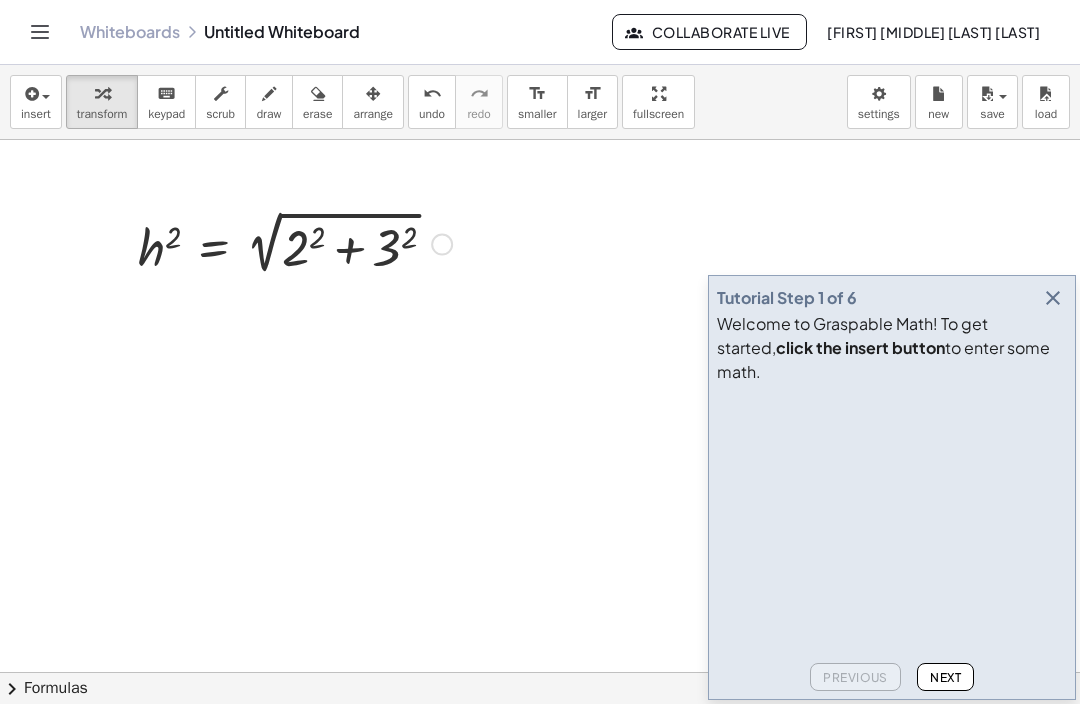 click at bounding box center (30, 94) 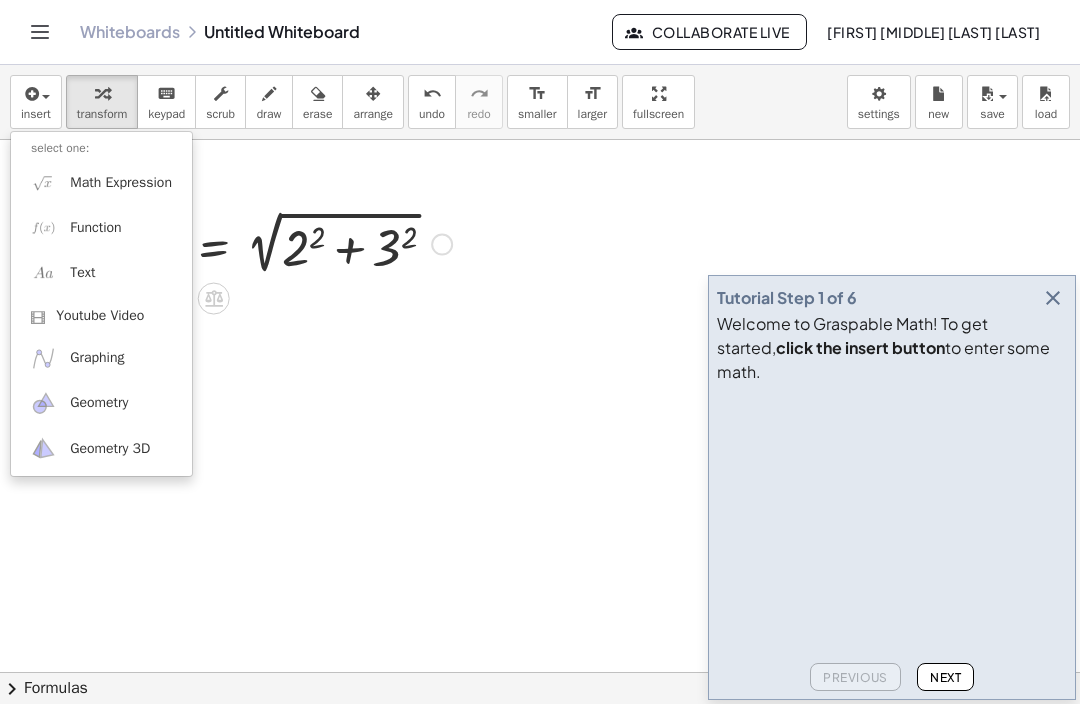 click at bounding box center [43, 227] 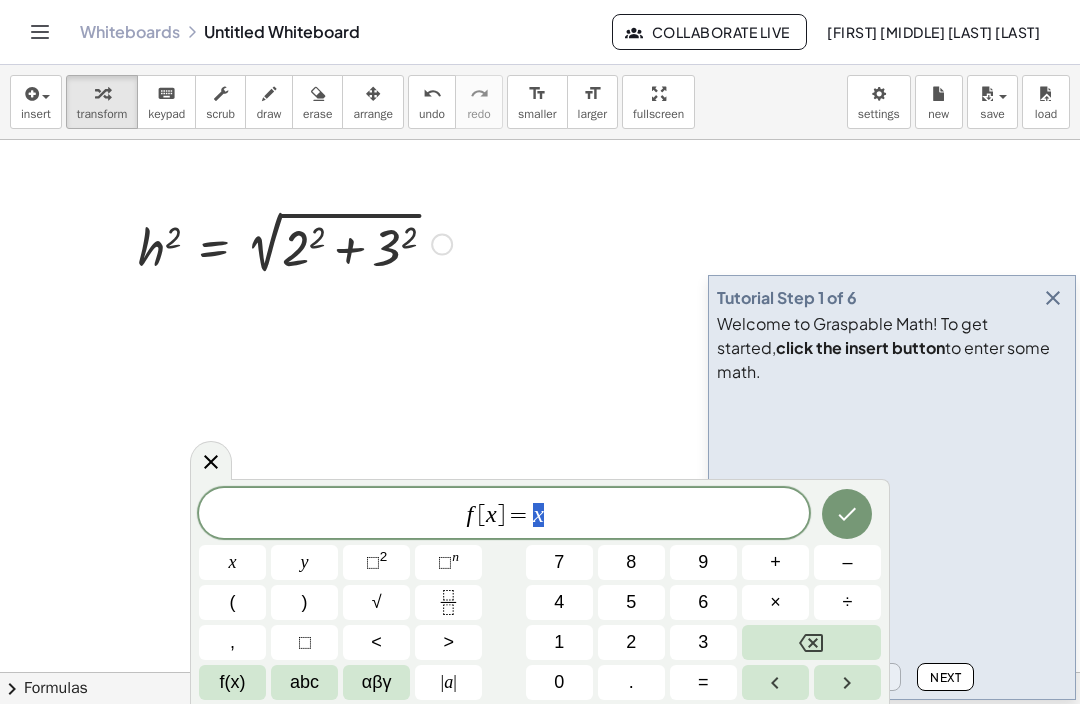 click at bounding box center [811, 642] 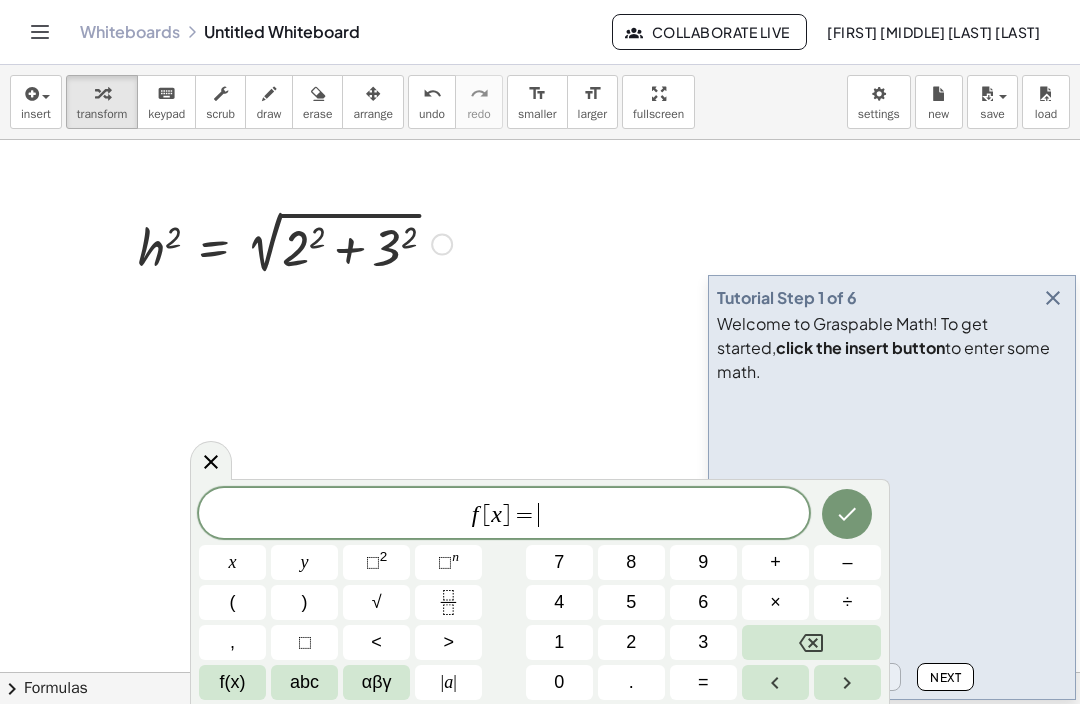 click at bounding box center (811, 642) 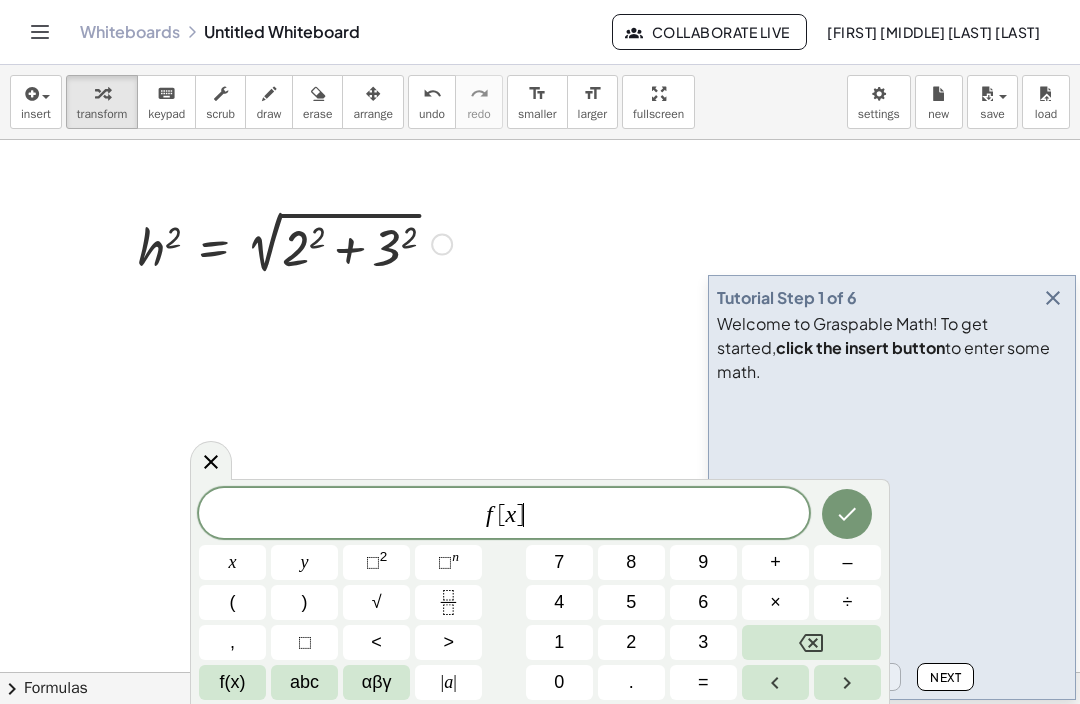 click at bounding box center [811, 642] 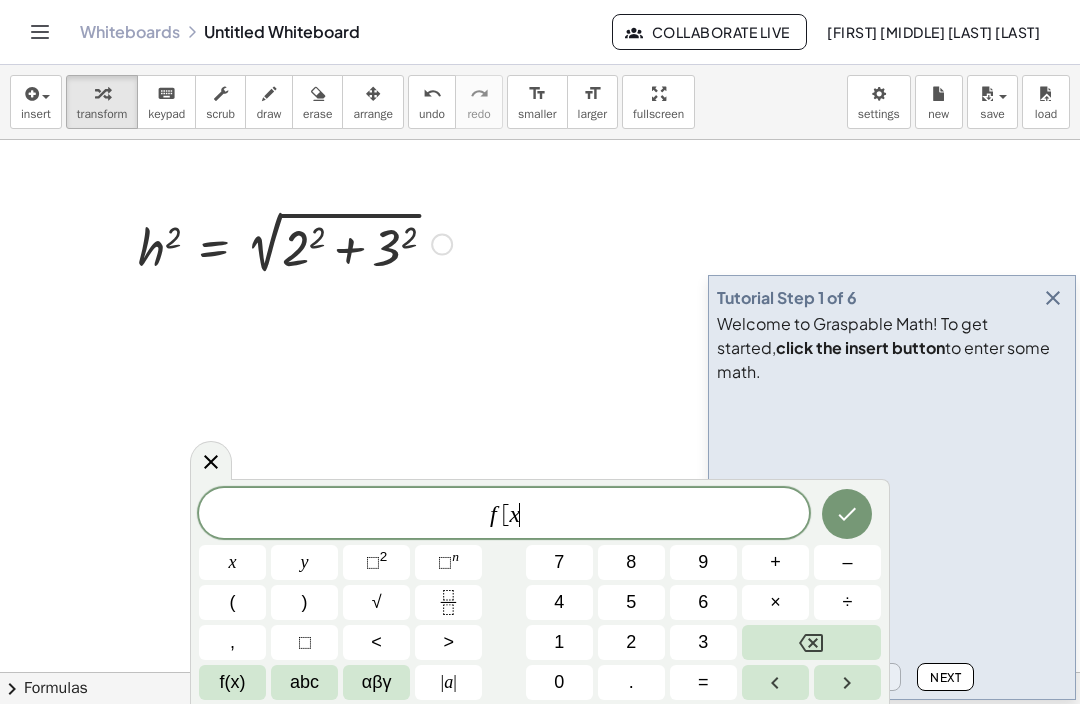 click at bounding box center [811, 642] 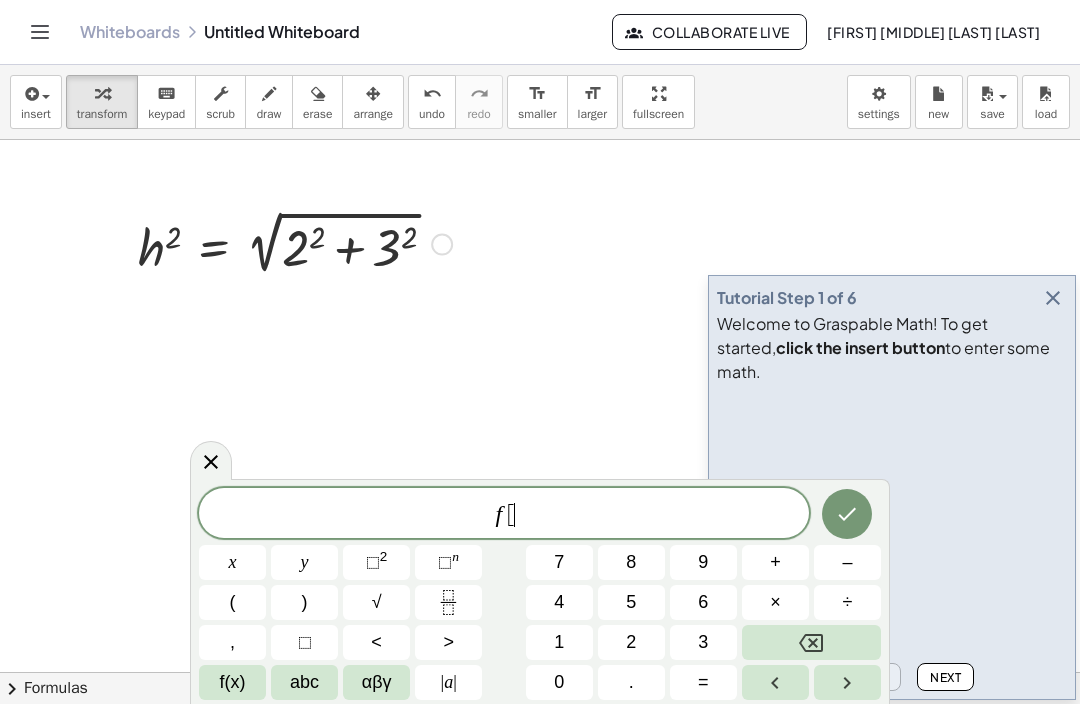 click at bounding box center [811, 642] 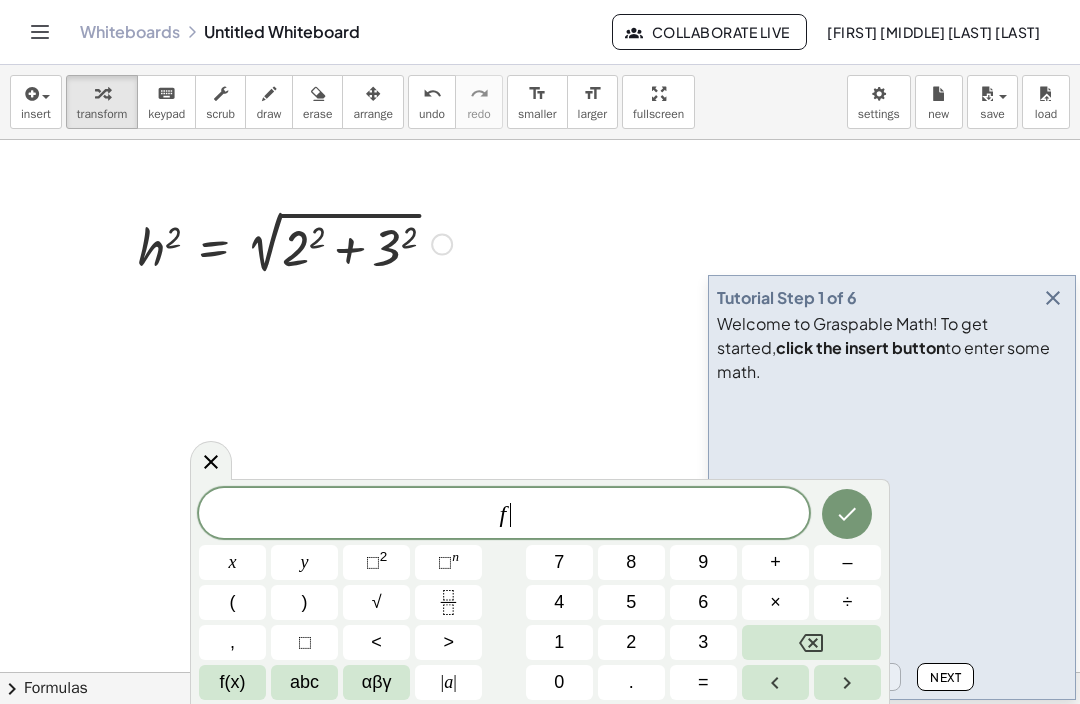 click at bounding box center (811, 642) 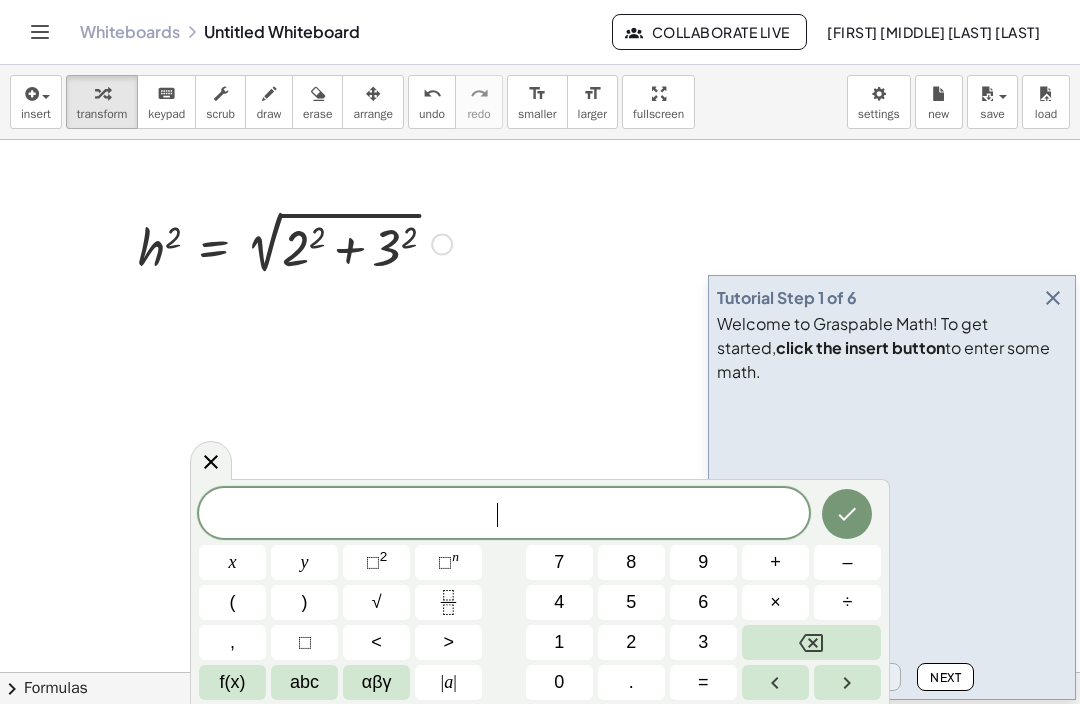 click on "abc" at bounding box center [304, 682] 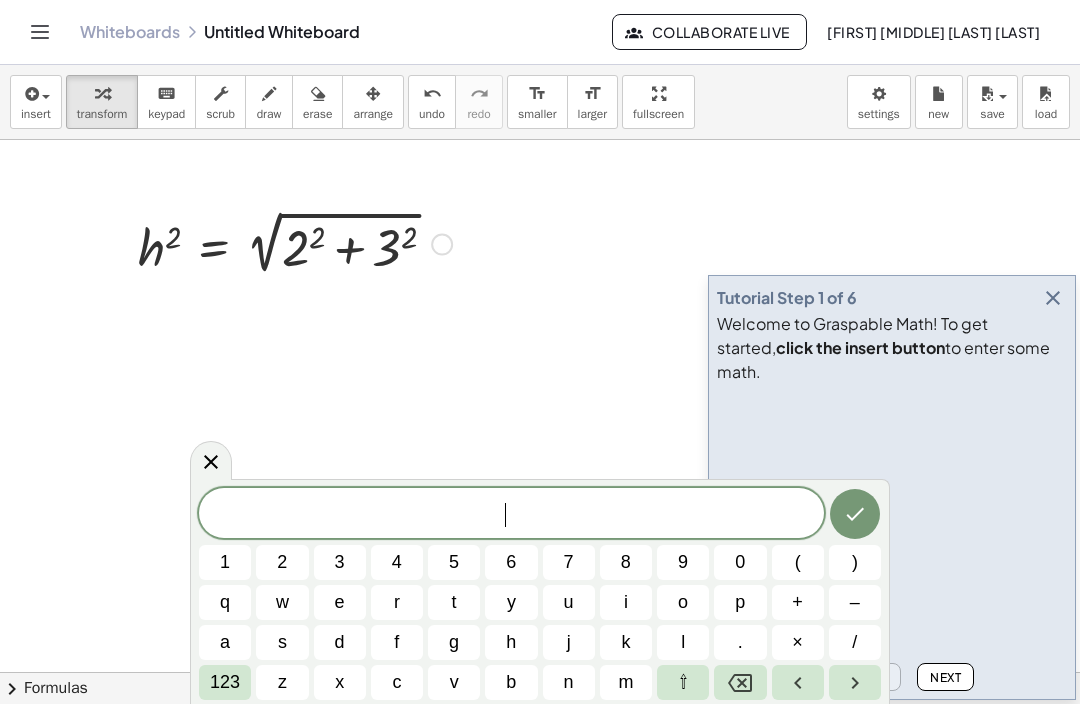 click on "h" at bounding box center [511, 642] 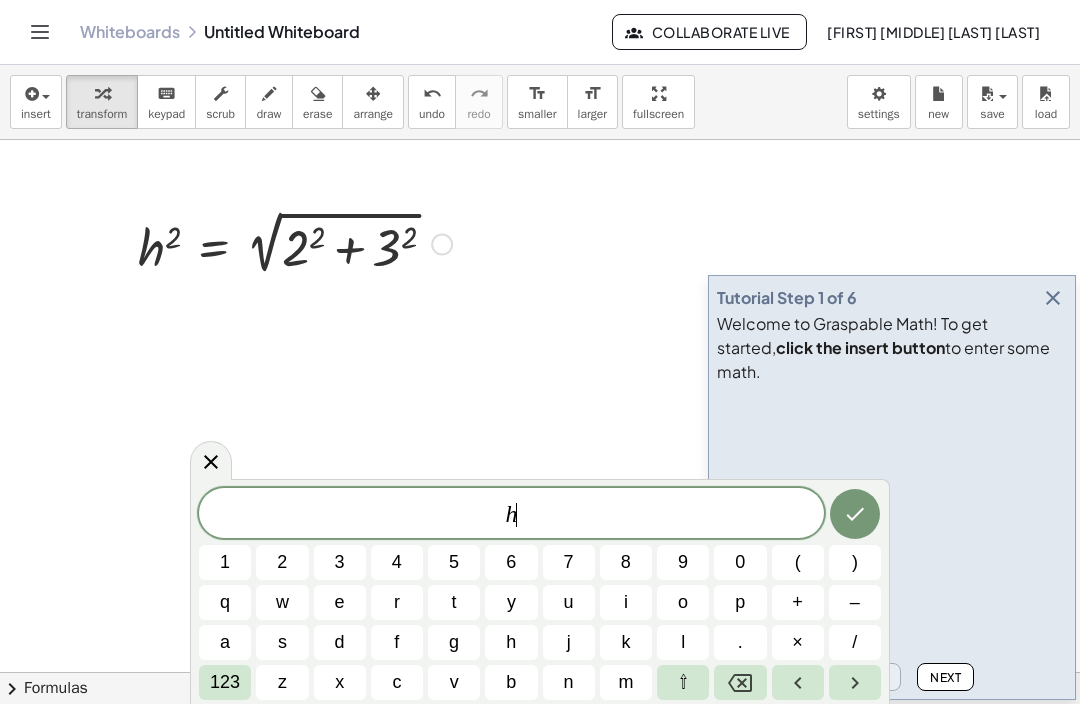 click on "123" at bounding box center (225, 682) 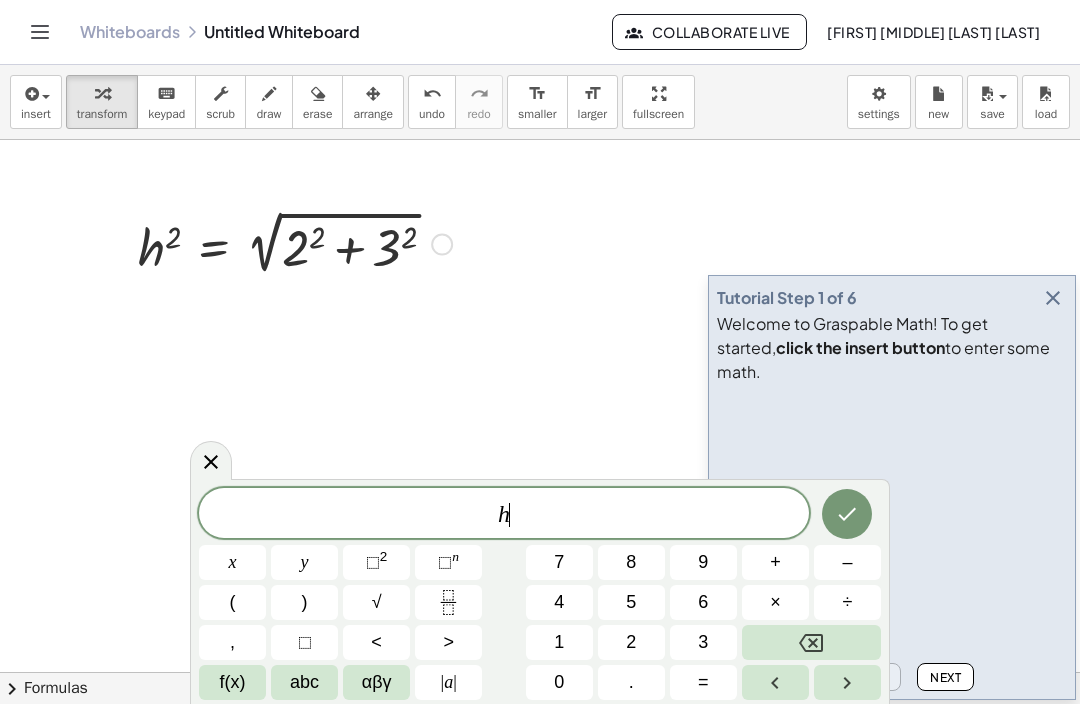 click on "h ​" 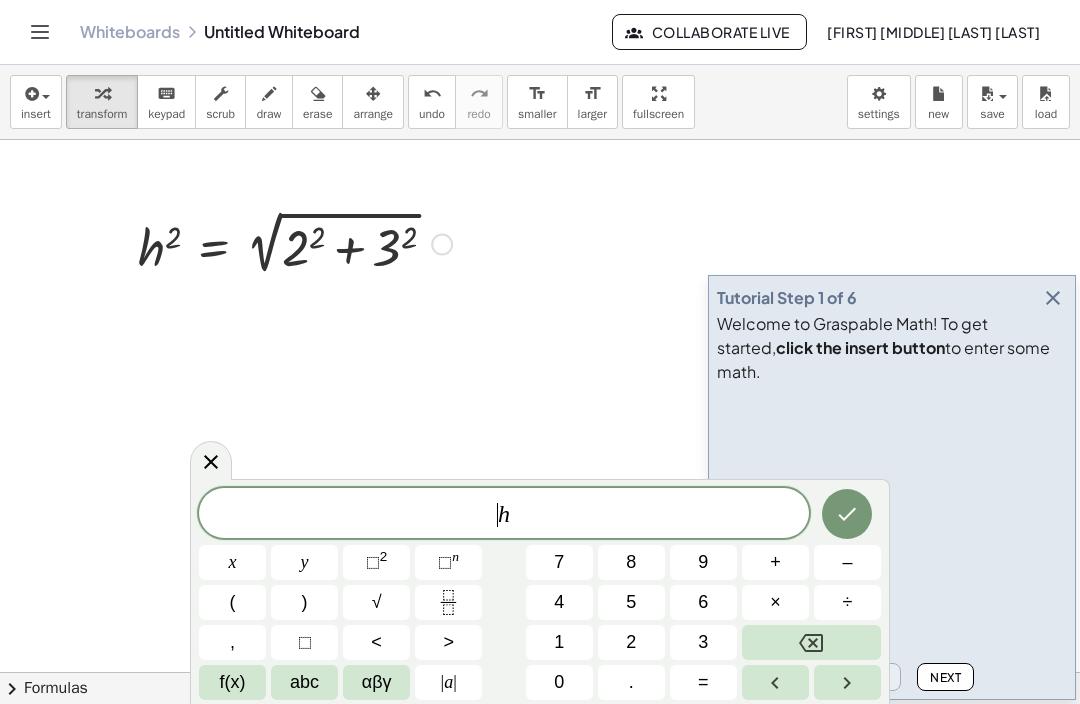 click on "​ h" at bounding box center [504, 515] 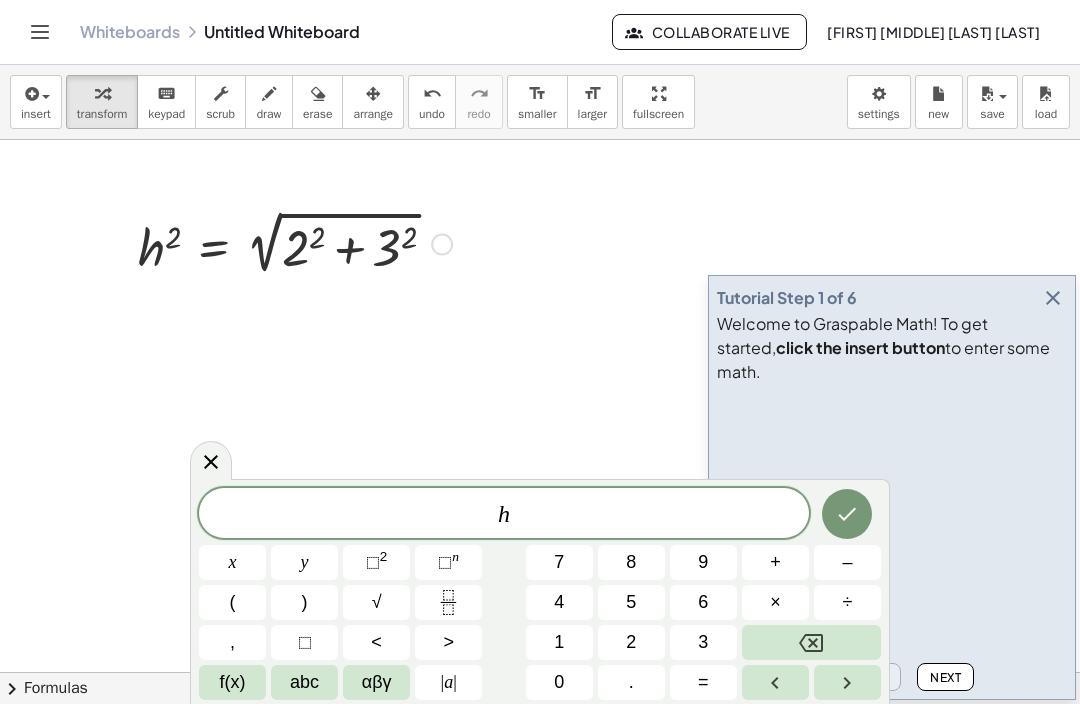 click on "2" at bounding box center (384, 556) 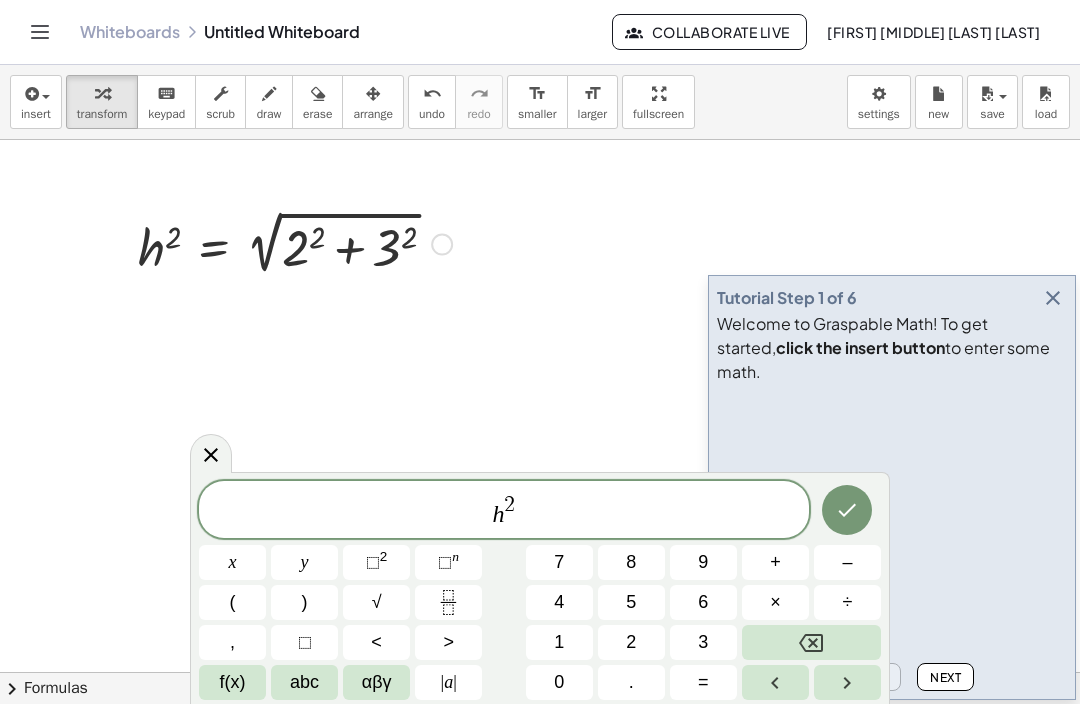 click on "=" at bounding box center [703, 682] 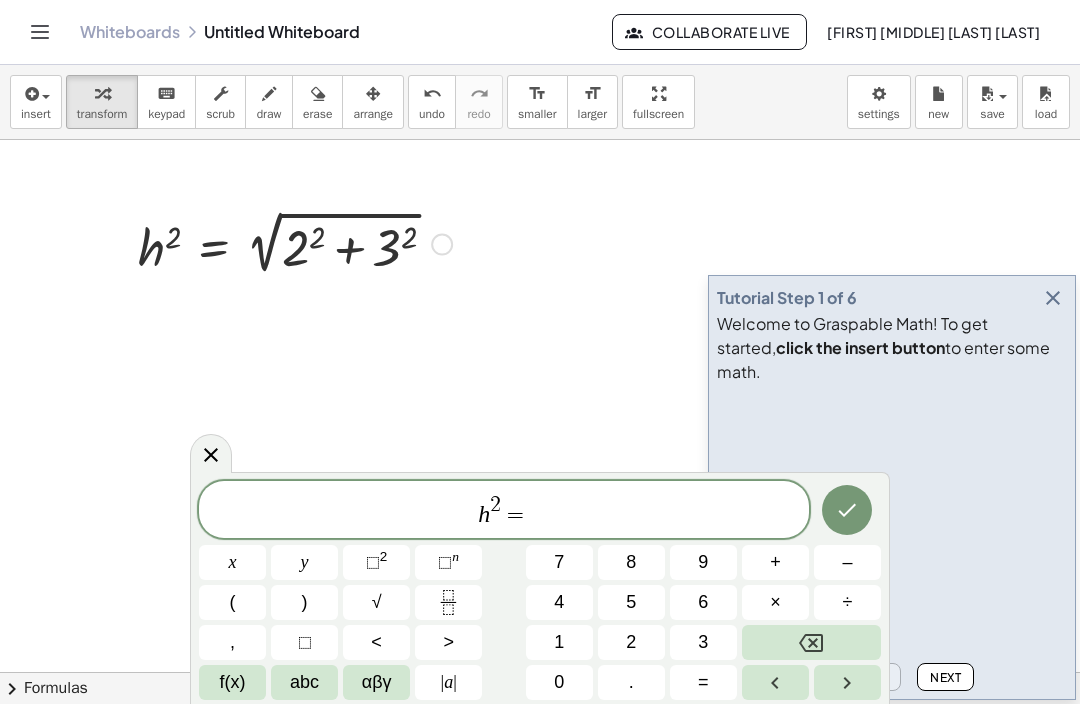 click on "4" at bounding box center (559, 602) 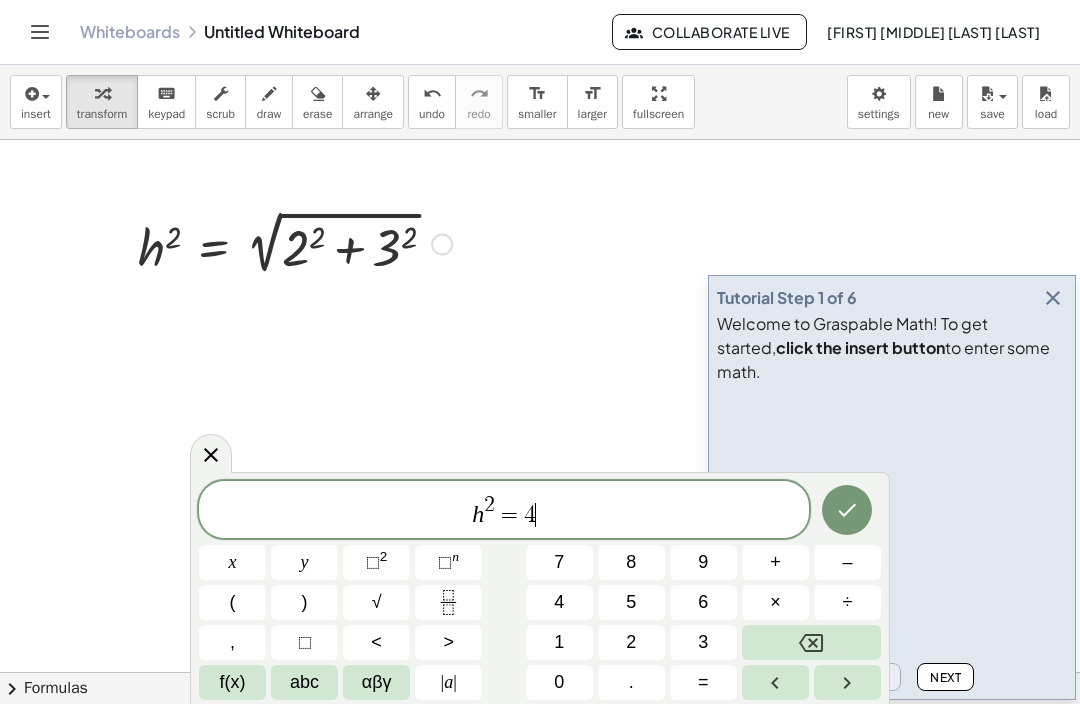 click at bounding box center [811, 642] 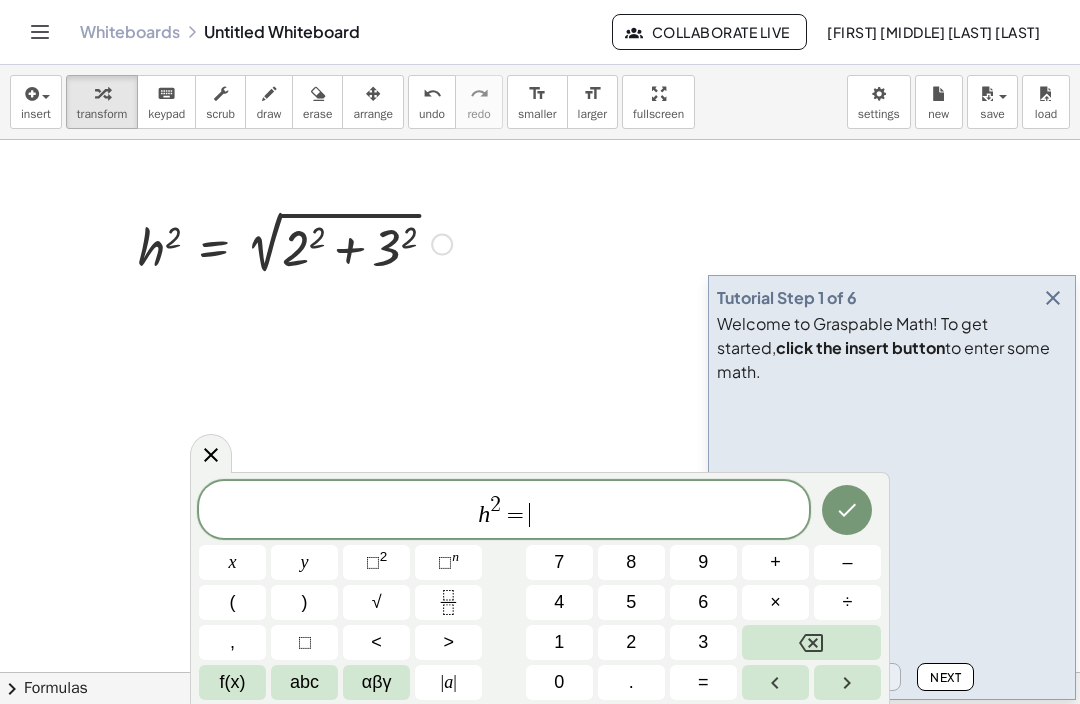 click on "√" at bounding box center [377, 602] 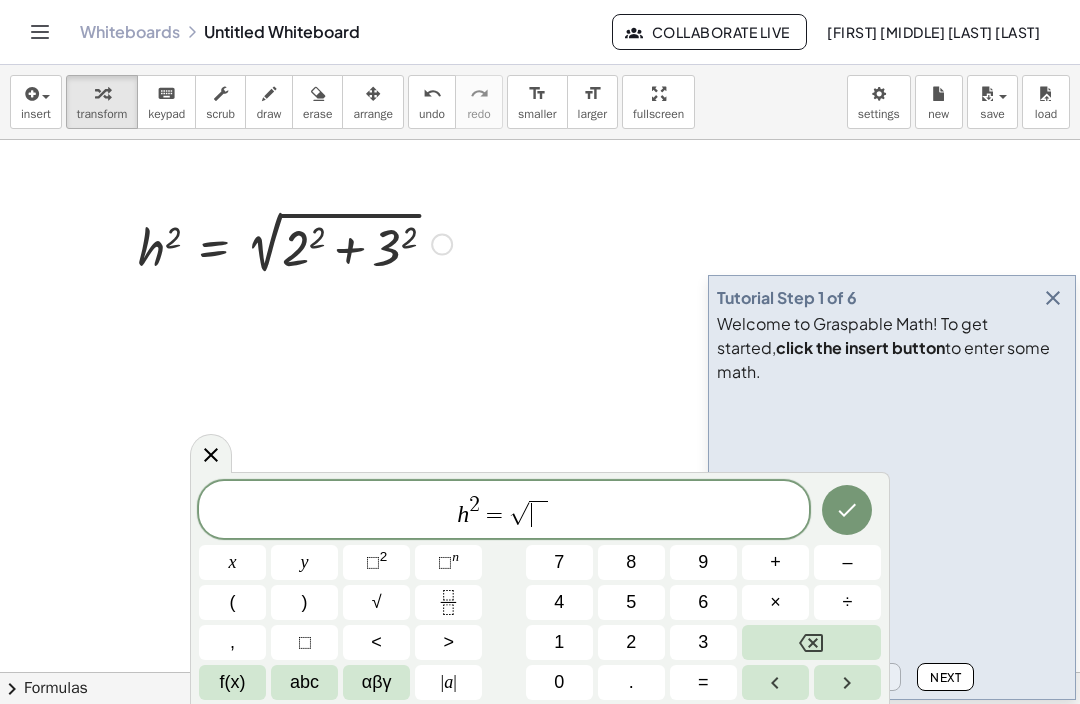 click on "4" at bounding box center (559, 602) 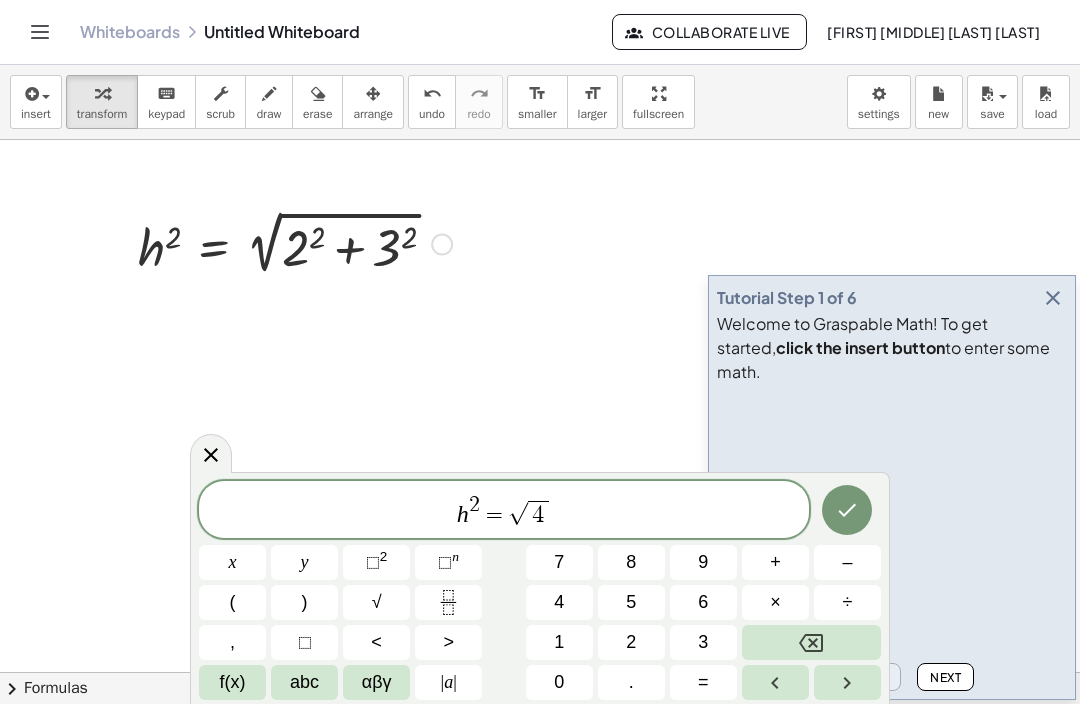 click on "+" at bounding box center [775, 562] 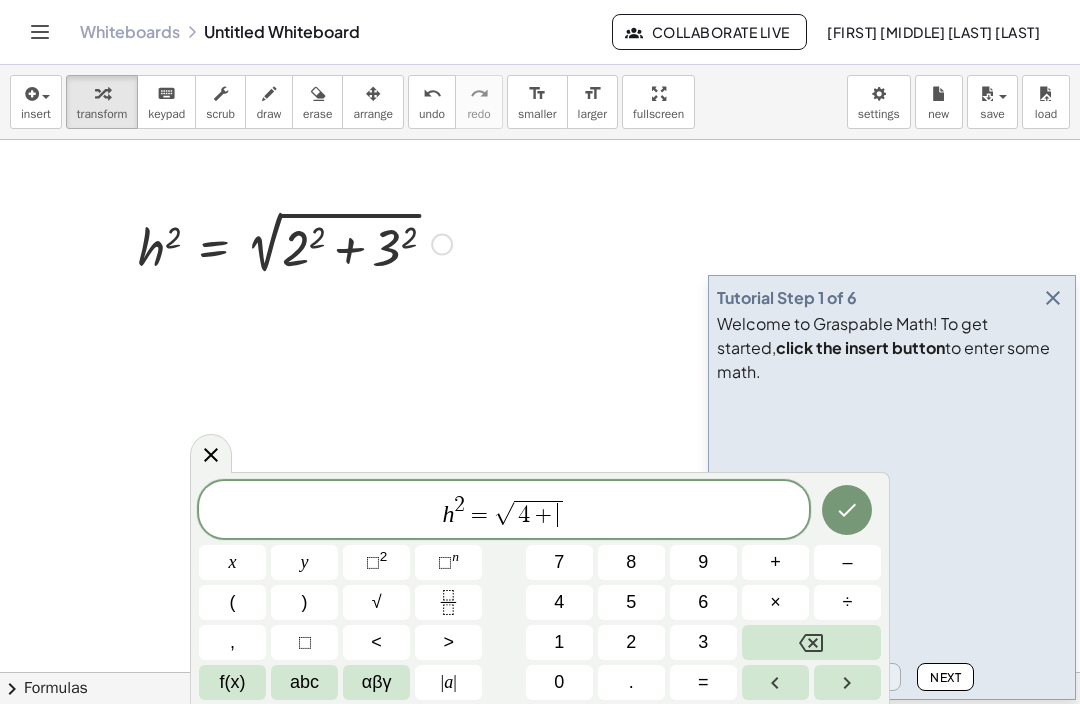 click on "9" at bounding box center [703, 562] 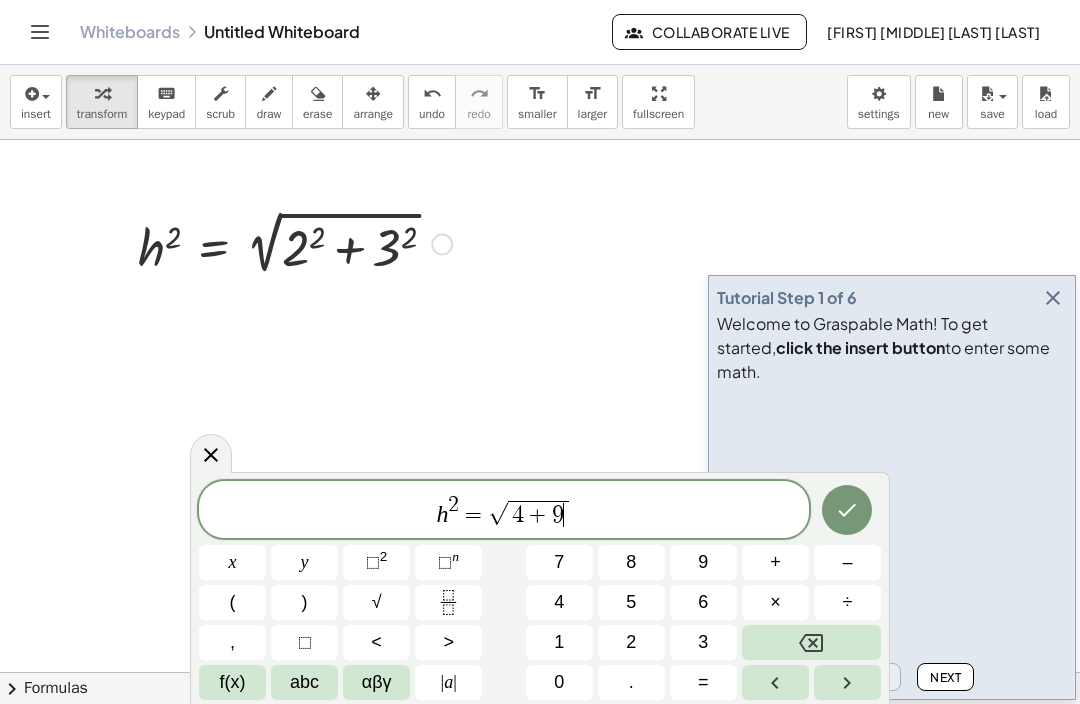 click 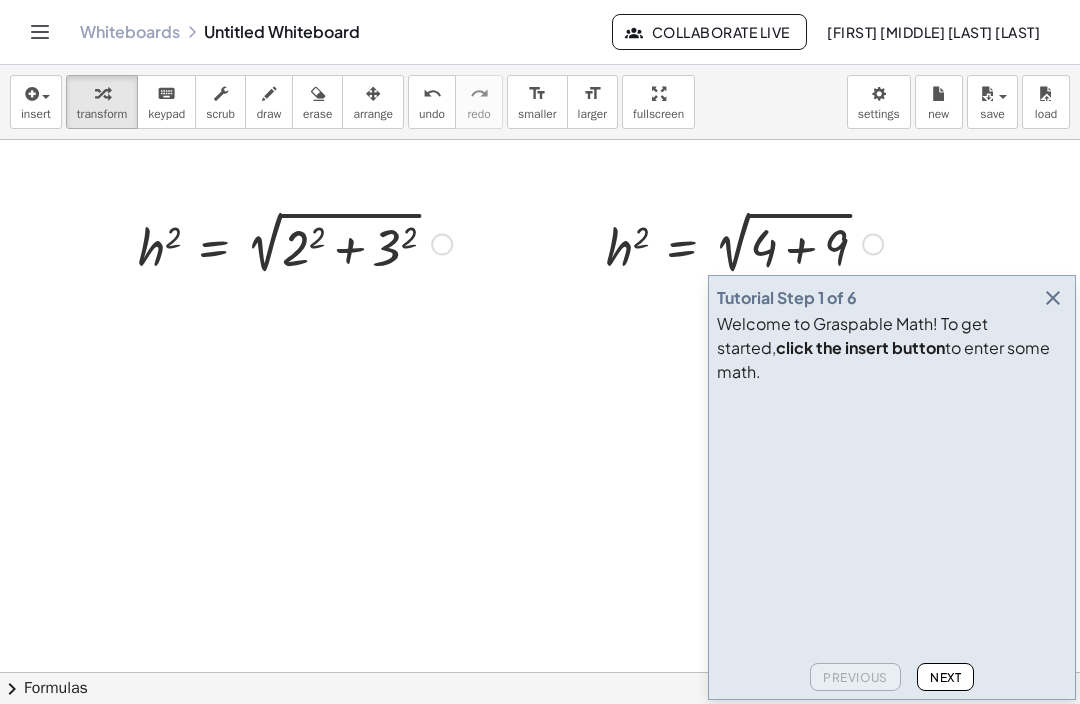 click on "insert" at bounding box center [36, 114] 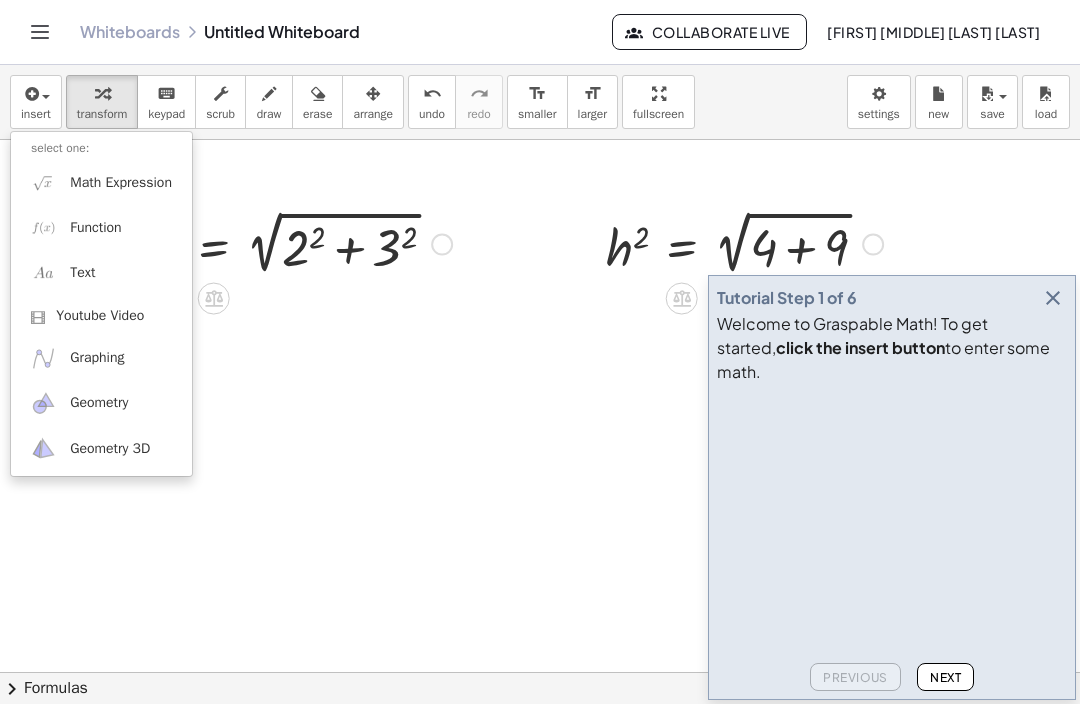 click on "Function" at bounding box center [95, 228] 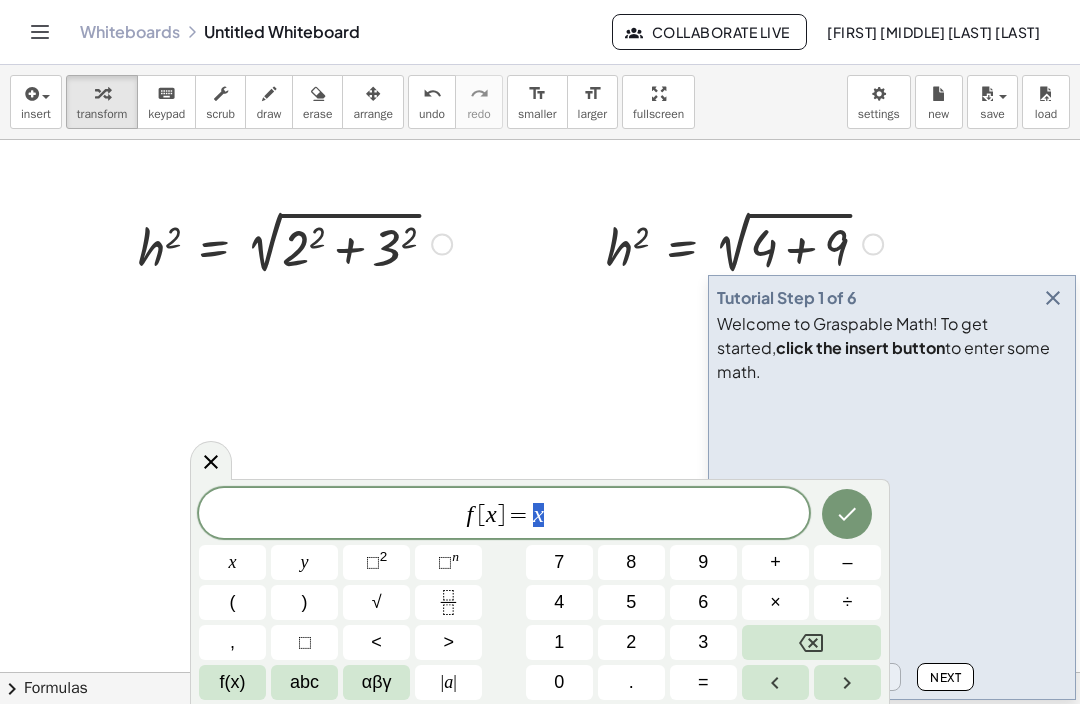 click at bounding box center [811, 642] 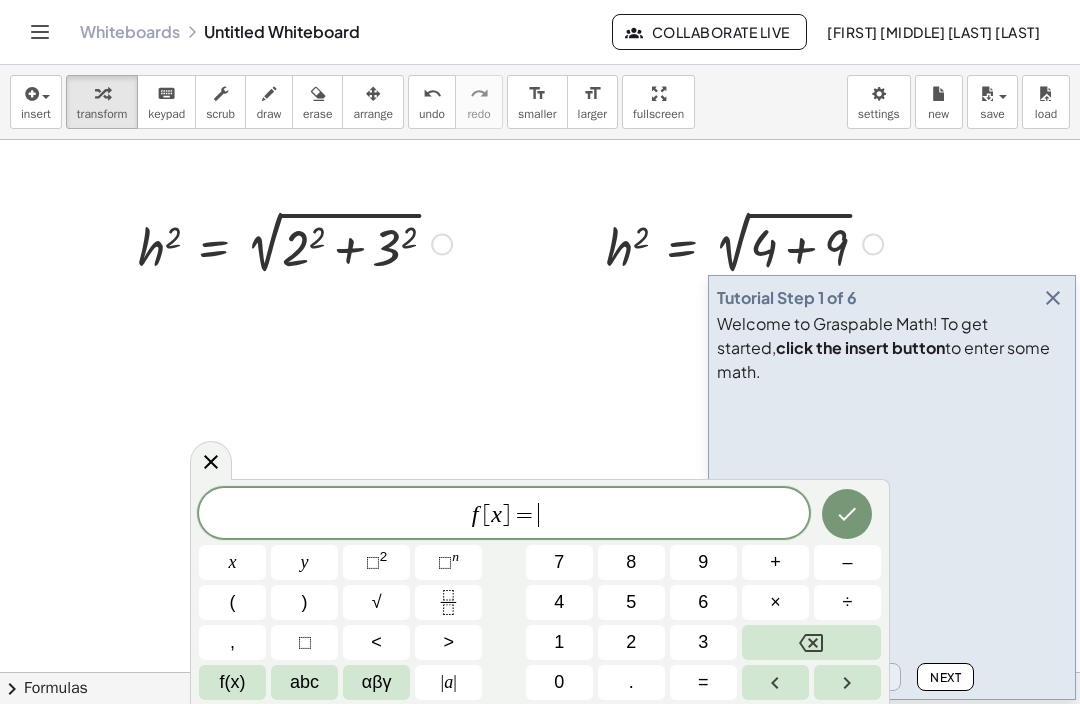 click at bounding box center [811, 642] 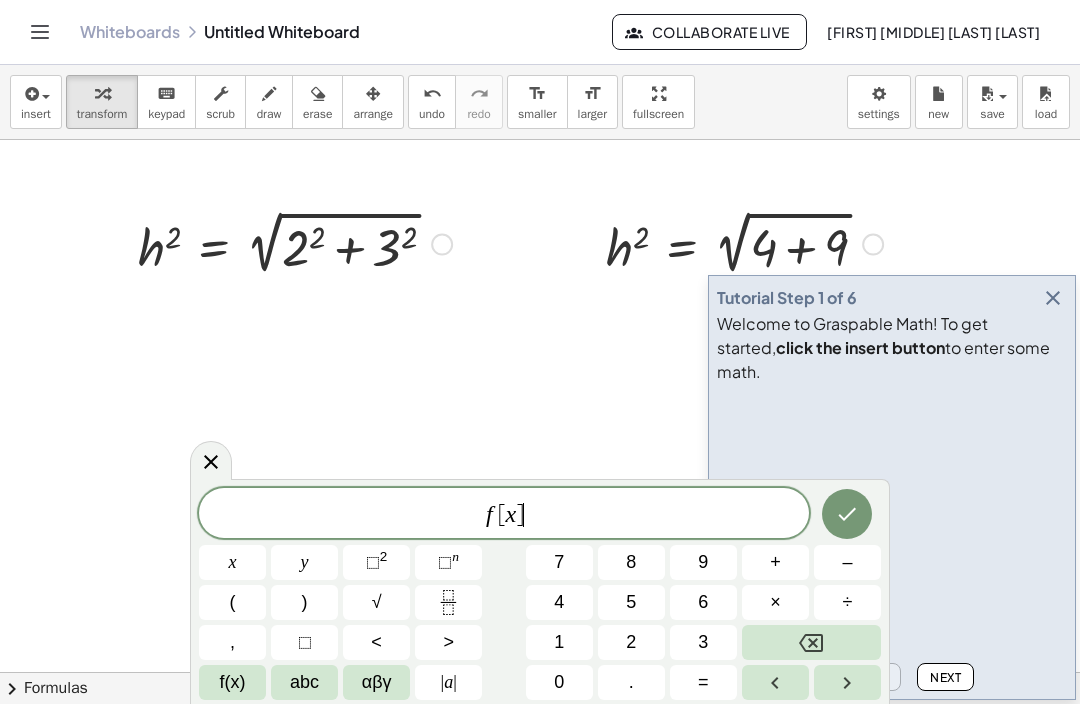 click at bounding box center [811, 642] 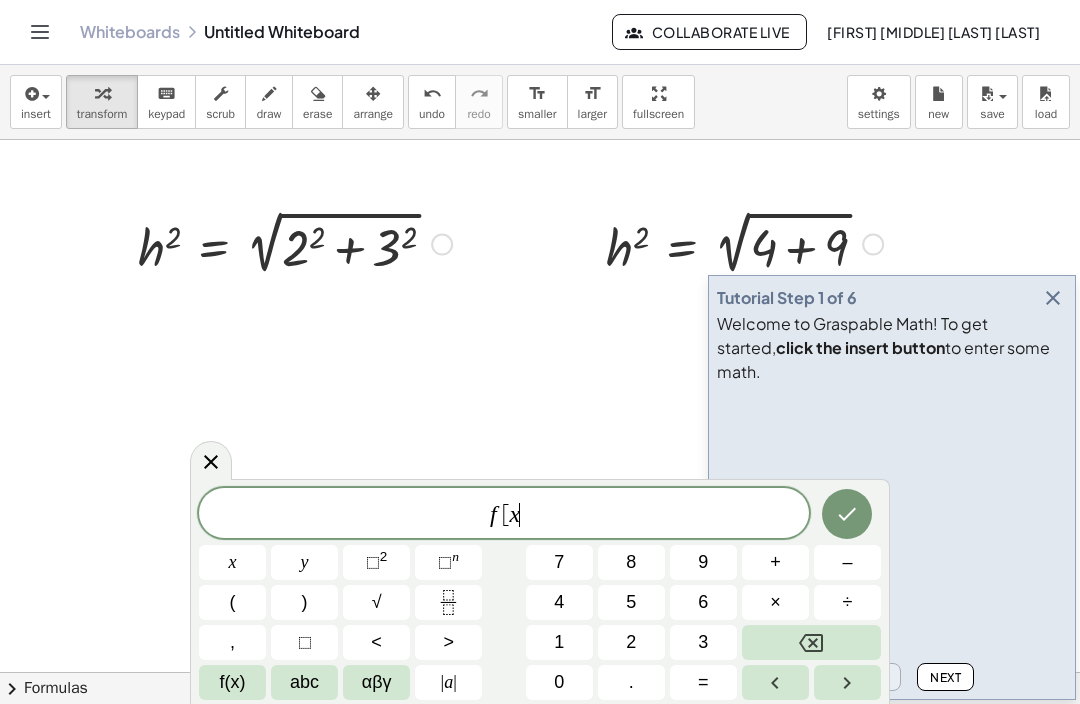 click at bounding box center (811, 642) 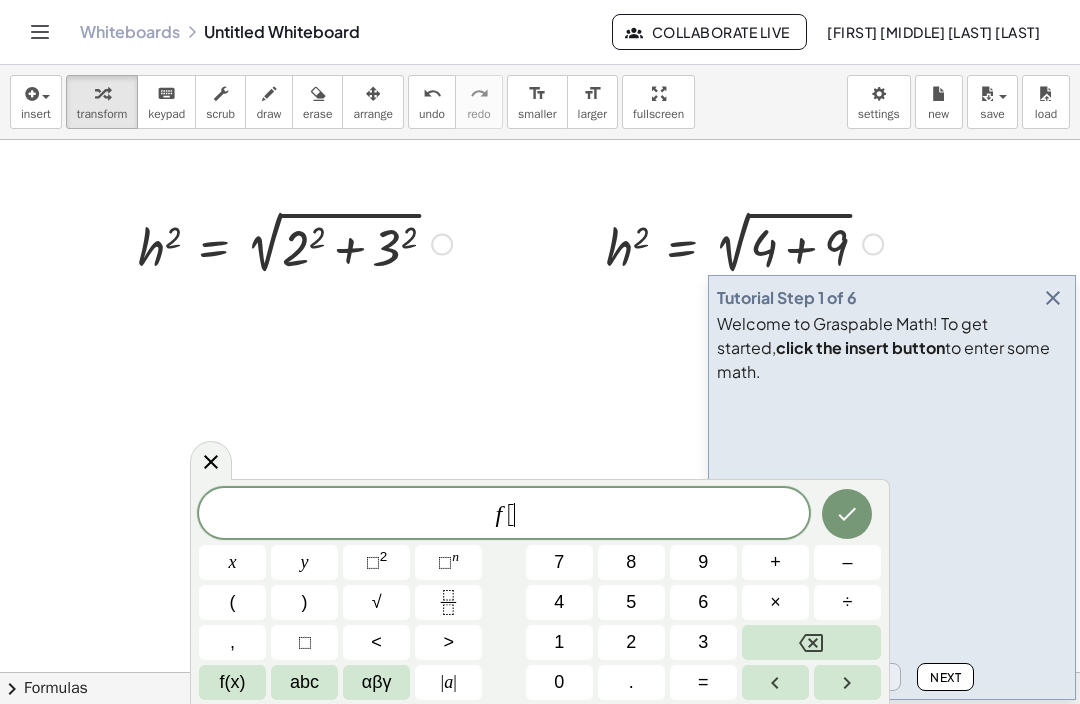 click at bounding box center (811, 642) 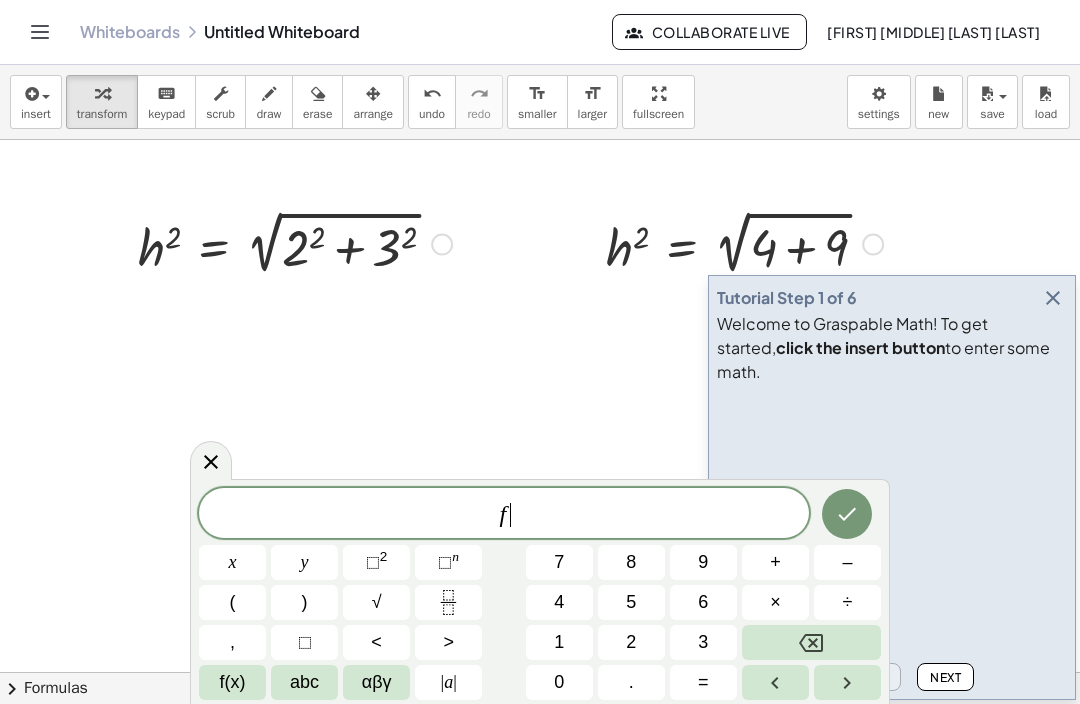 click 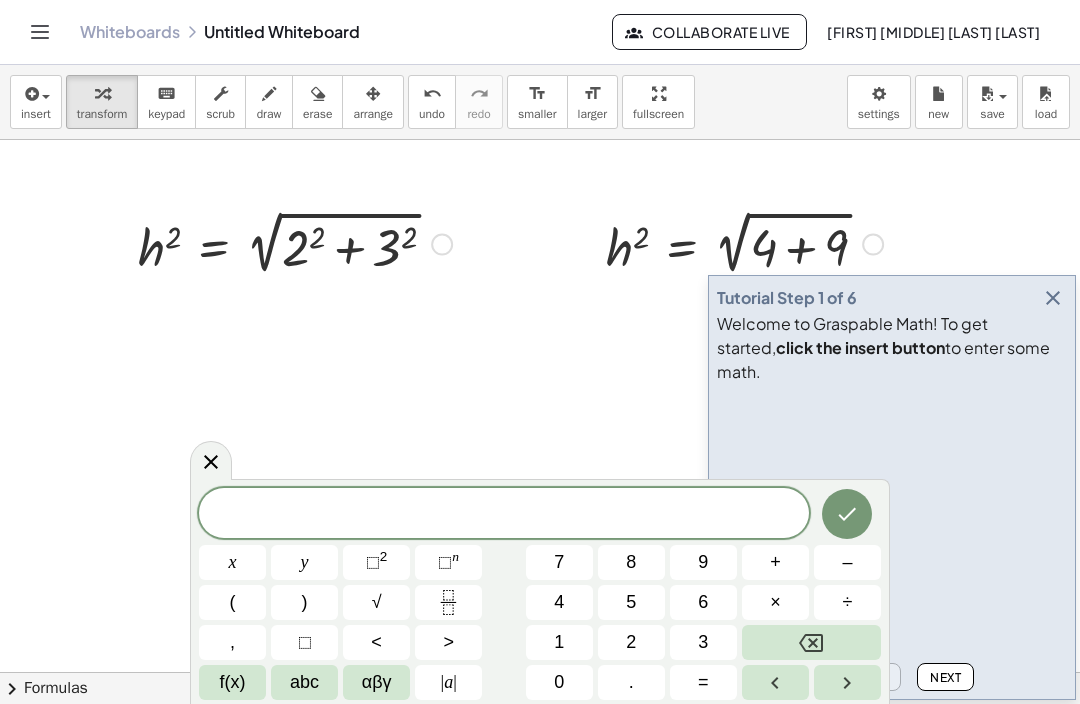 click on "f(x)" at bounding box center [232, 682] 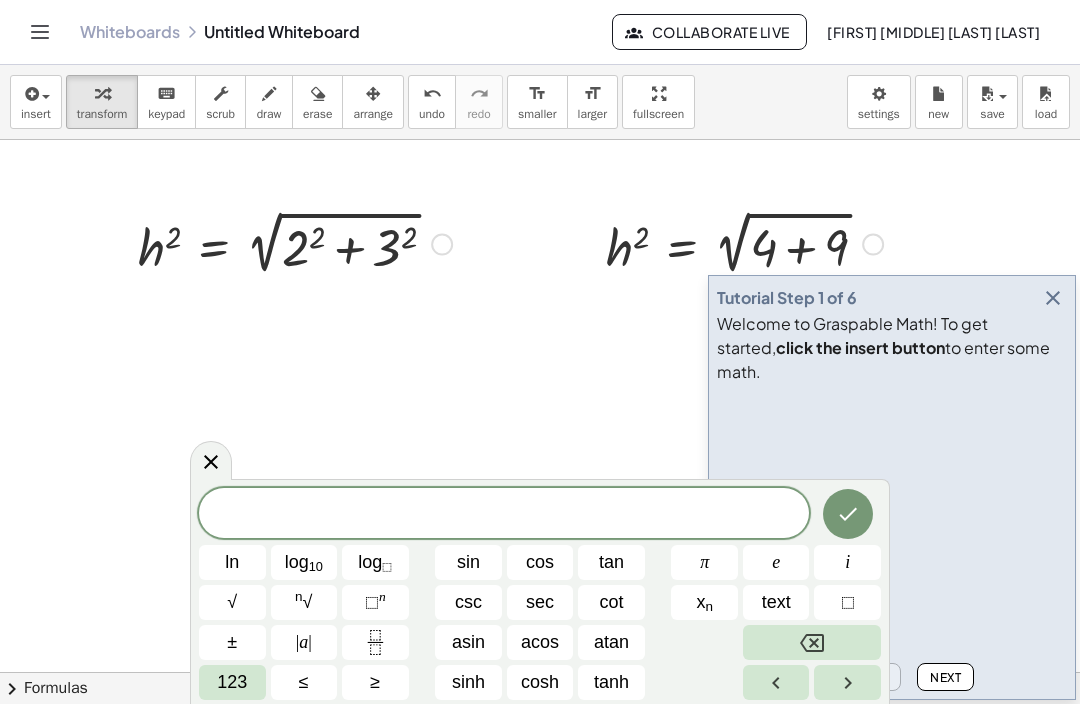 click on "123" at bounding box center [232, 682] 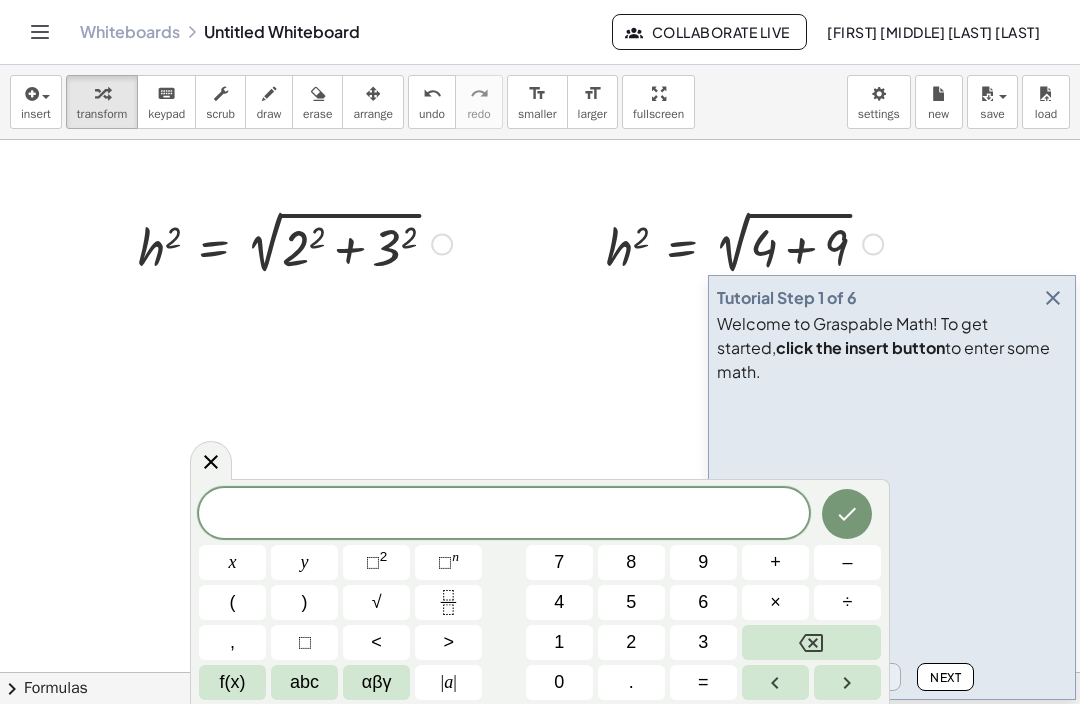 click on "abc" at bounding box center [304, 682] 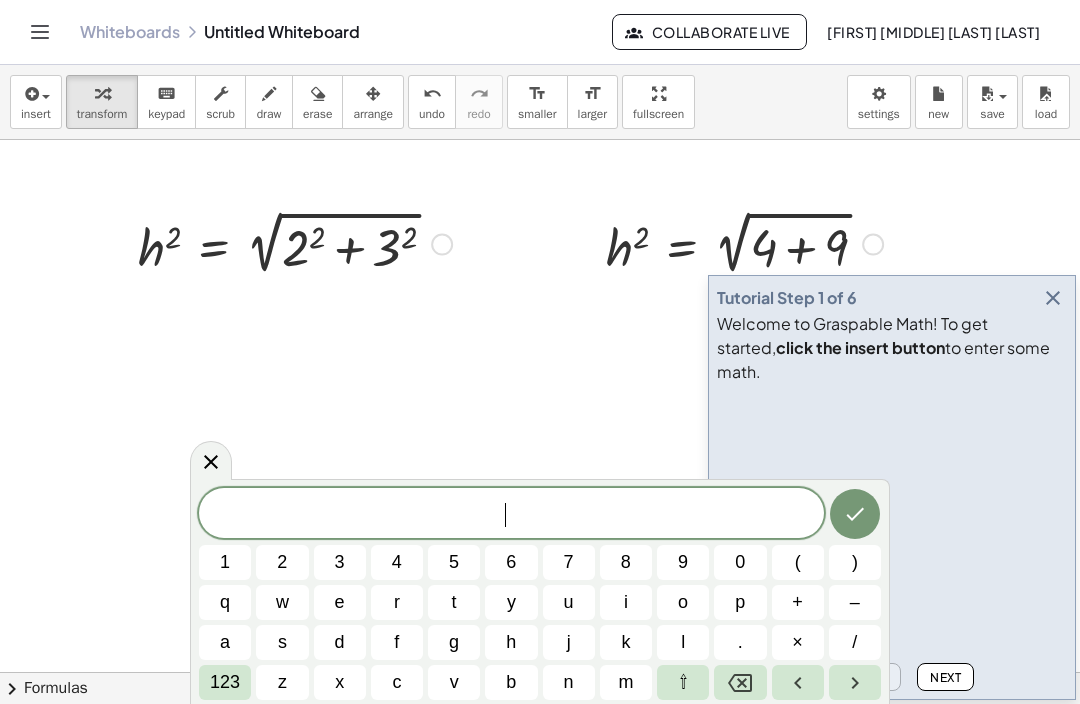 click on "h" at bounding box center (511, 642) 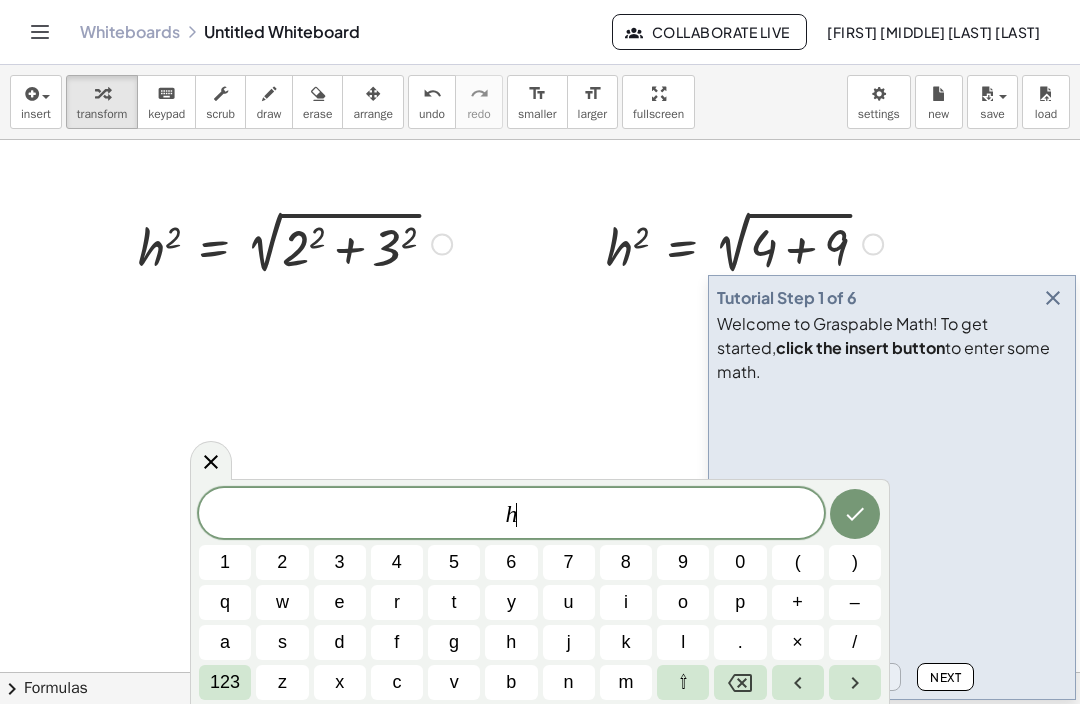 click on "123" at bounding box center (225, 682) 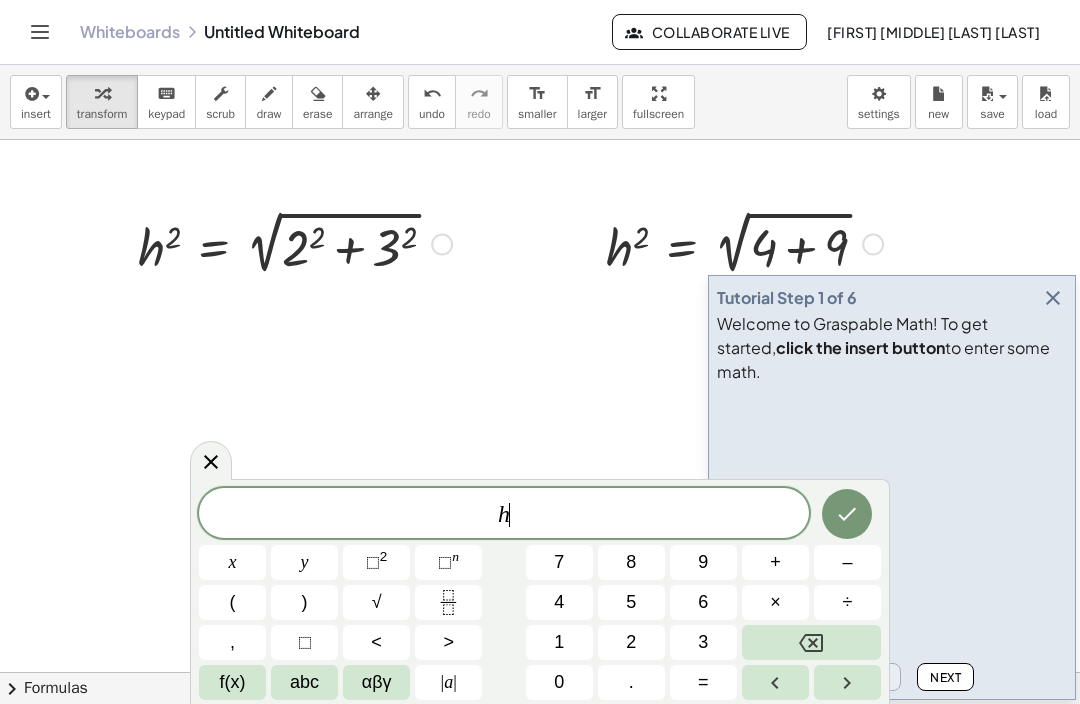 click on "2" at bounding box center (384, 556) 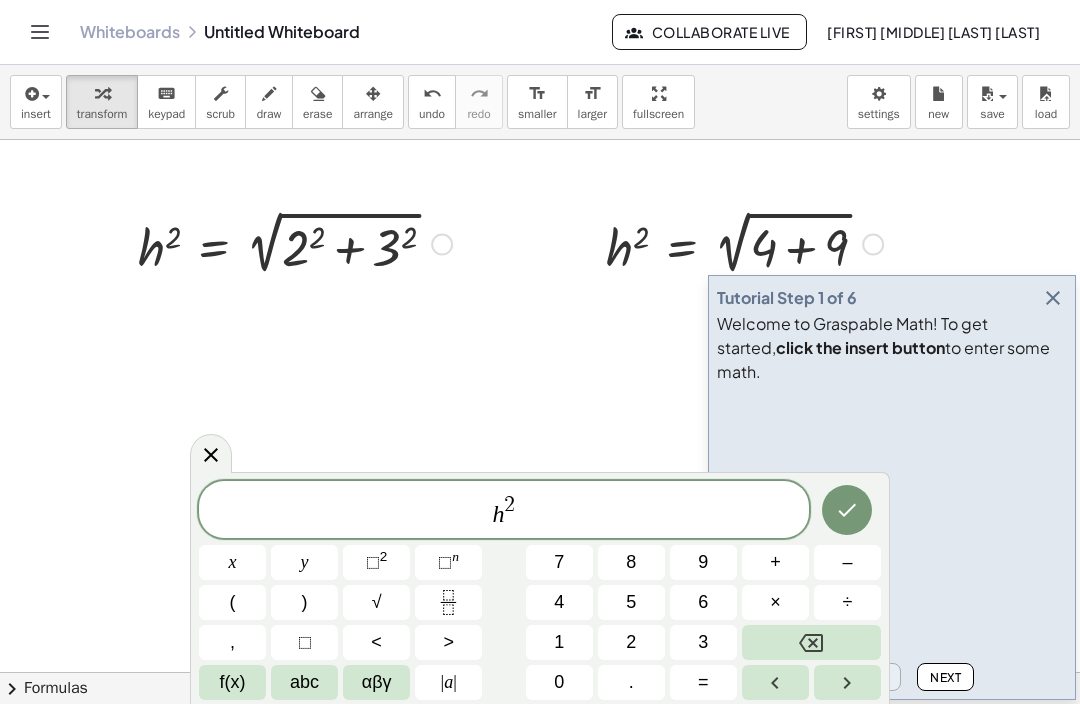 click on "=" at bounding box center [703, 682] 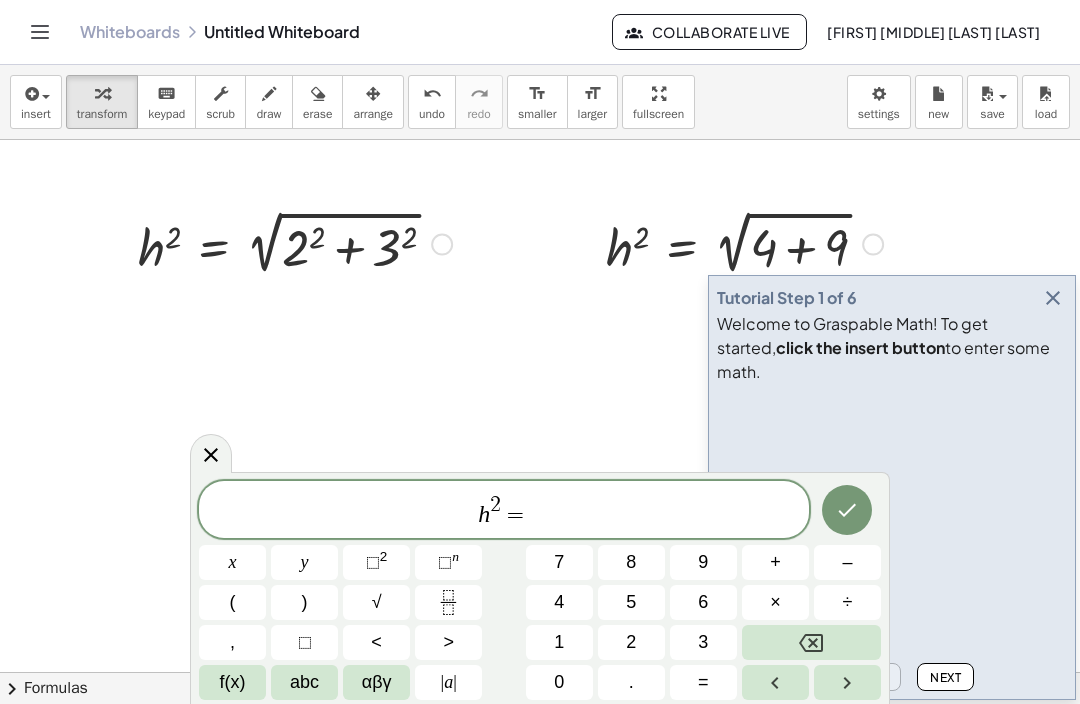 click on "√" at bounding box center (377, 602) 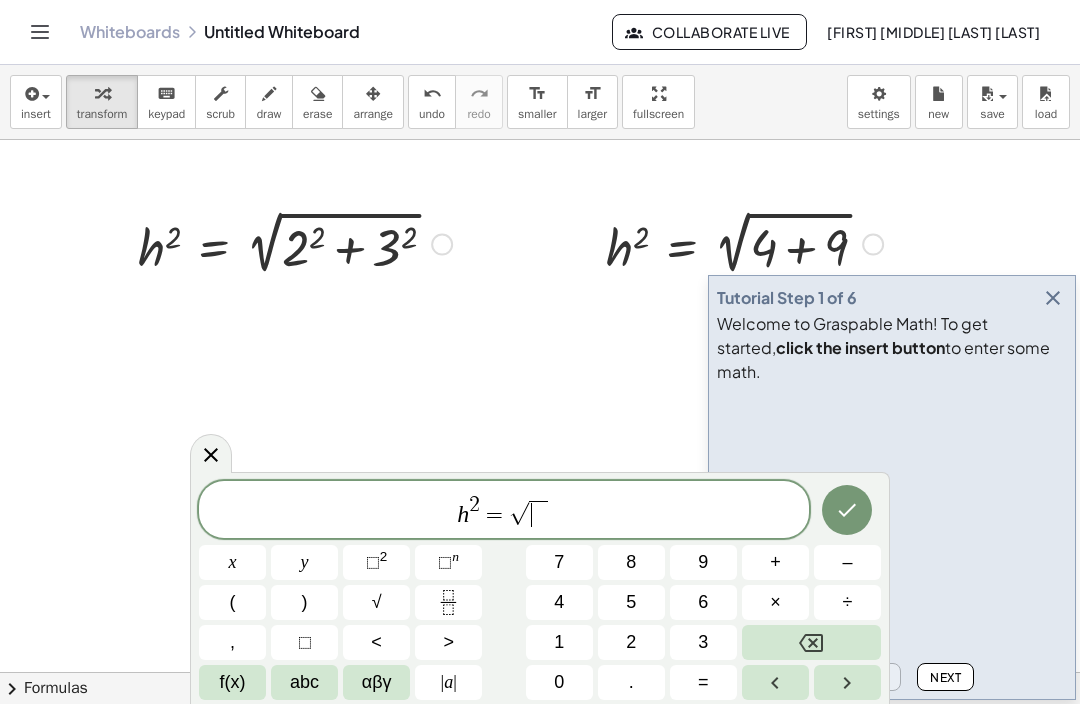 click on "1" at bounding box center [559, 642] 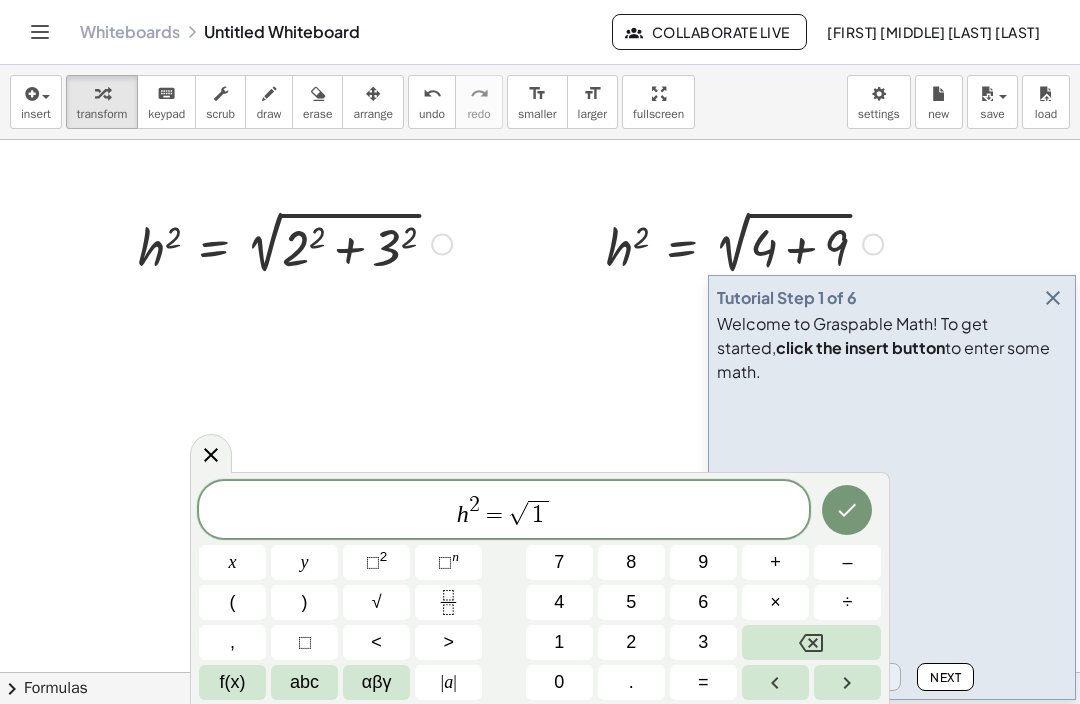 click on "3" at bounding box center [703, 642] 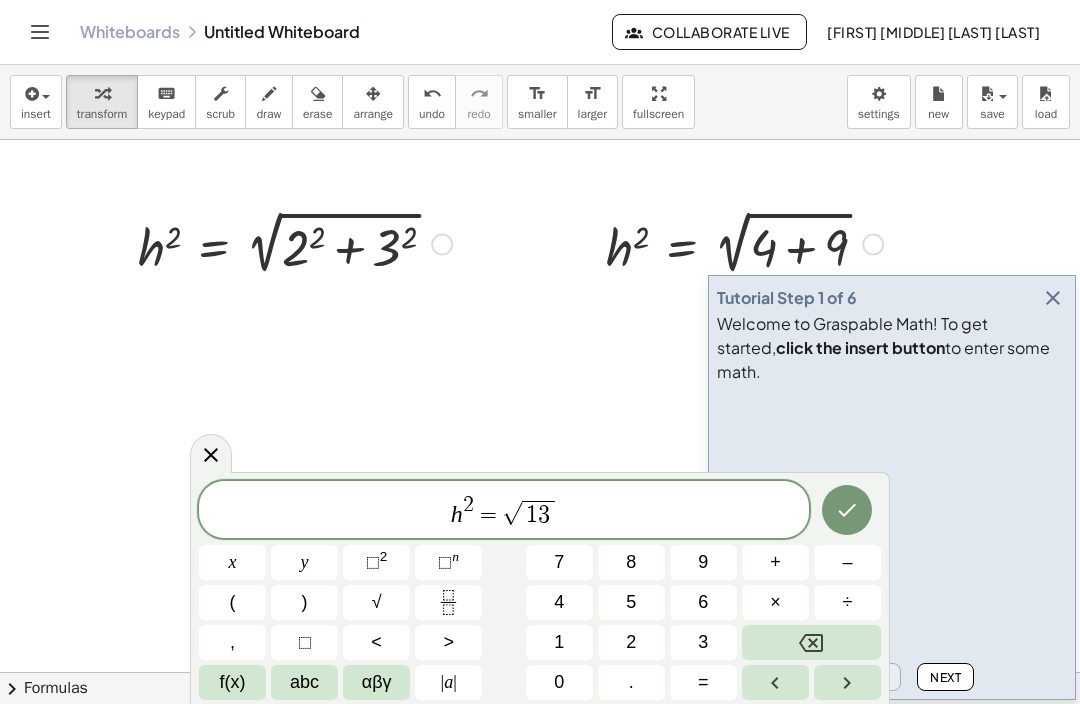 click 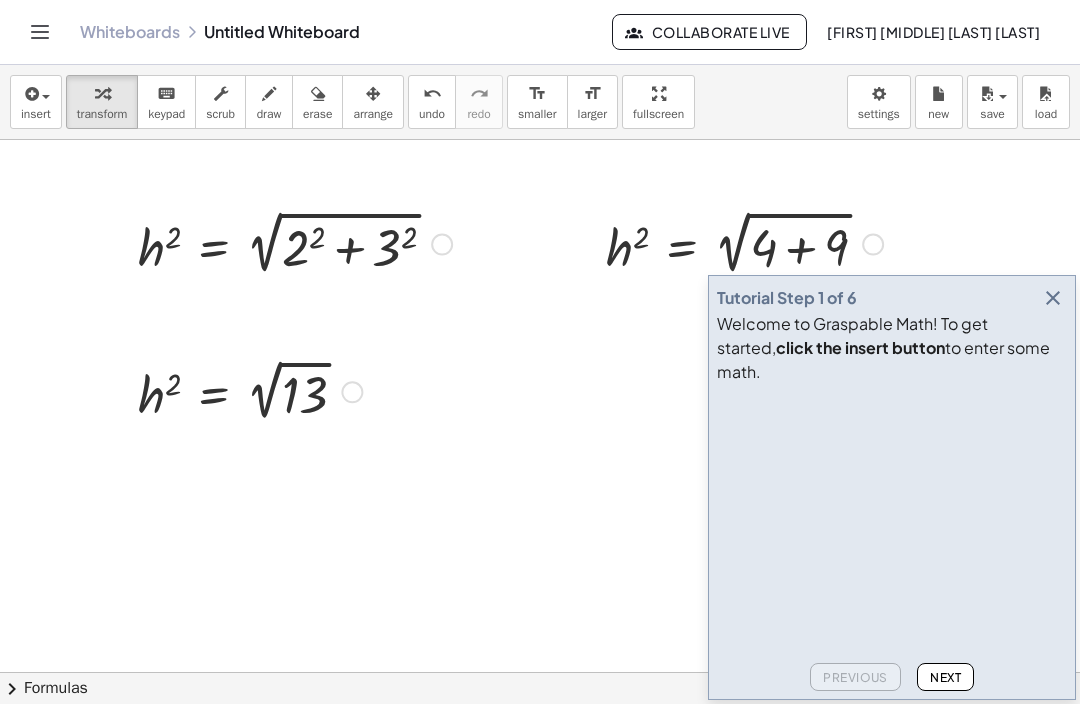 scroll, scrollTop: 66, scrollLeft: 0, axis: vertical 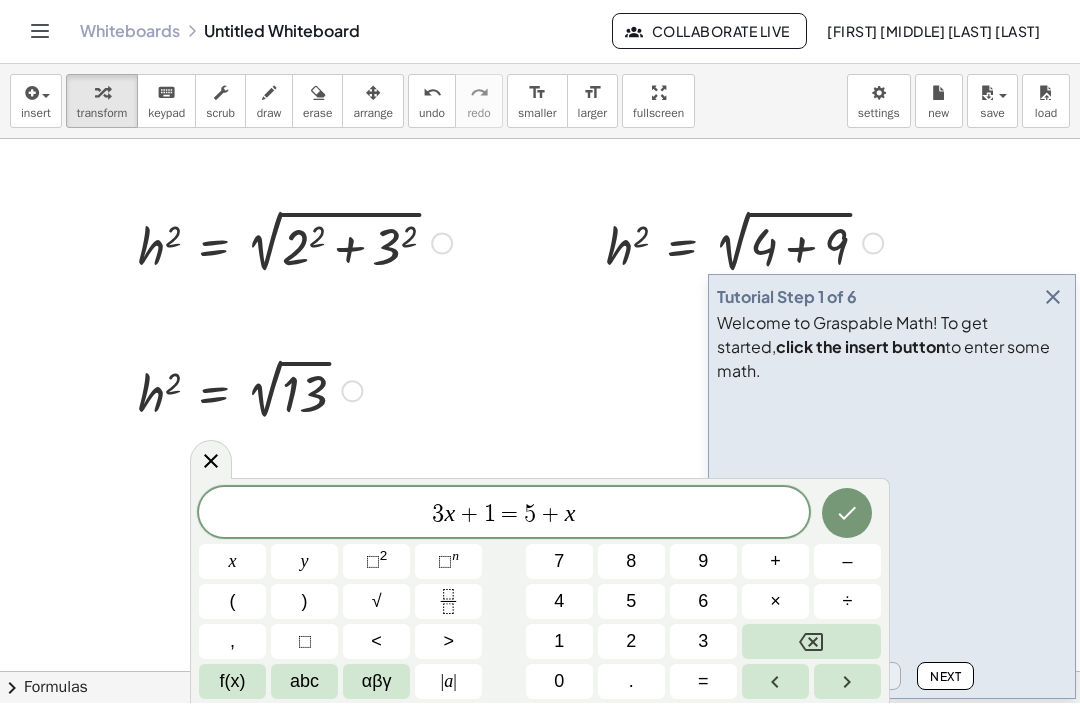 click at bounding box center [1053, 298] 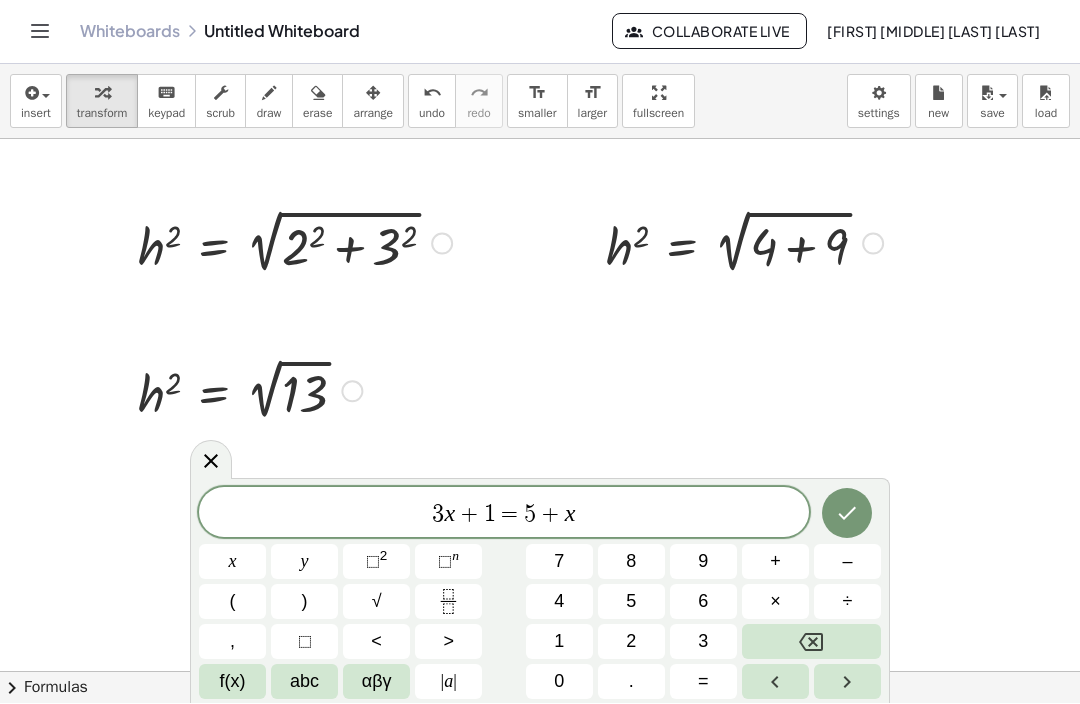 click on "3 x + 1 = 5 + x" at bounding box center [504, 515] 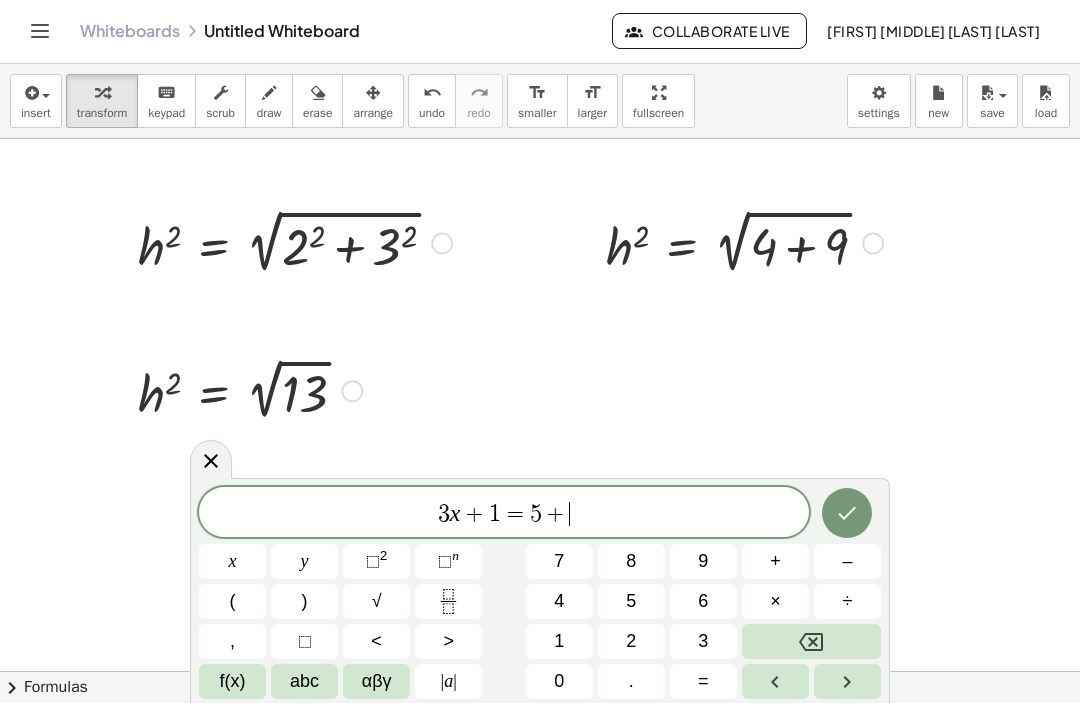 click at bounding box center (811, 642) 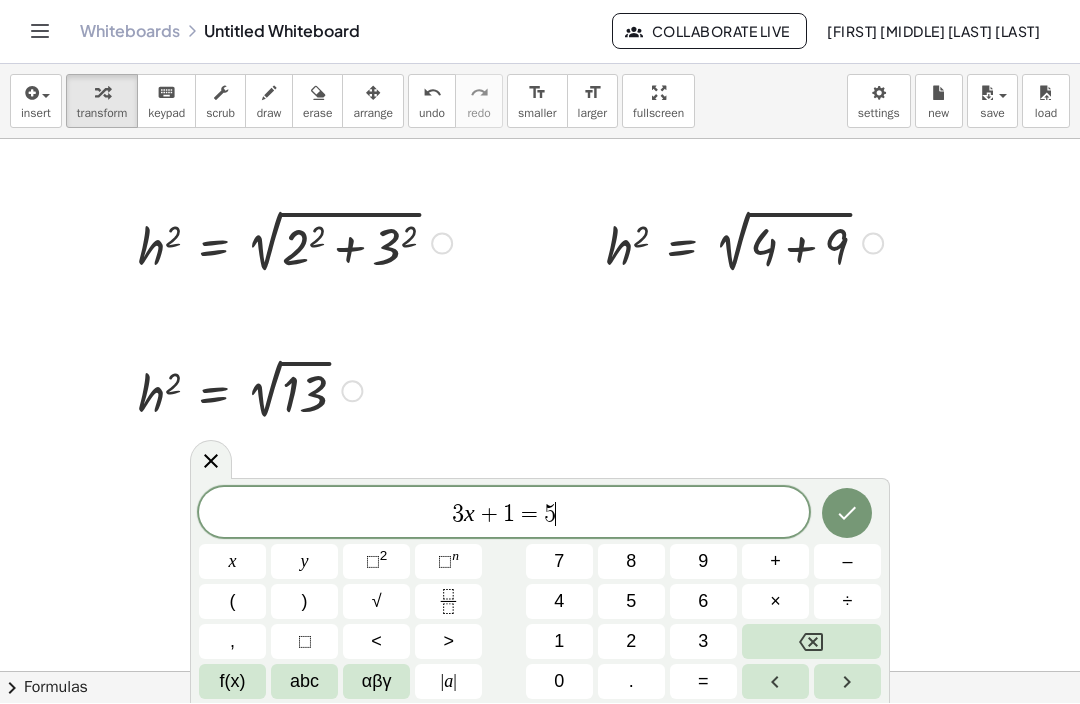 click at bounding box center [811, 642] 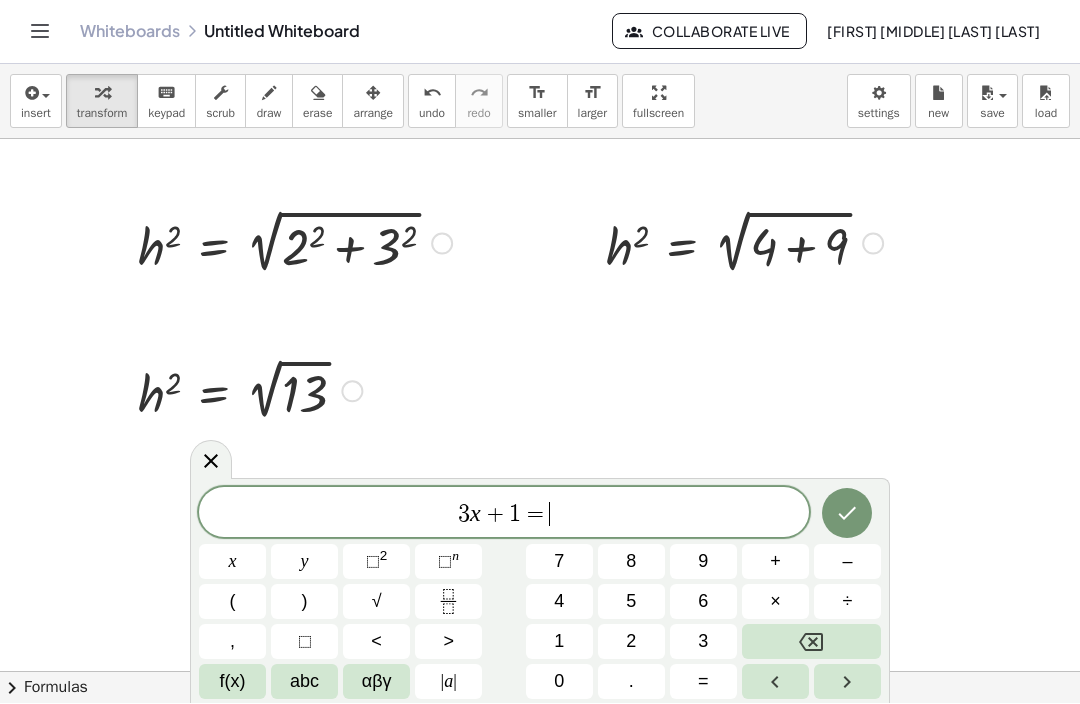 click at bounding box center (811, 642) 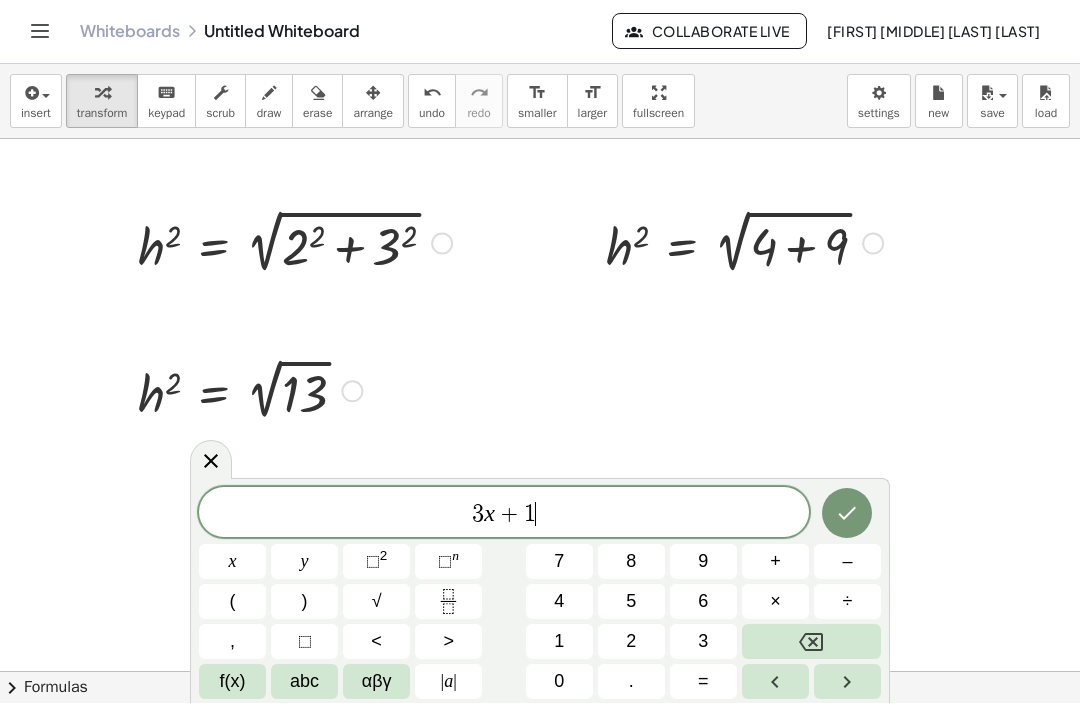 click at bounding box center (811, 642) 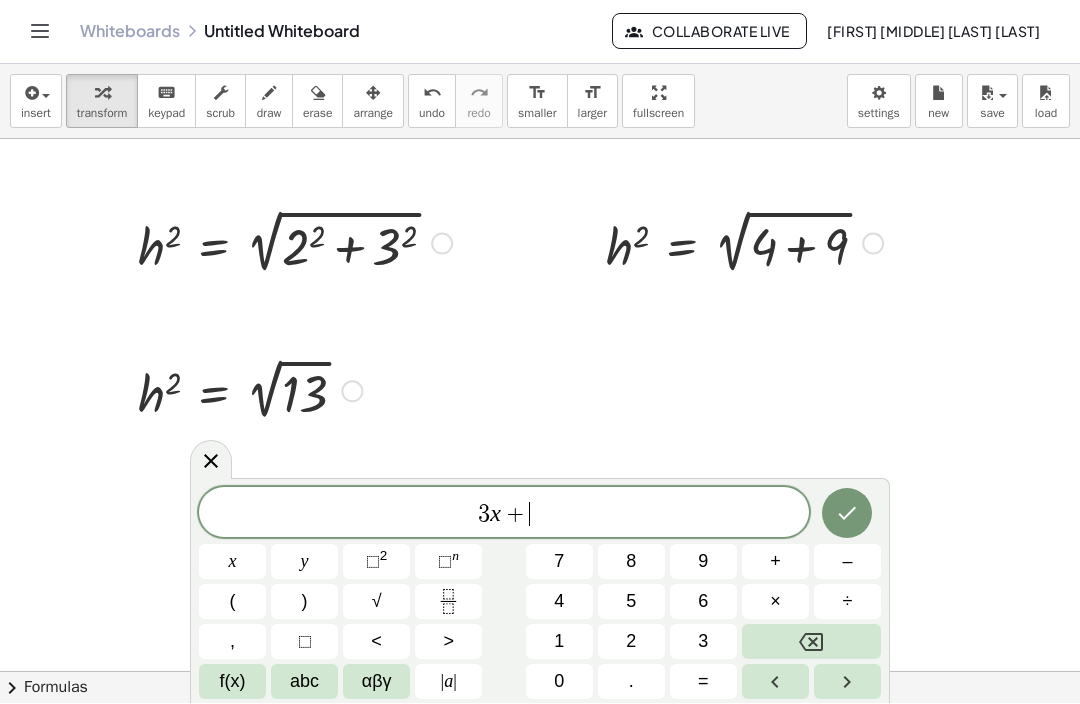 click at bounding box center [811, 642] 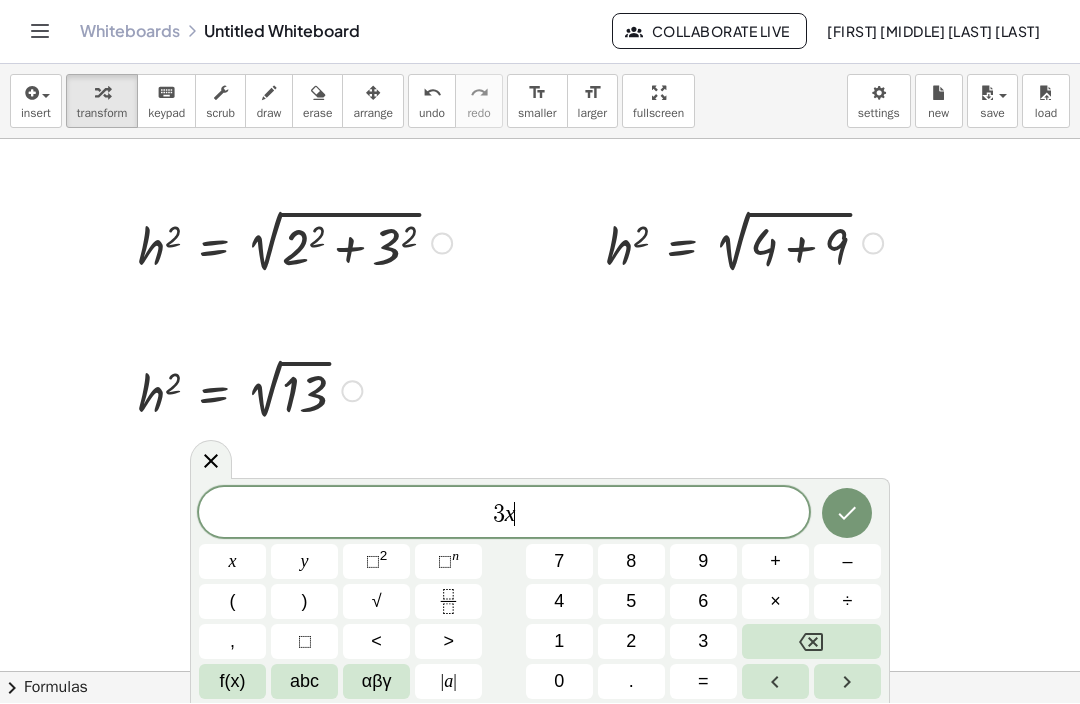 click at bounding box center (811, 642) 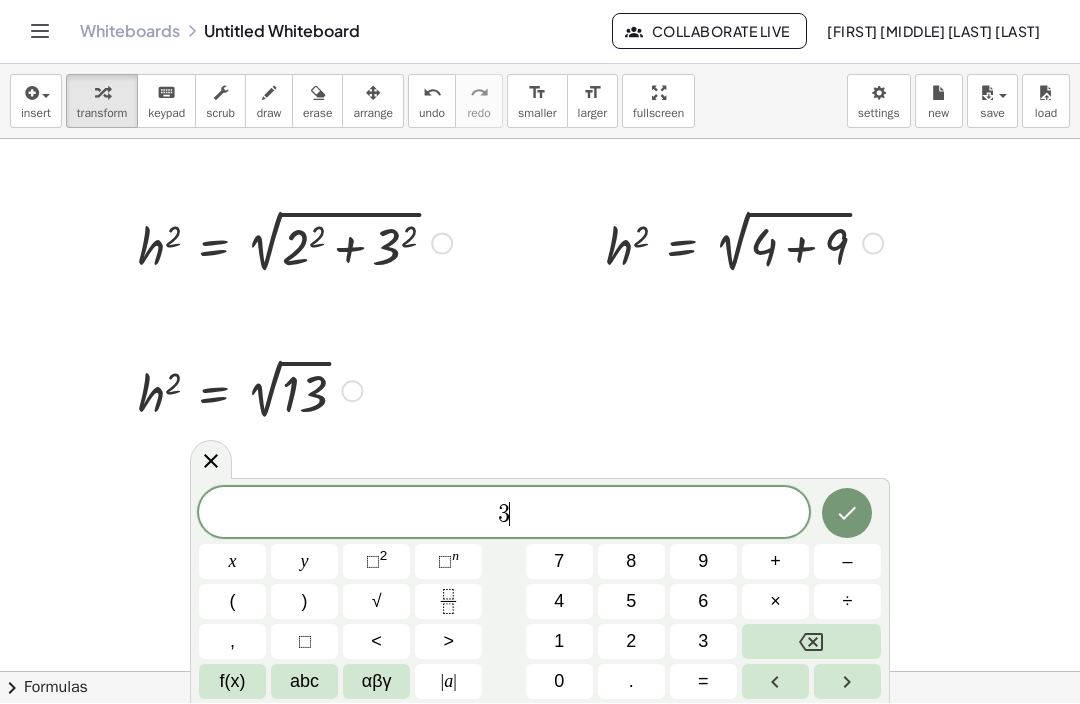 click at bounding box center (811, 642) 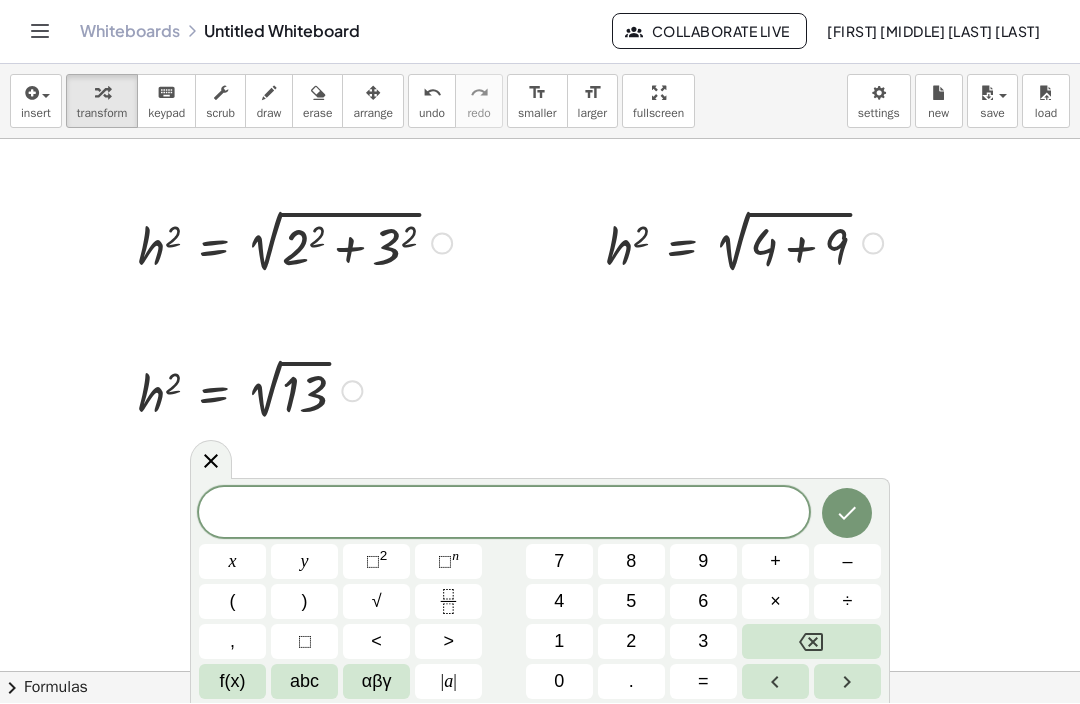 click 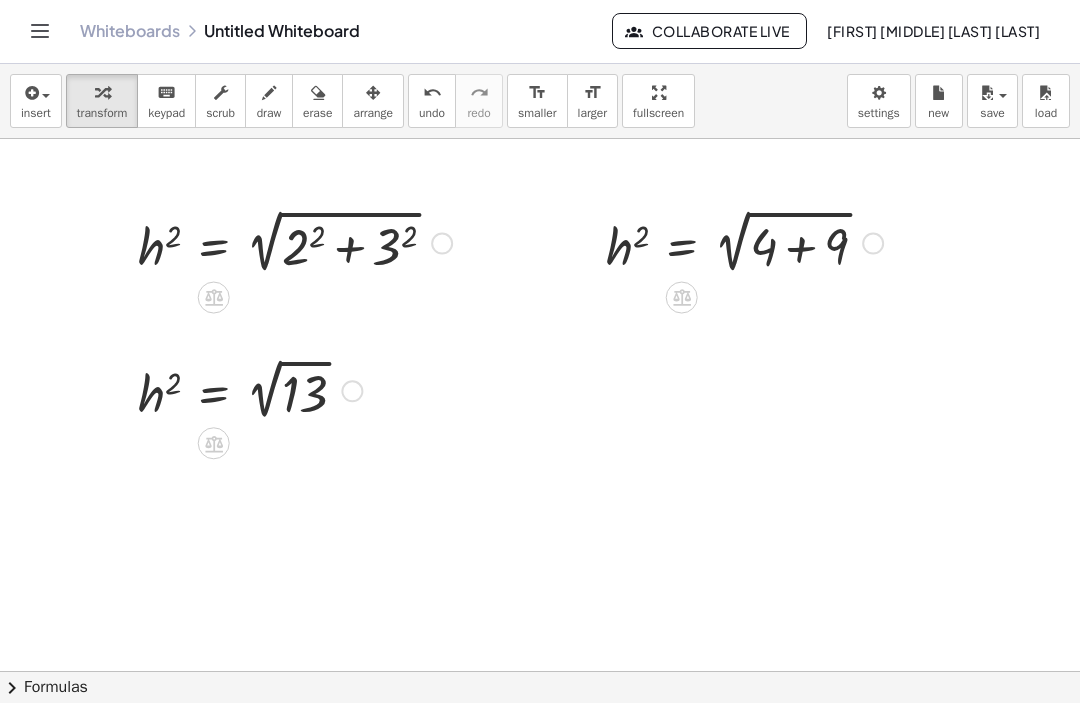 scroll, scrollTop: 0, scrollLeft: 0, axis: both 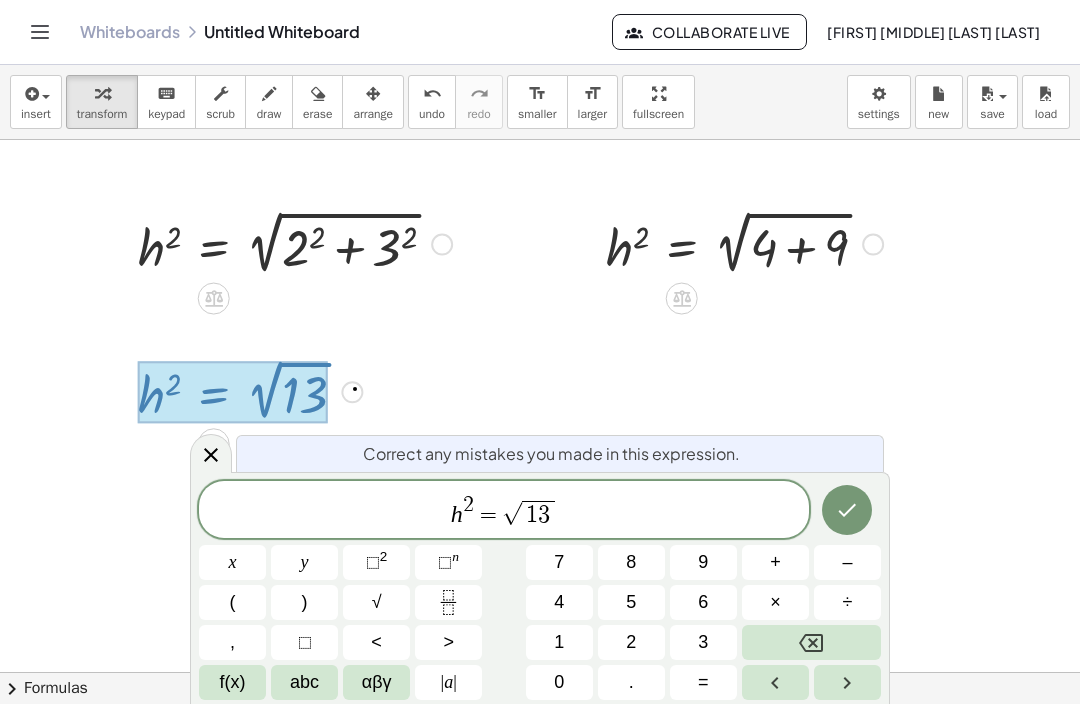 click on "h" at bounding box center [457, 514] 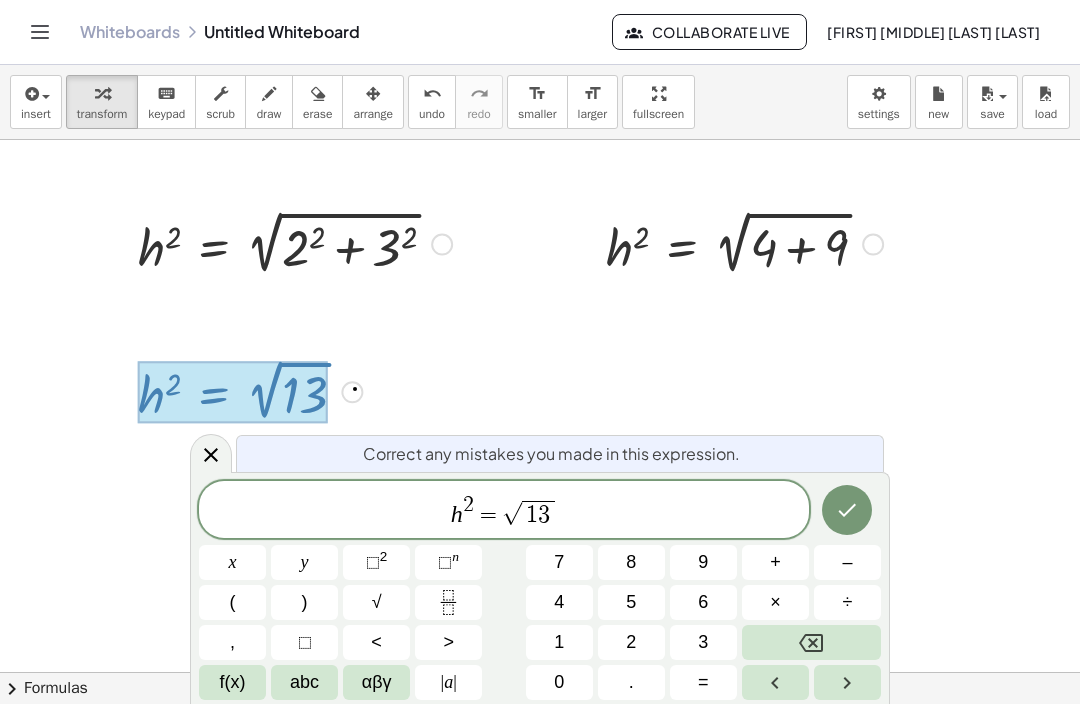 click on "√" at bounding box center (376, 602) 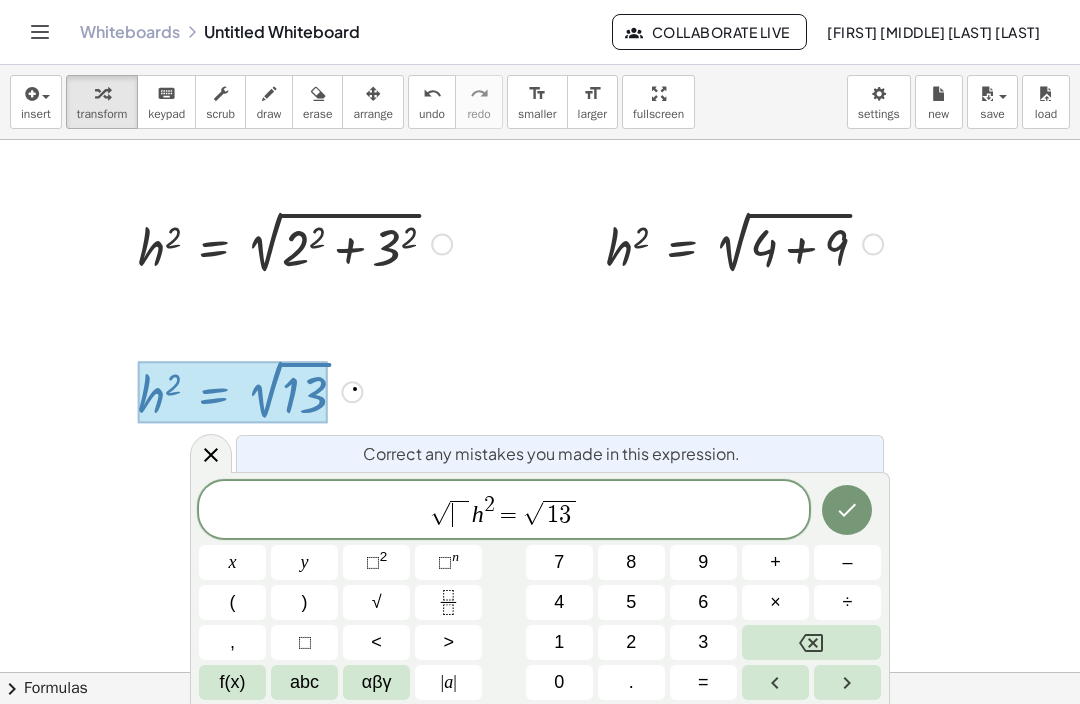 click 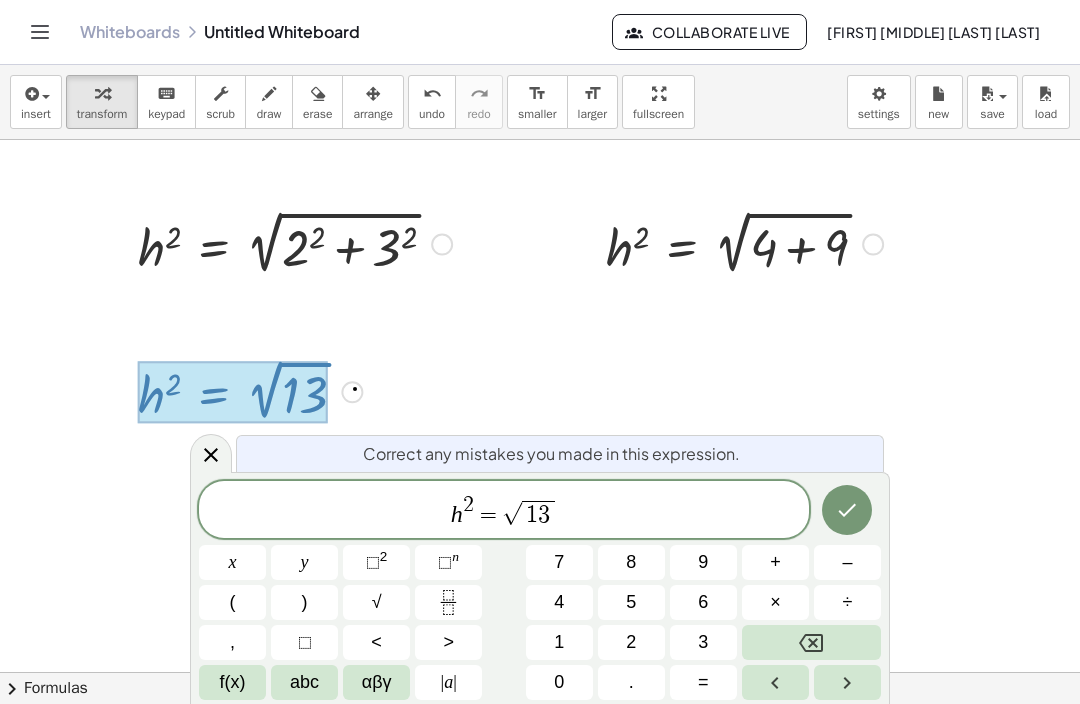 click on "2" at bounding box center [468, 505] 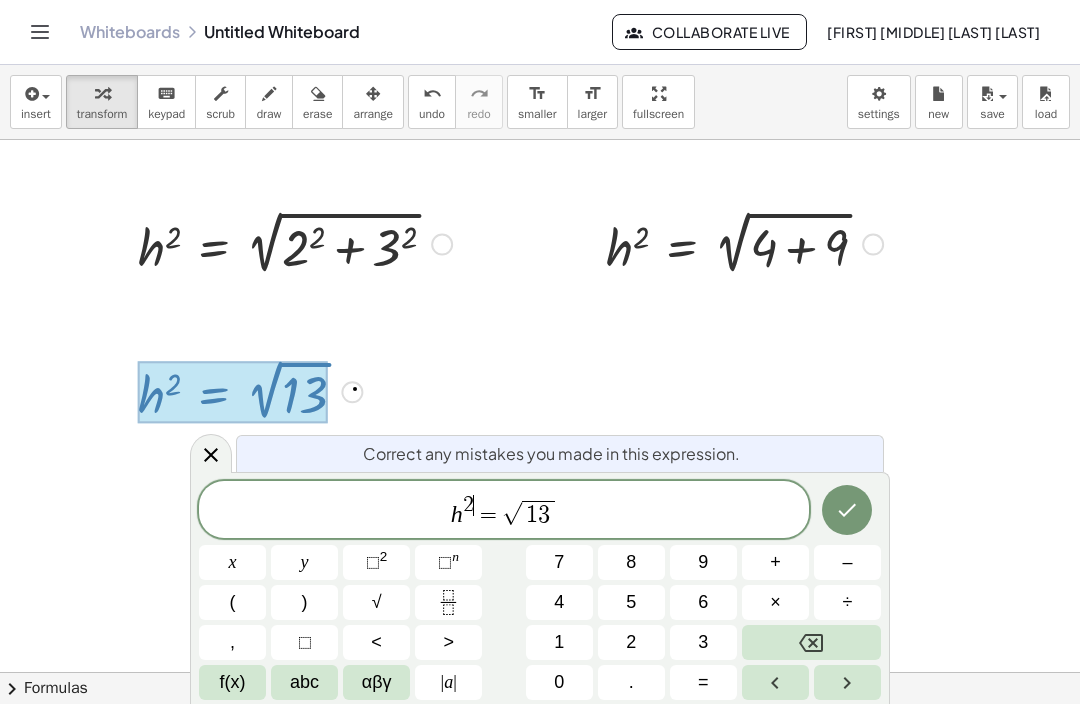 click at bounding box center [811, 642] 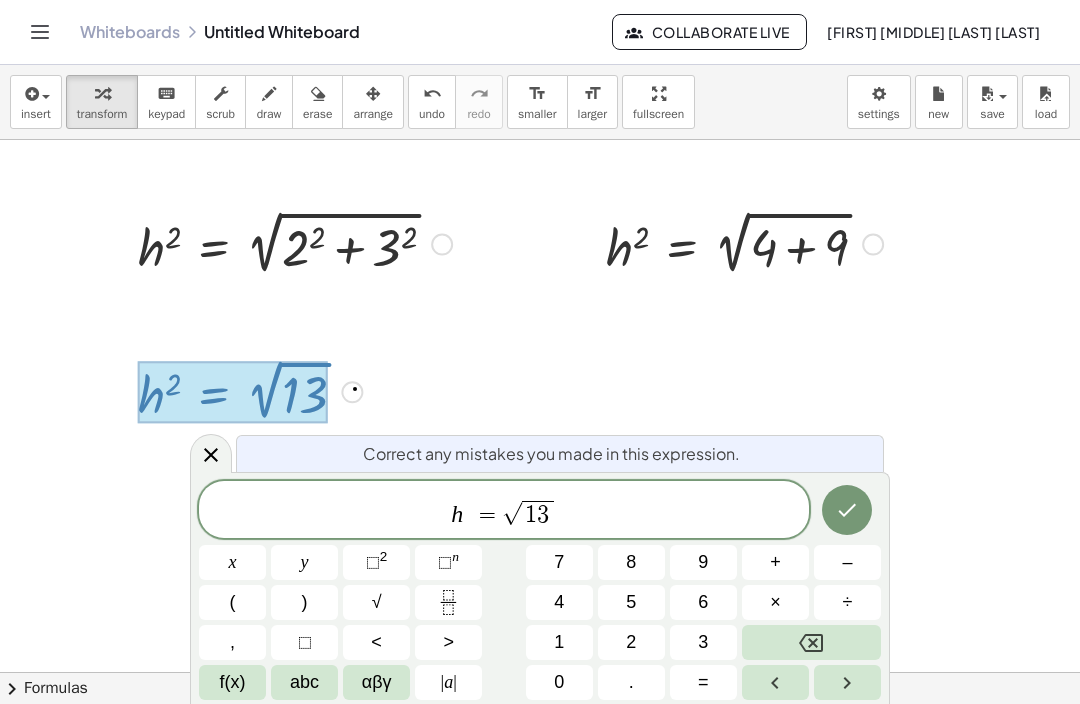 click at bounding box center [811, 642] 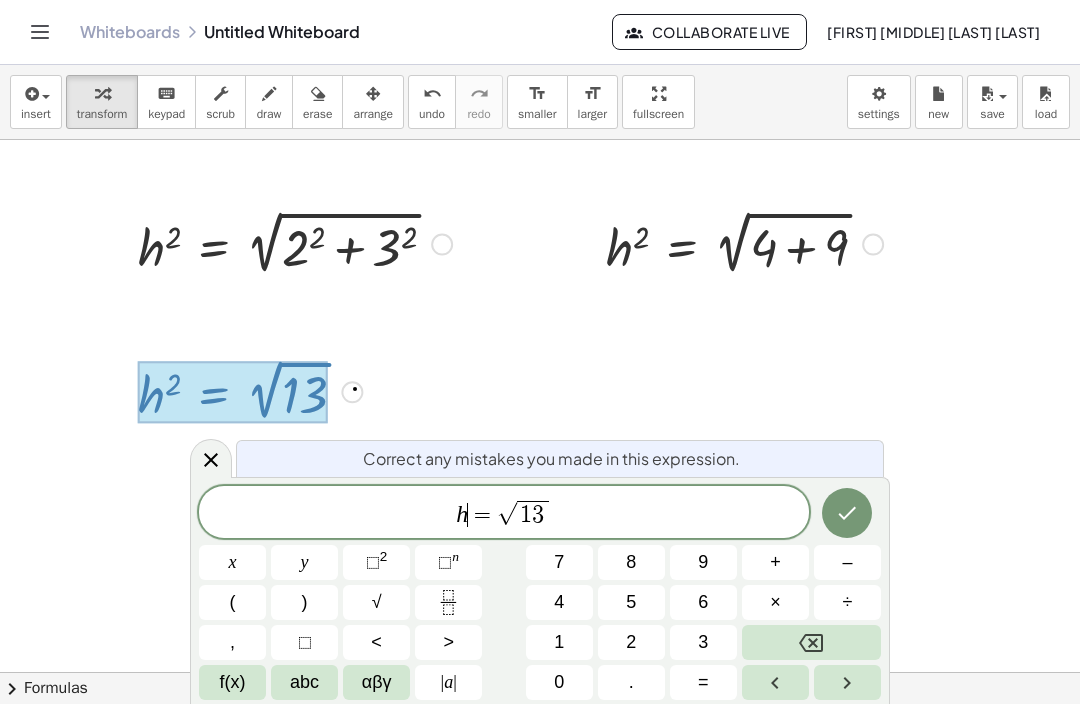 click at bounding box center (811, 642) 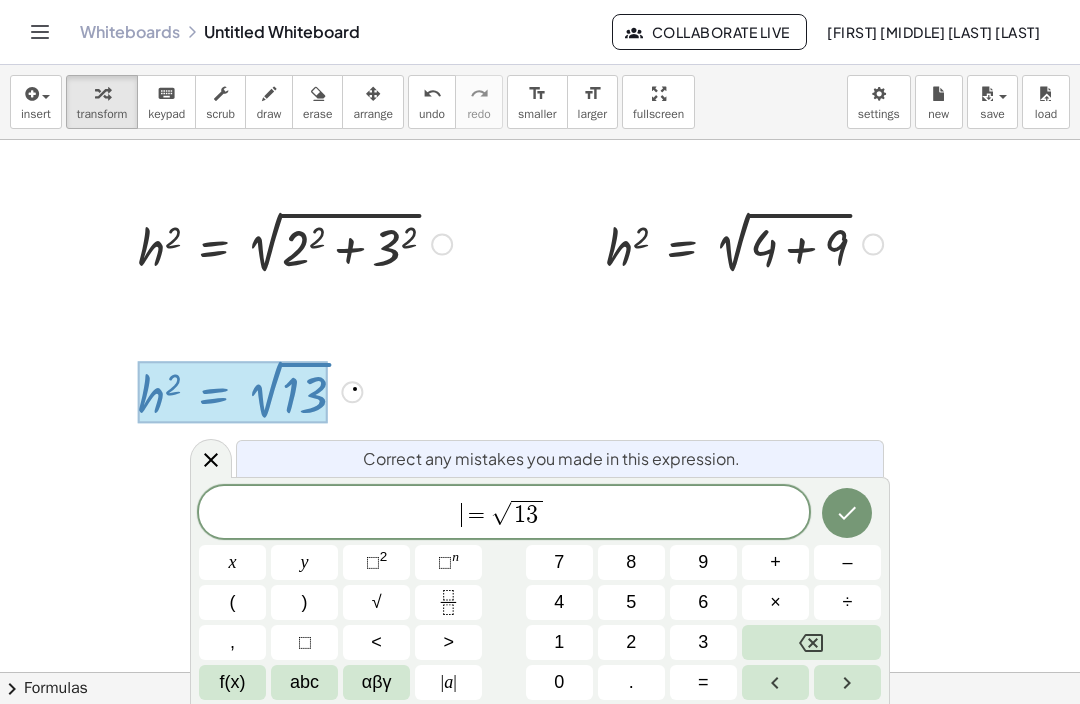 click on "√" at bounding box center (376, 602) 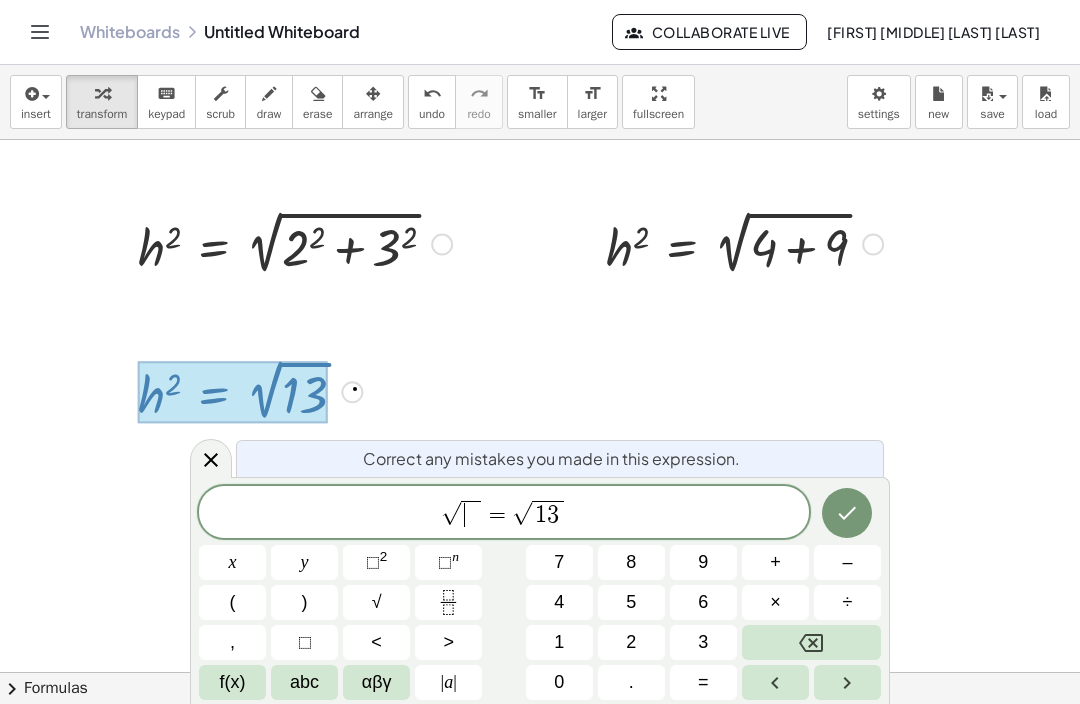 click on "abc" at bounding box center [304, 682] 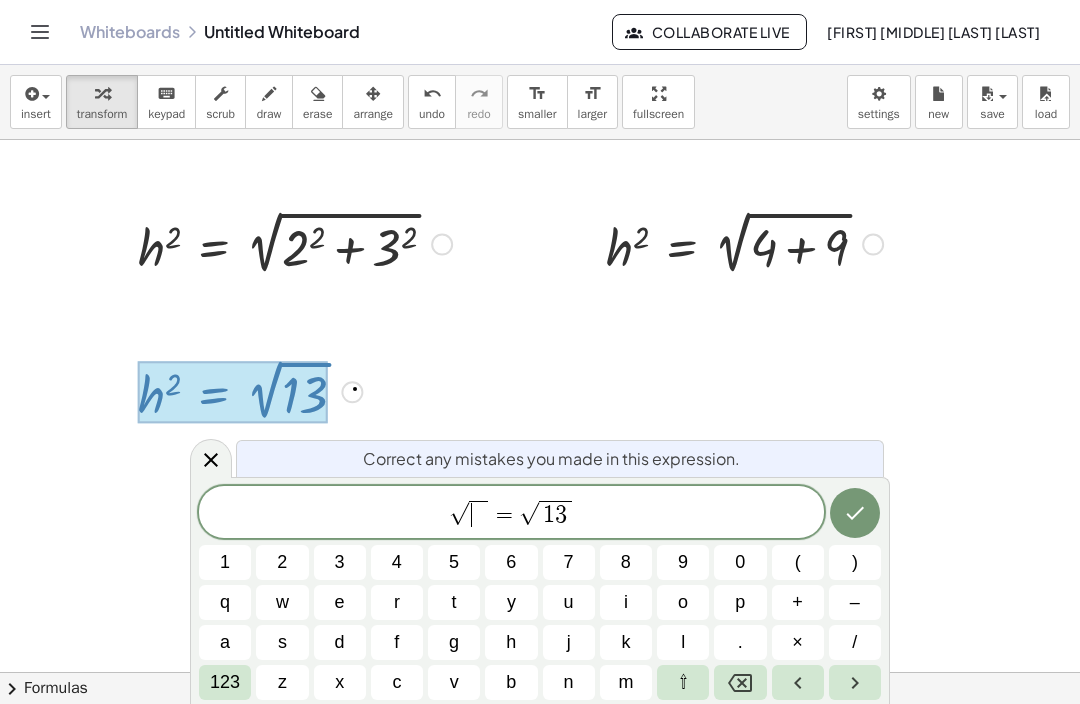 click on "h" at bounding box center [511, 642] 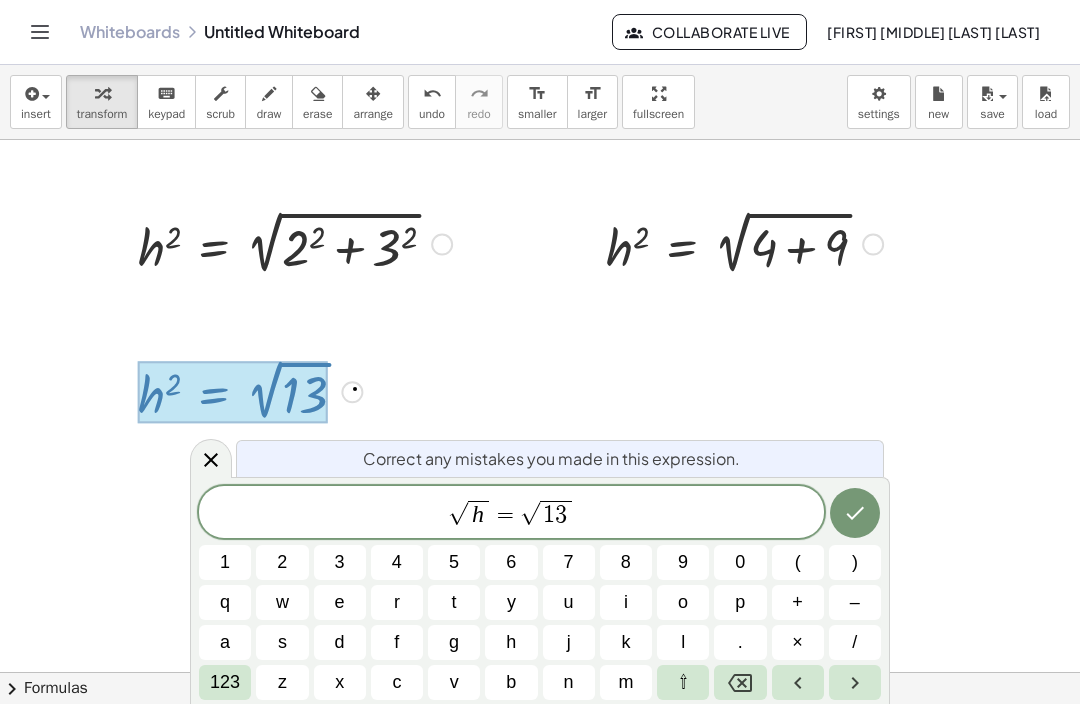 click on "123" at bounding box center [225, 682] 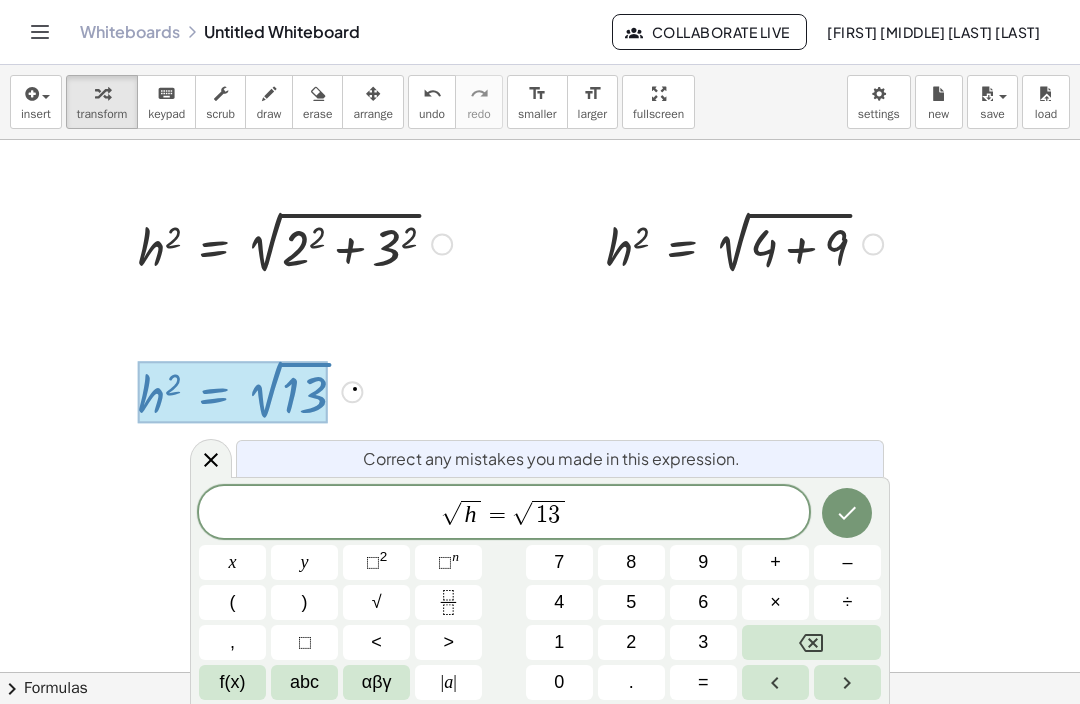 click on "2" at bounding box center [384, 556] 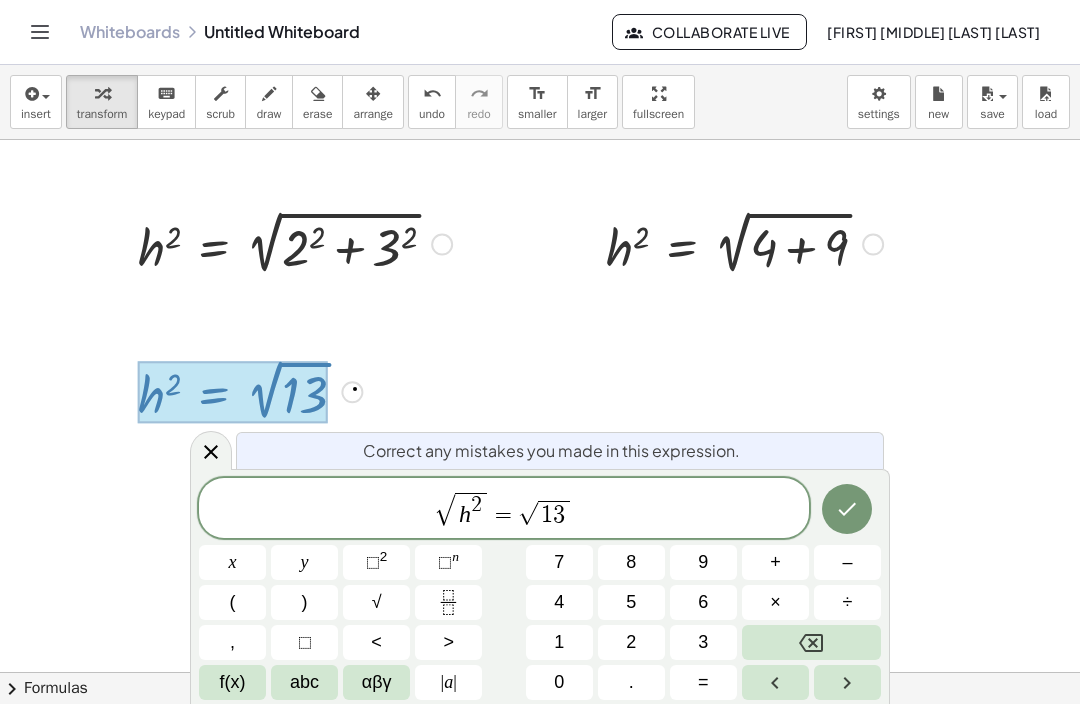 click 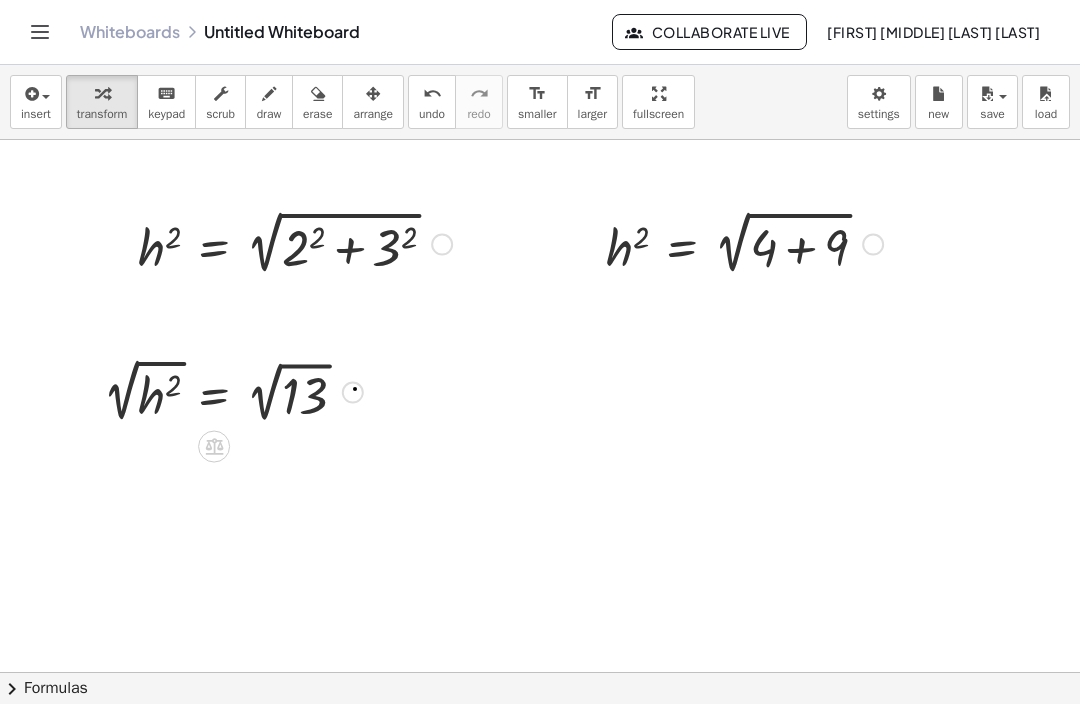 click at bounding box center (30, 94) 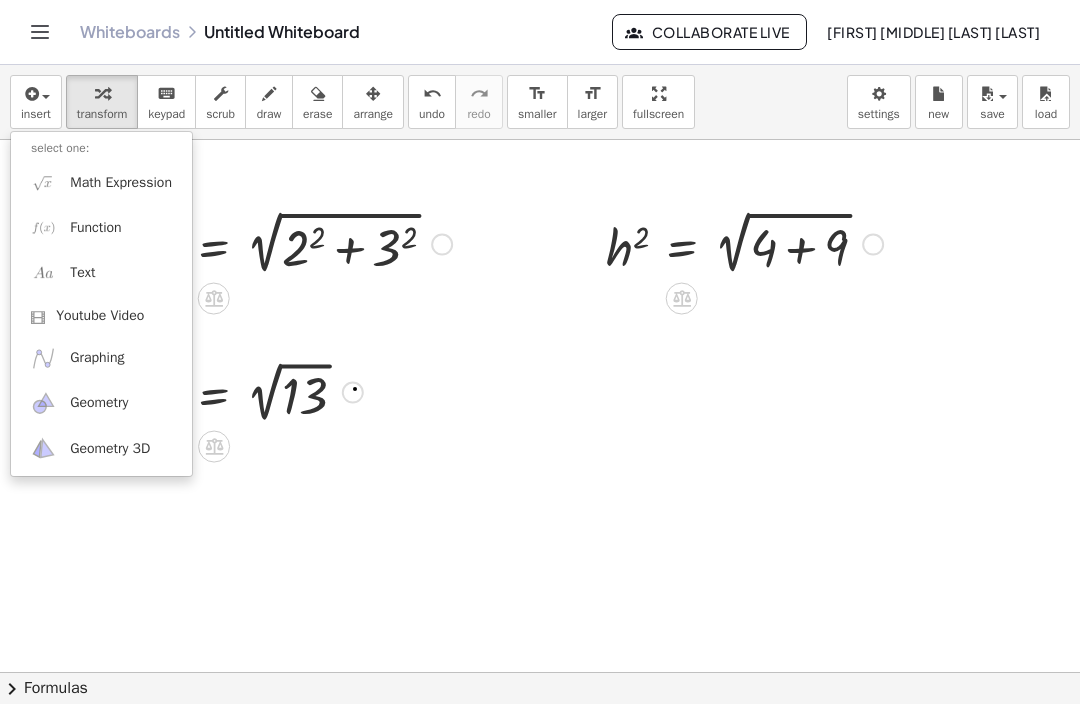 click at bounding box center (43, 227) 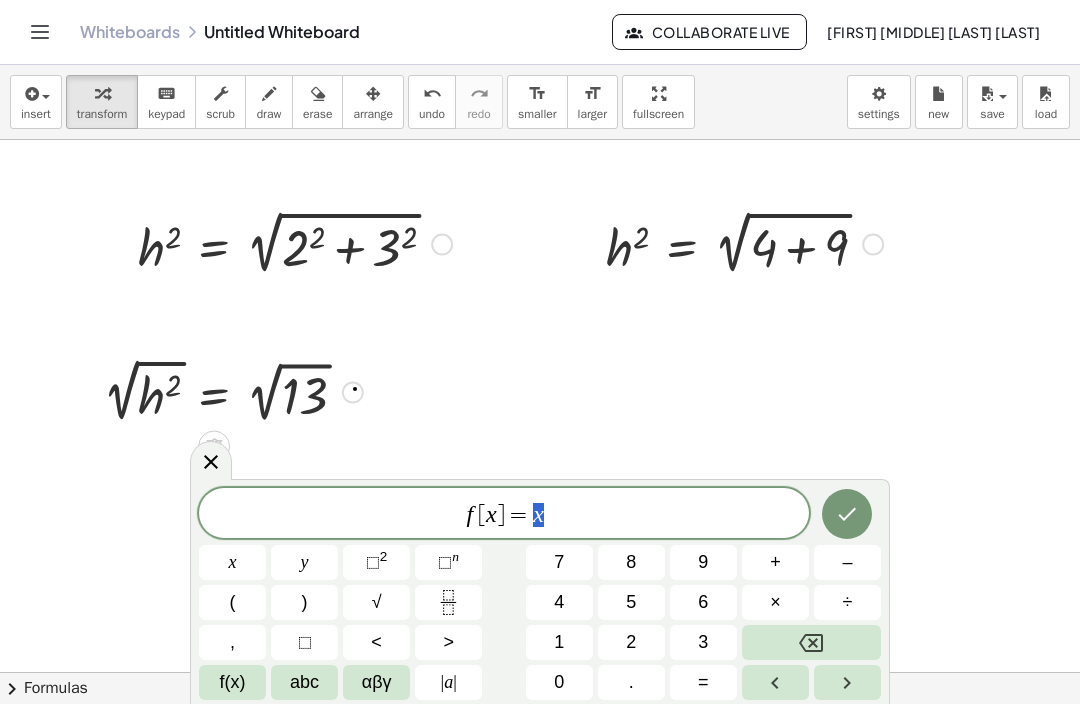 click on "f [ x ] = x x y ⬚ 2 ⬚ n 7 8 9 + – ( ) √ 4 5 6 × ÷ , ⬚ < > 1 2 3 f(x) abc αβγ | a | 0 . =" at bounding box center (540, 594) 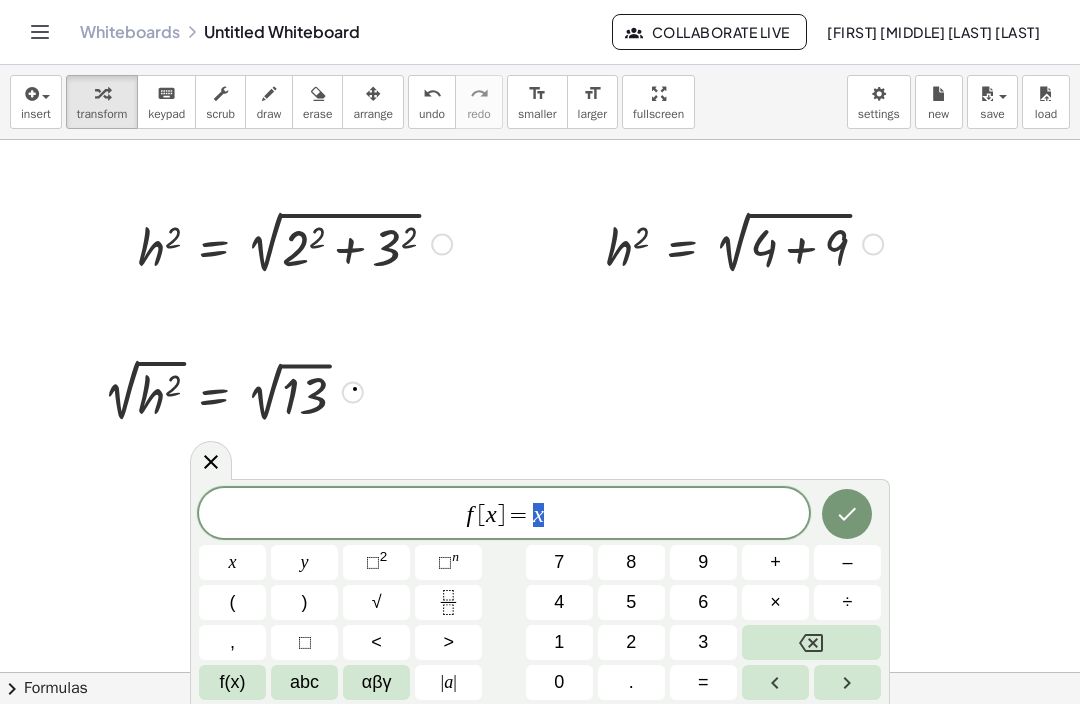 click on "f [ x ] = x x y ⬚ 2 ⬚ n 7 8 9 + – ( ) √ 4 5 6 × ÷ , ⬚ < > 1 2 3 f(x) abc αβγ | a | 0 . =" at bounding box center (540, 594) 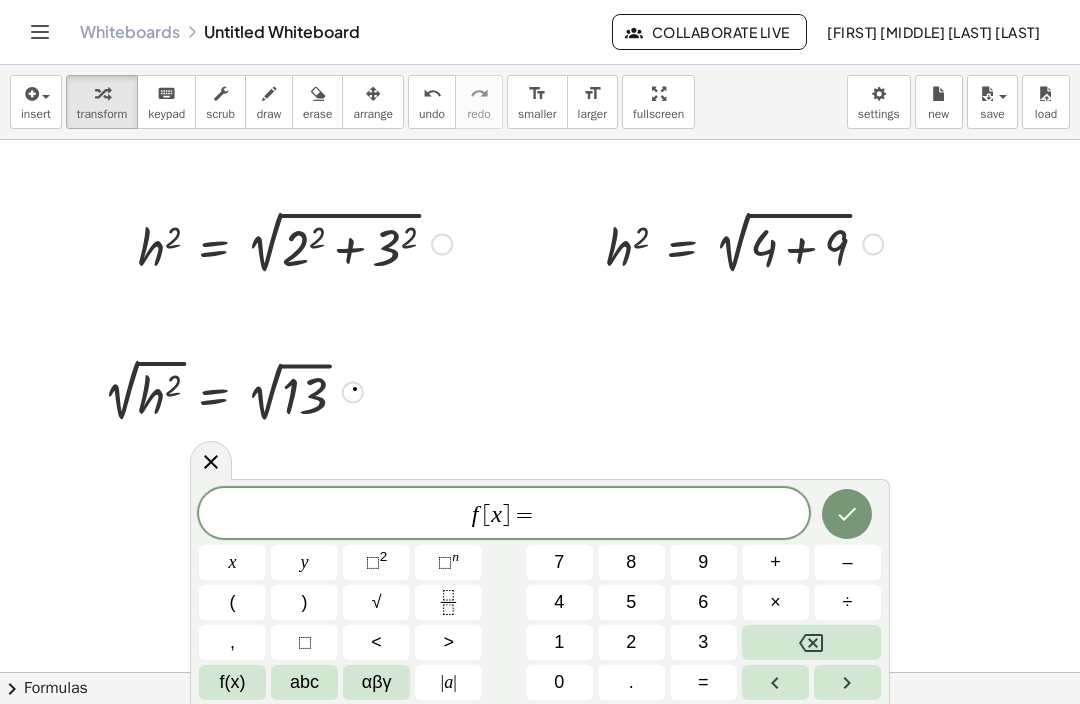 click 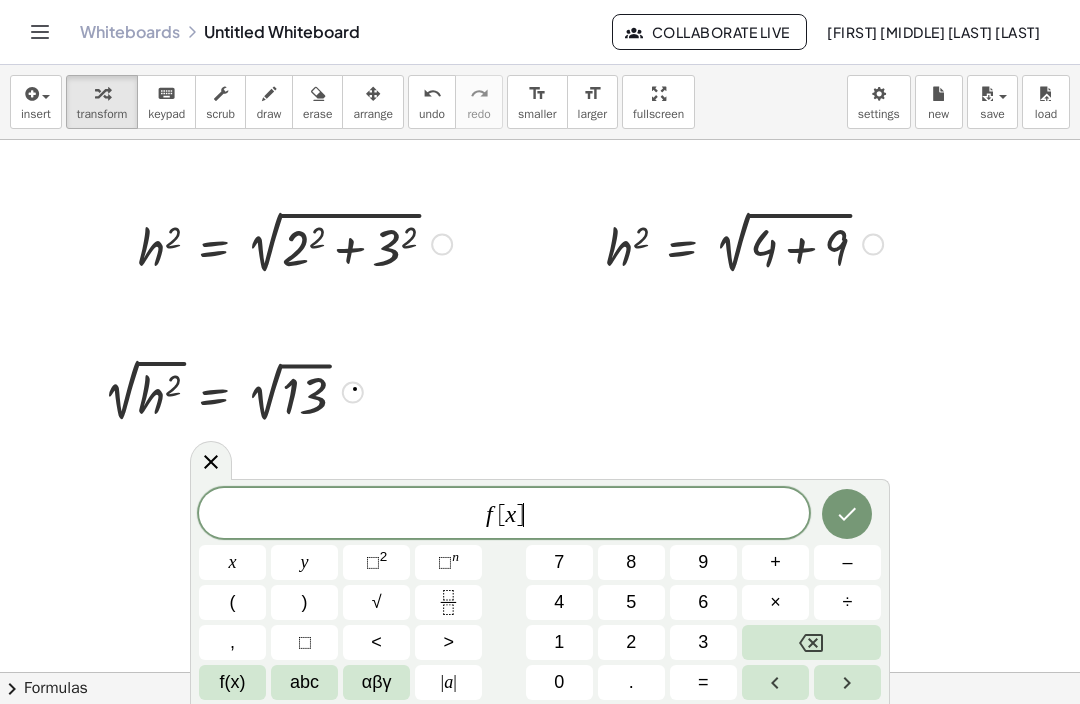 click at bounding box center [811, 642] 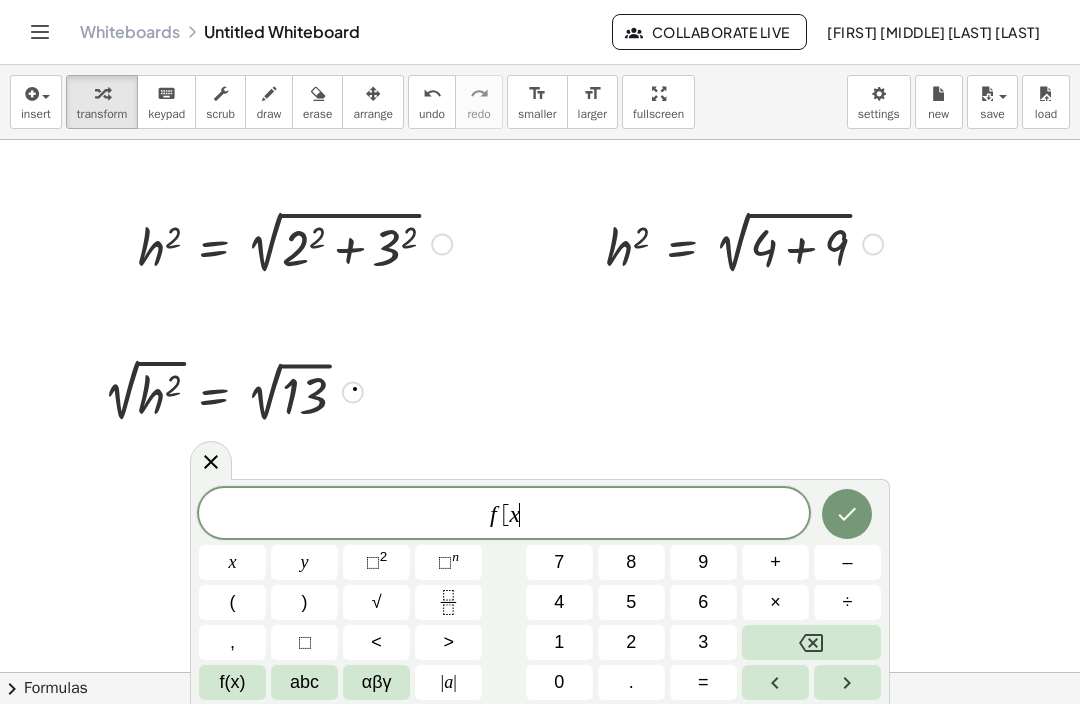 click 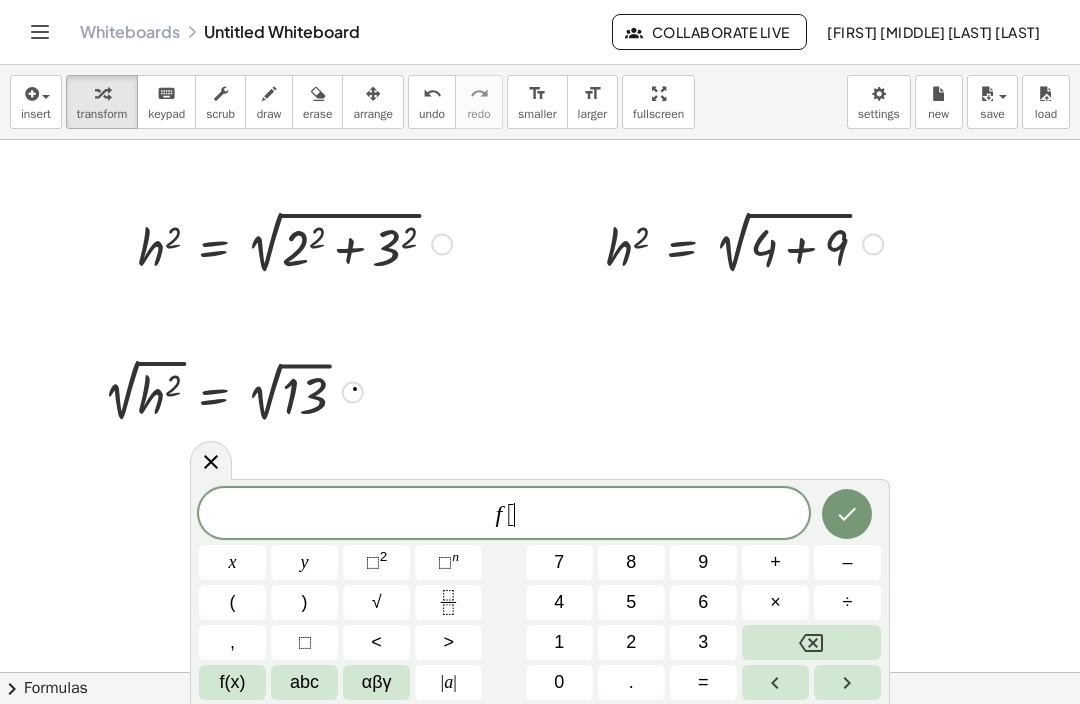 click 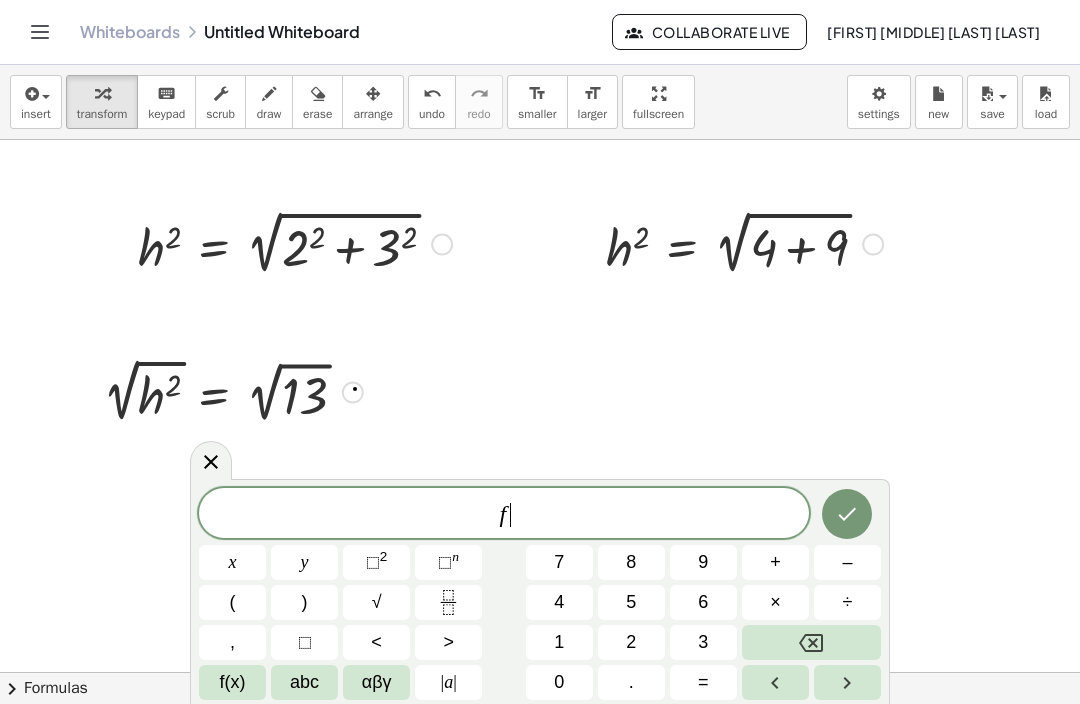 click 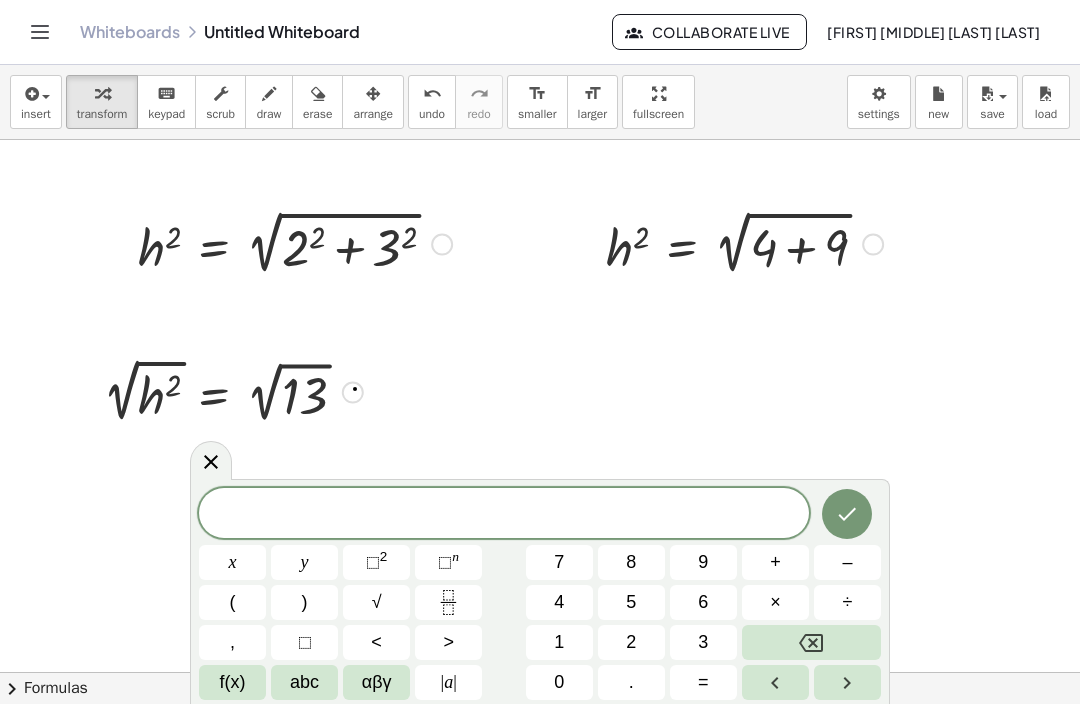 click on "f(x)" at bounding box center [233, 682] 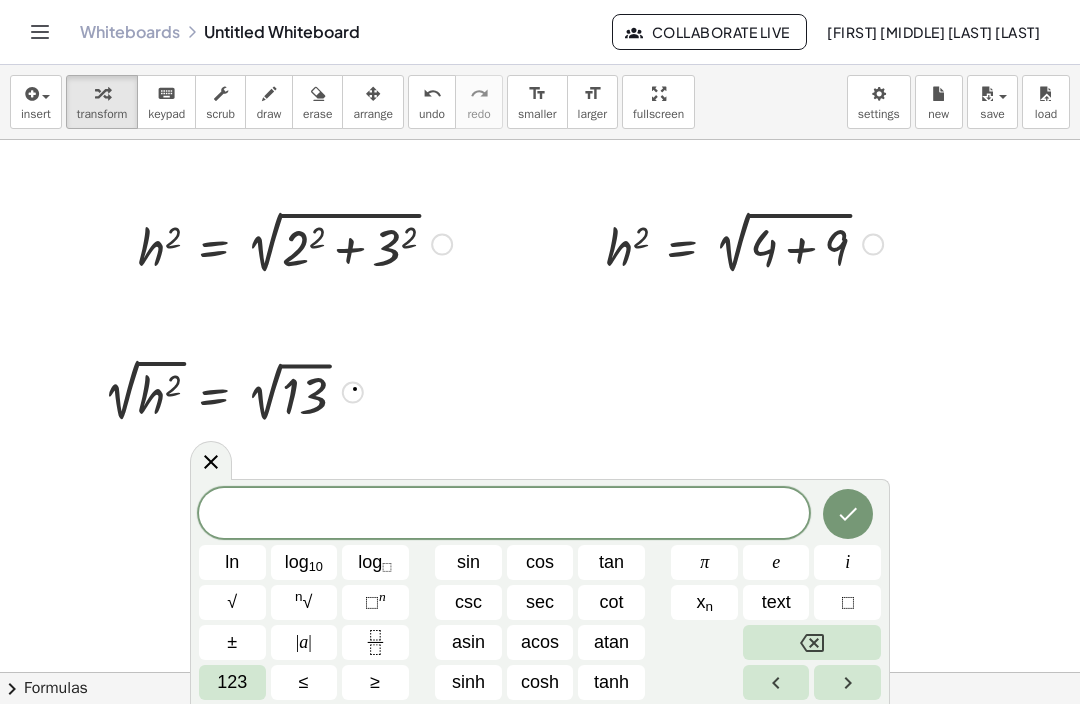 click on "≤" at bounding box center (304, 682) 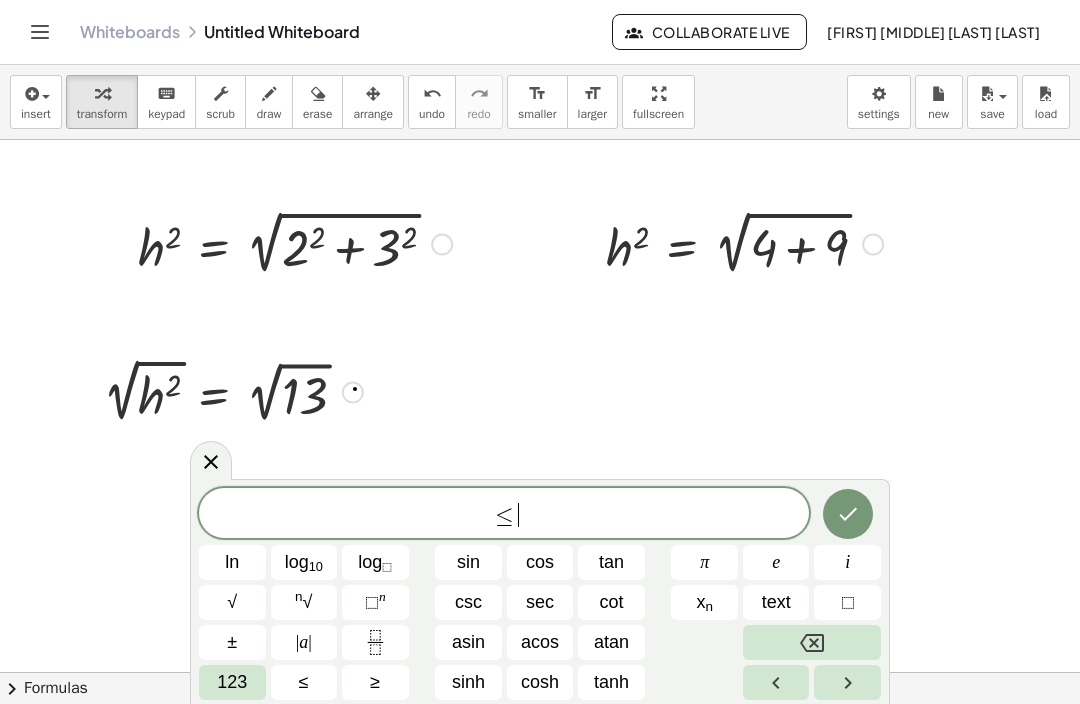 click on "123" at bounding box center (232, 682) 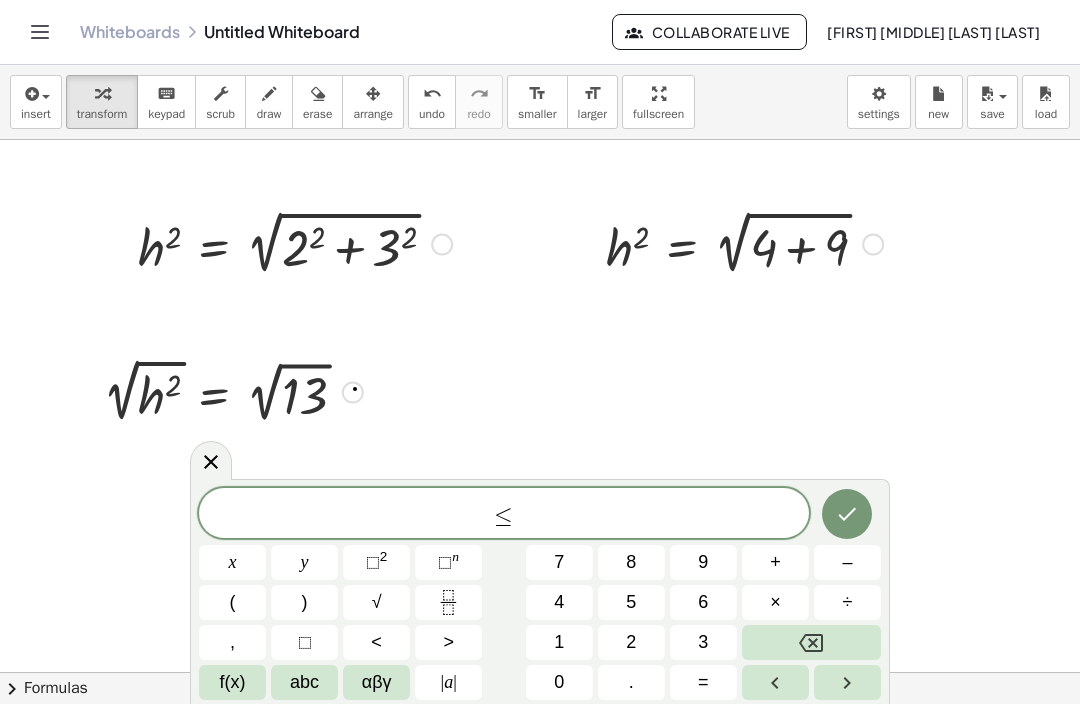 click on "abc" at bounding box center [304, 682] 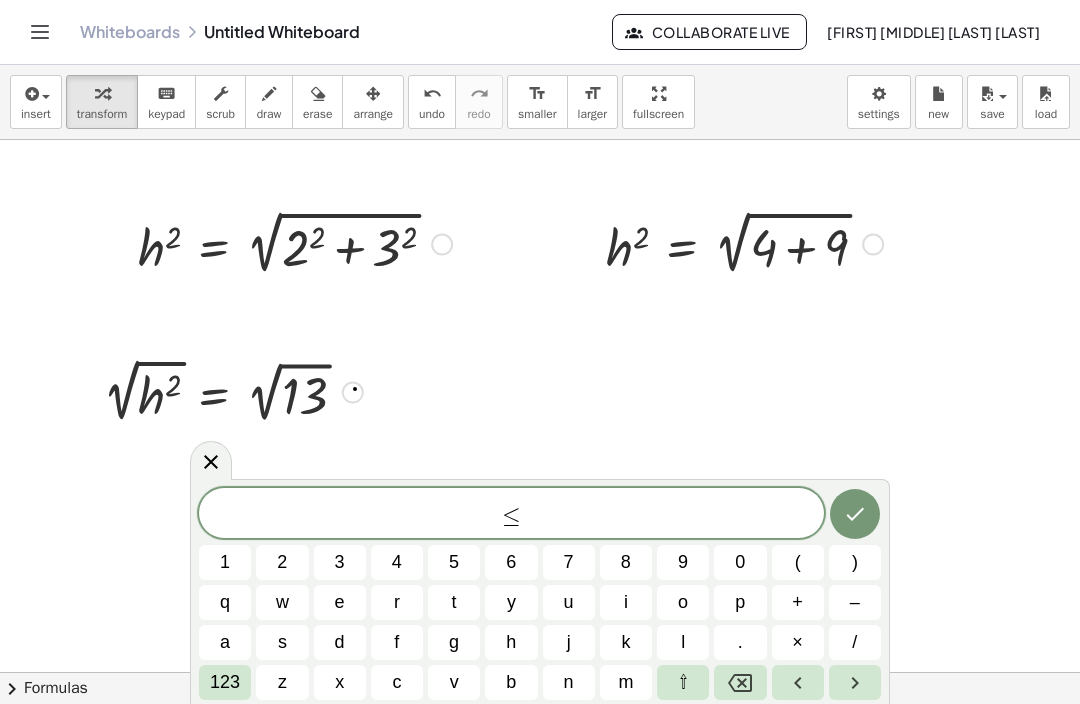 click on "h" at bounding box center [511, 642] 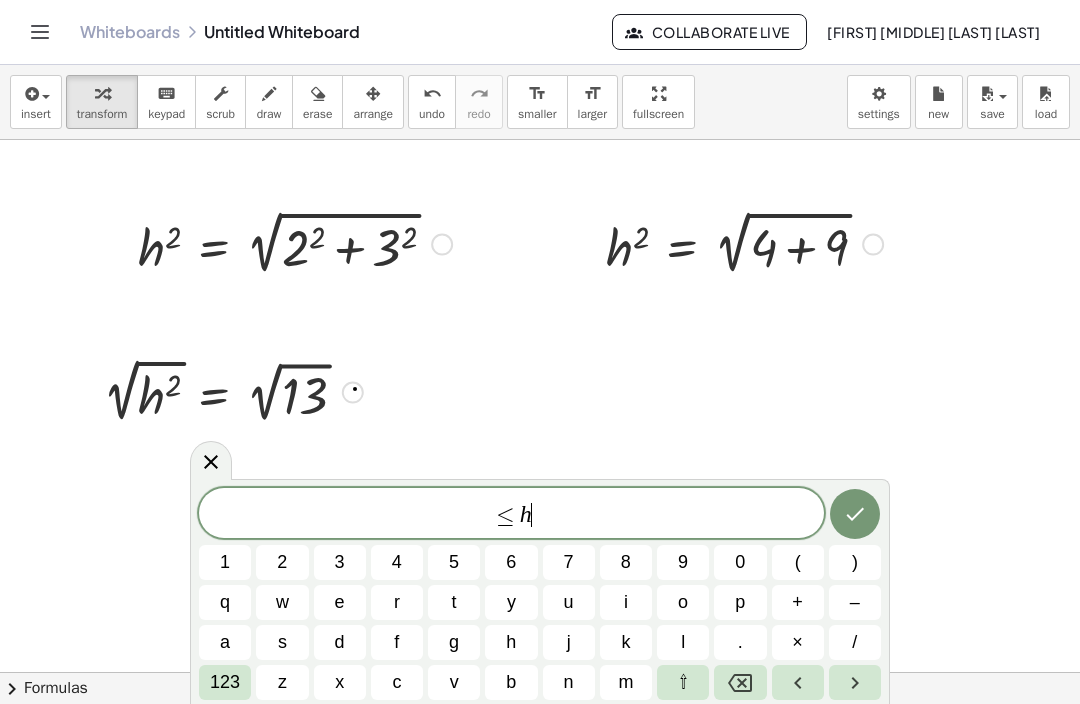 click 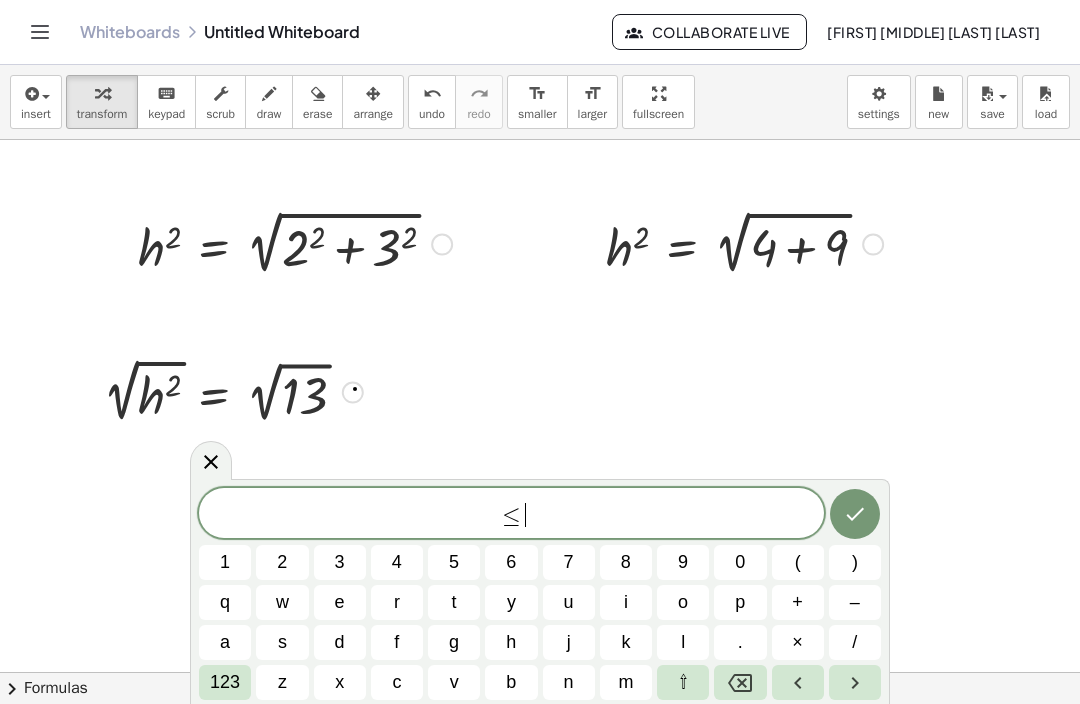 click 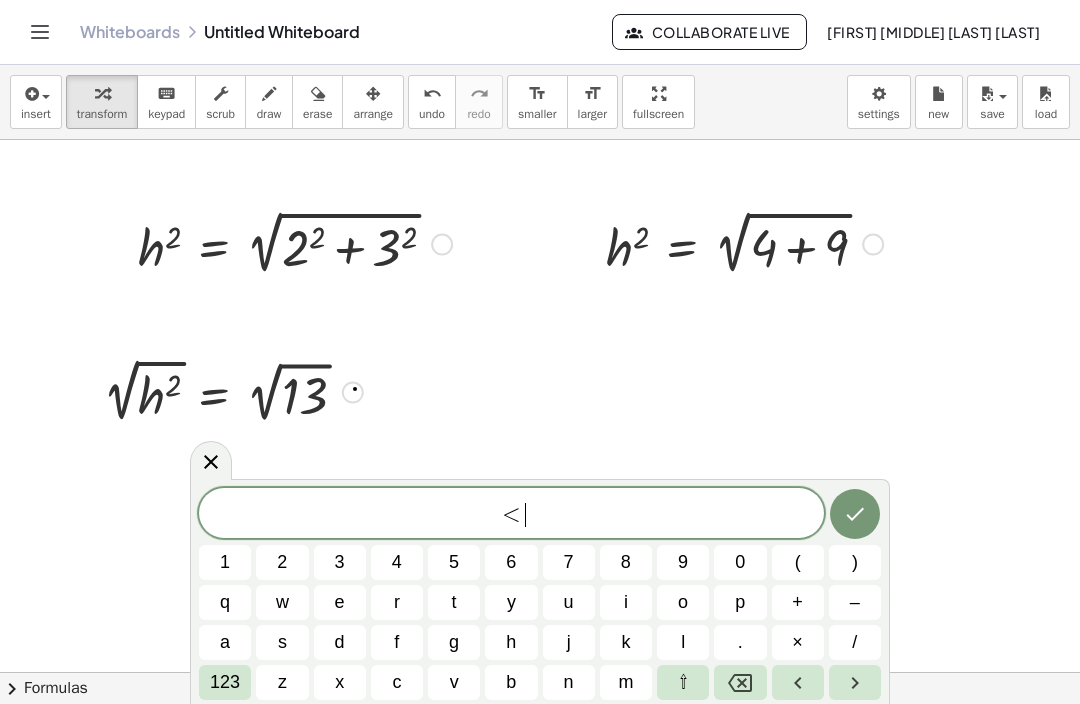 click 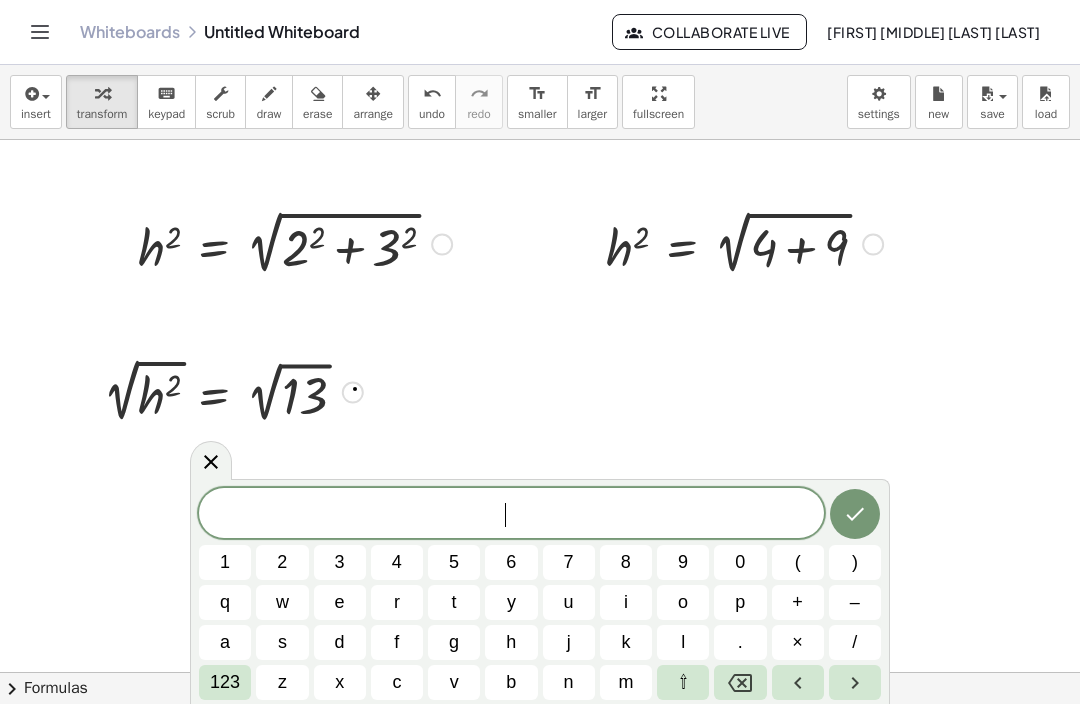 click on "h" at bounding box center (511, 642) 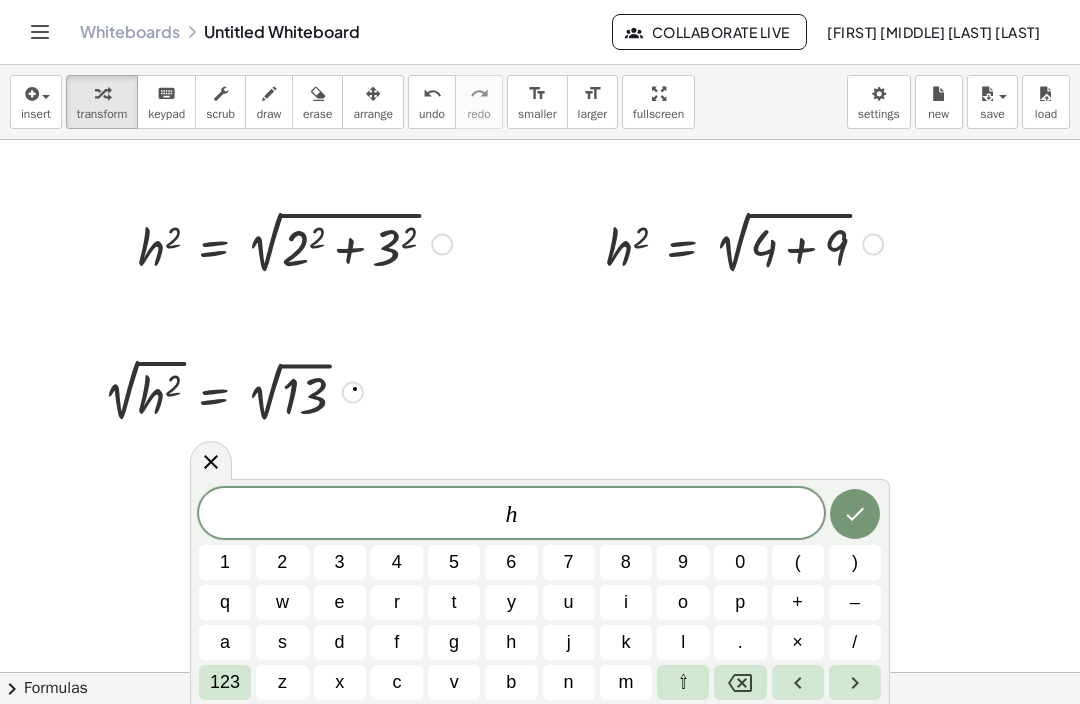click on "123" at bounding box center (225, 682) 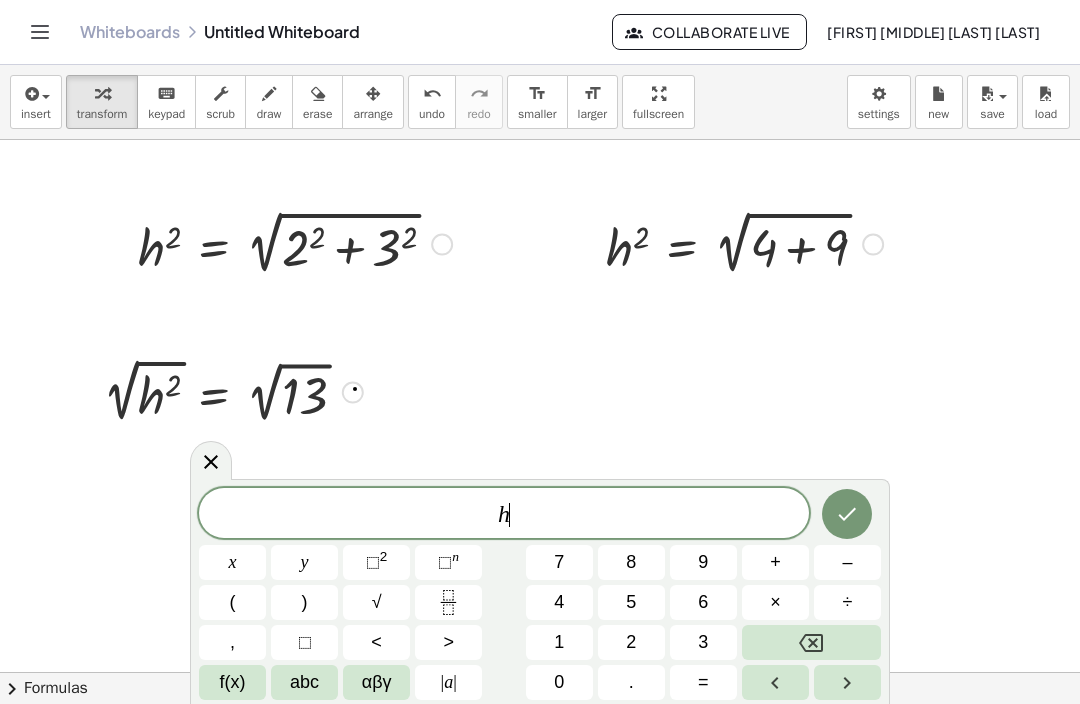 click on "=" at bounding box center [703, 682] 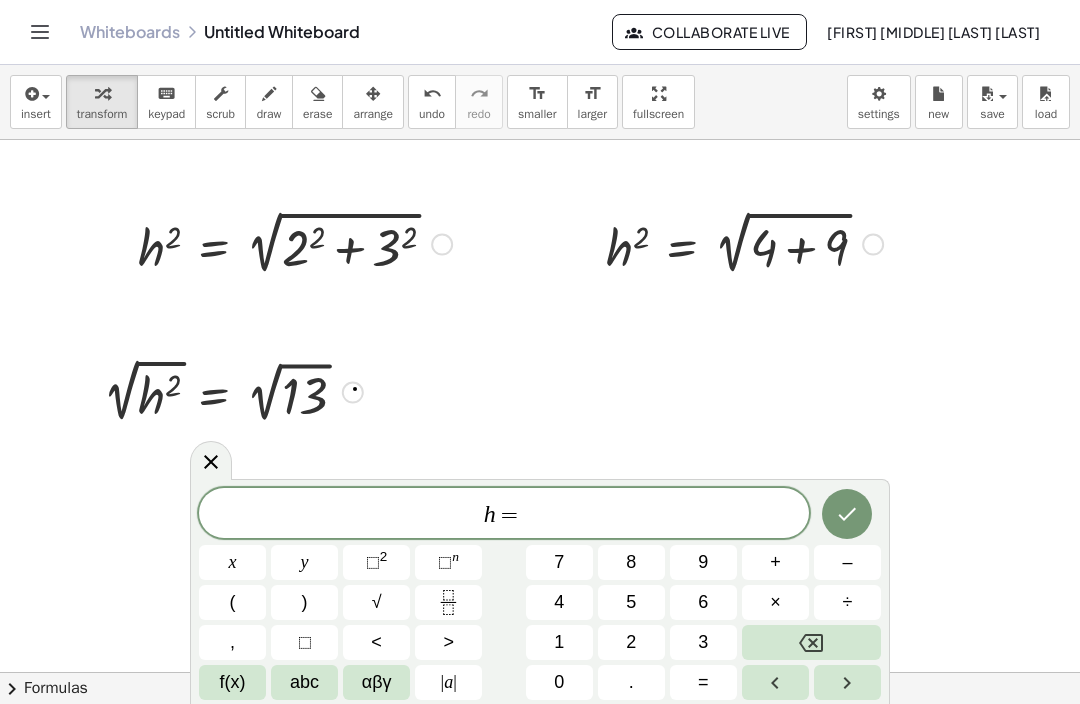 click on "3" at bounding box center [703, 642] 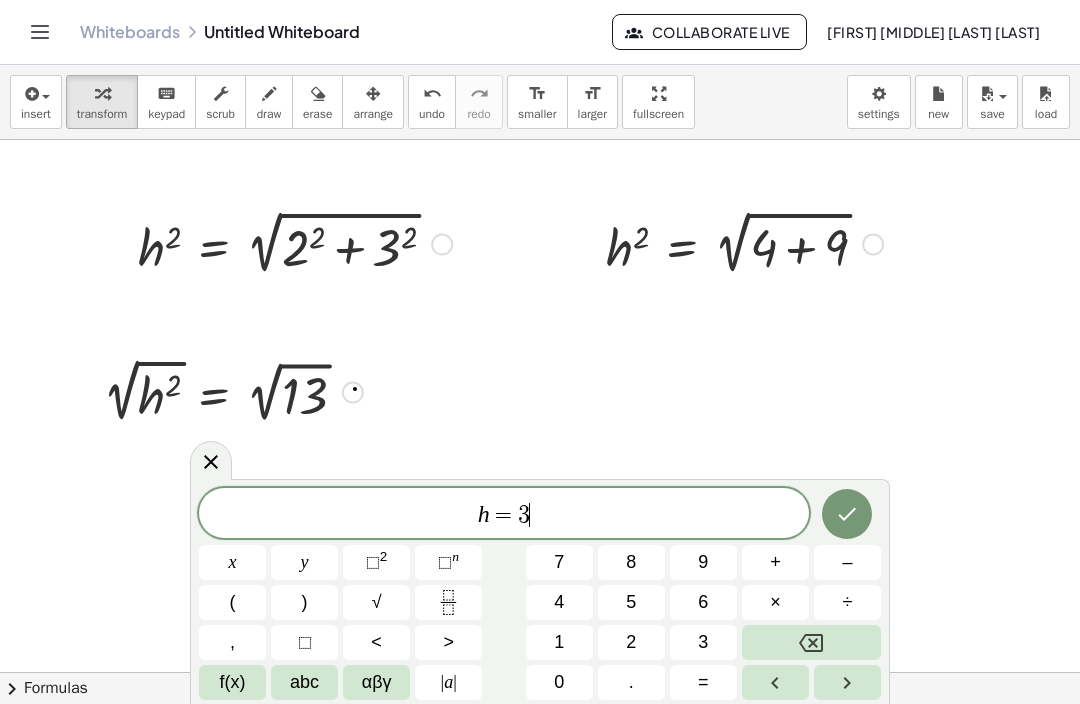 click on "." at bounding box center [631, 682] 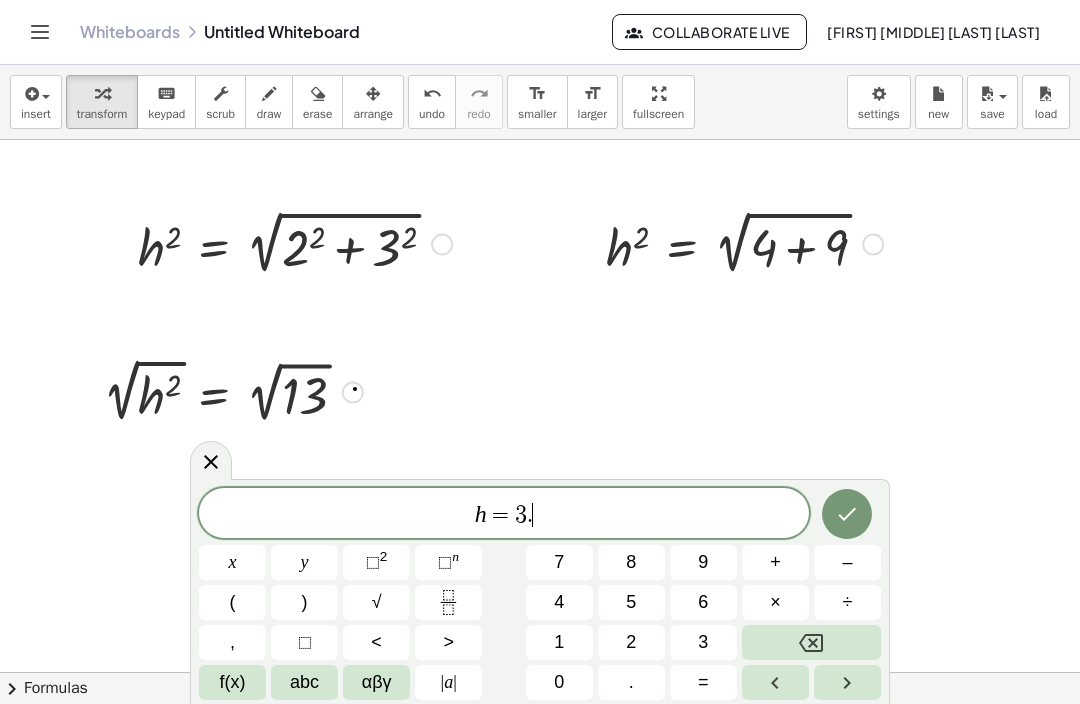 click on "6" at bounding box center [703, 602] 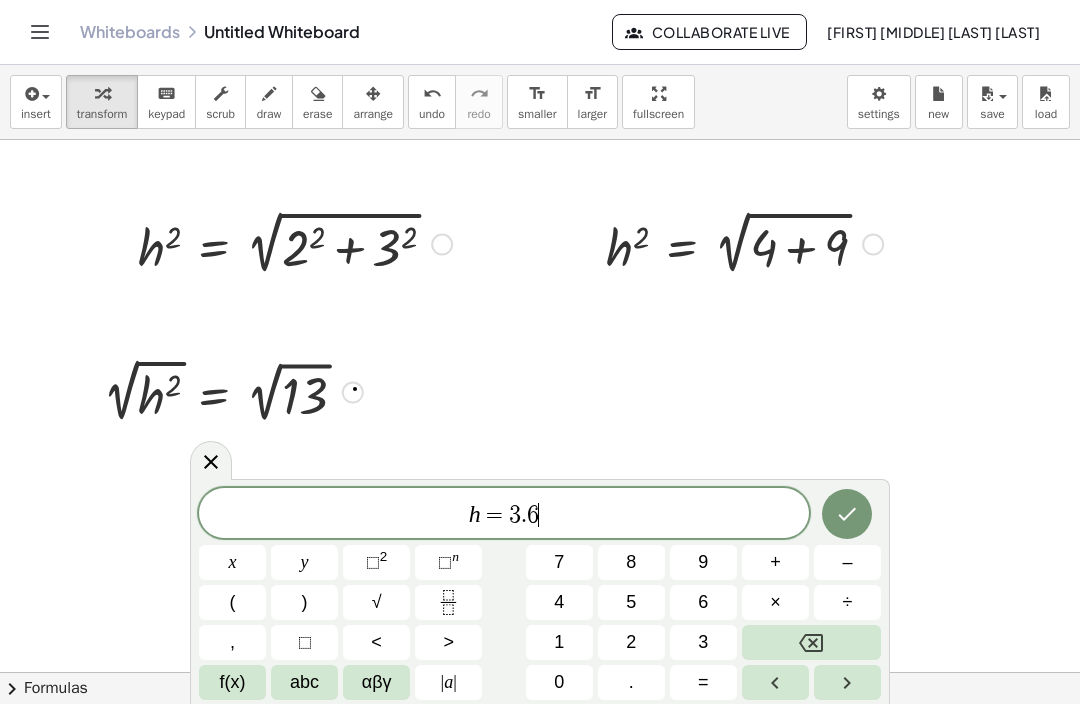 click on "0" at bounding box center (559, 682) 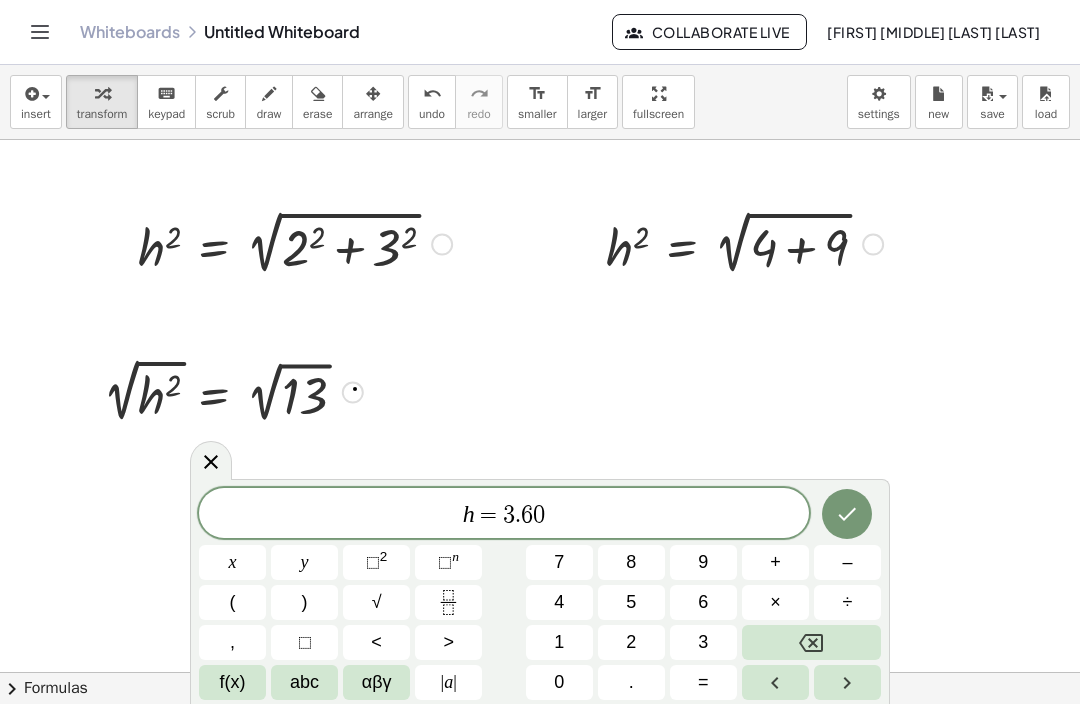 click on "h = 3 . 6 0 ​" at bounding box center [504, 515] 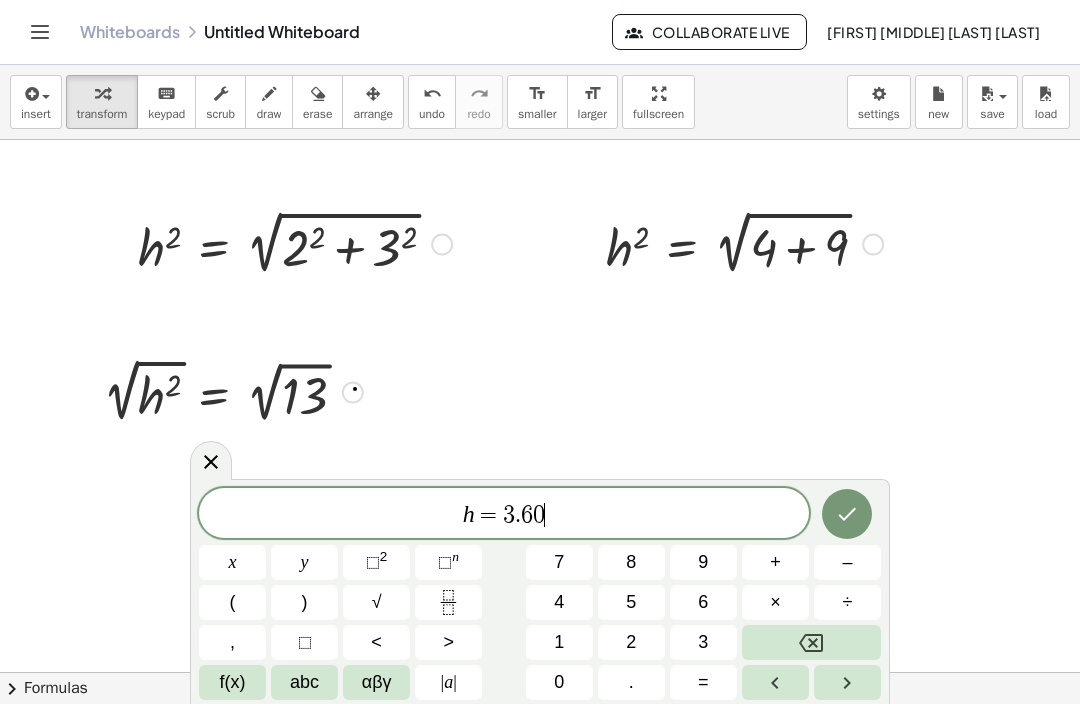 click 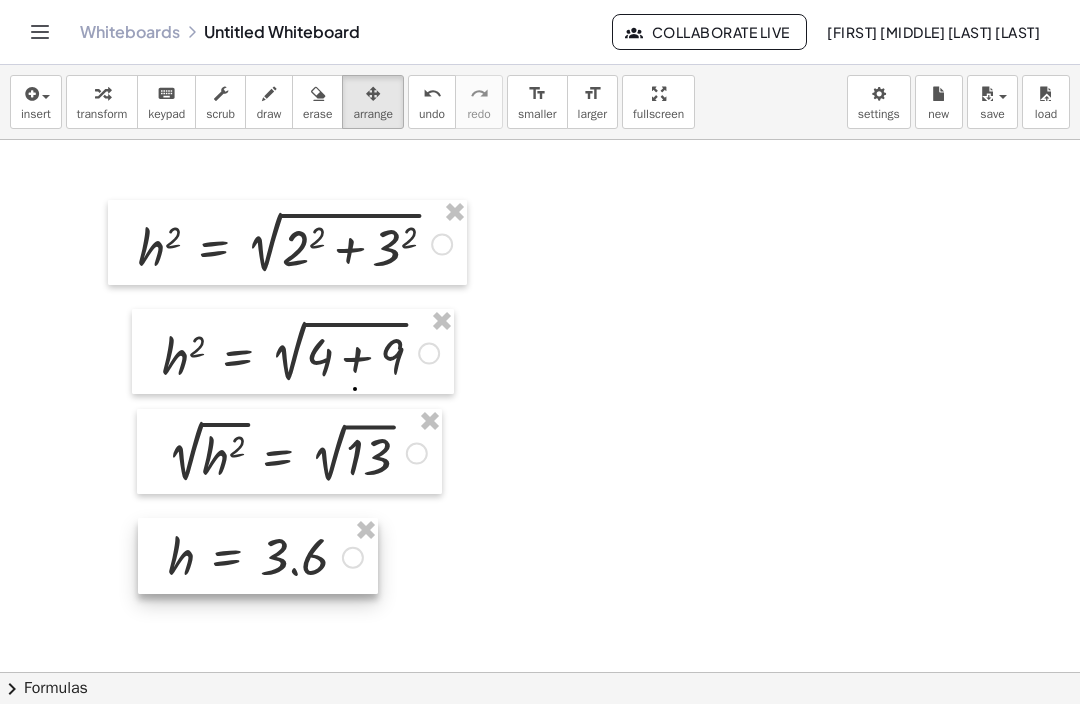 click on "insert" at bounding box center [36, 102] 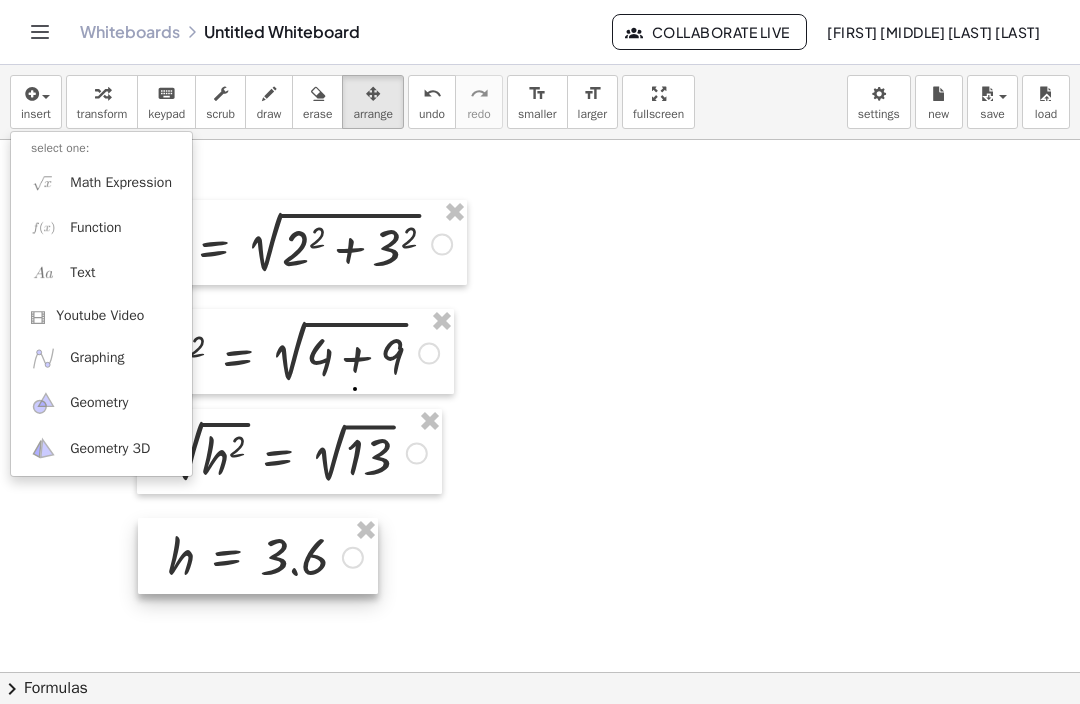 click on "Function" at bounding box center [101, 227] 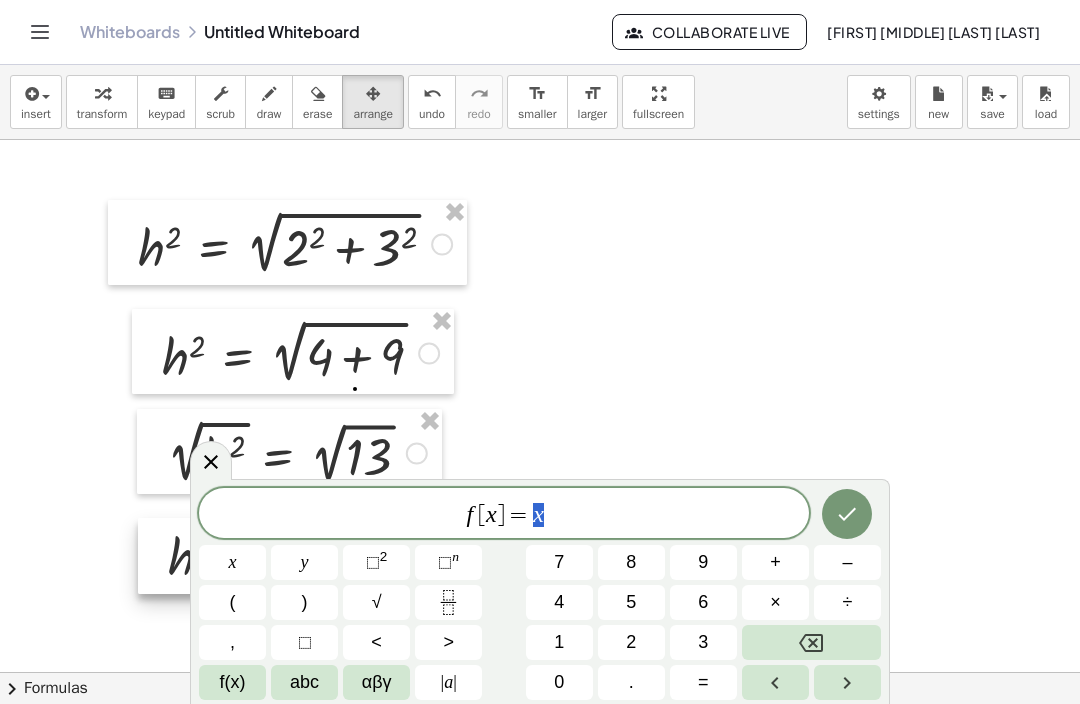 click 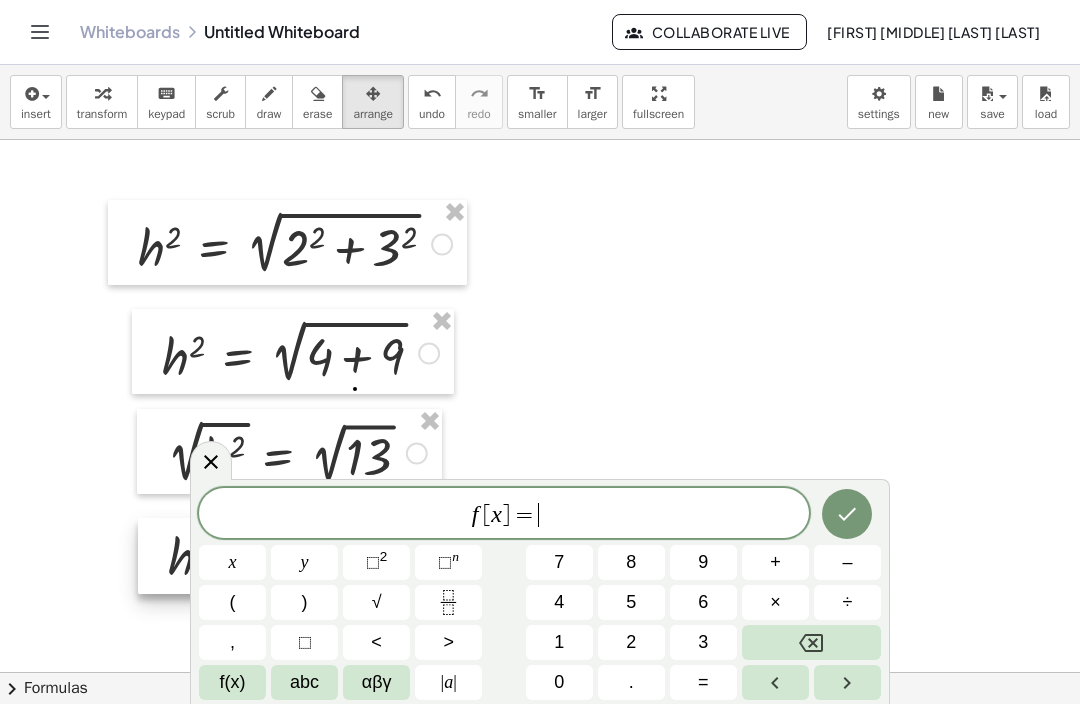 click at bounding box center (811, 642) 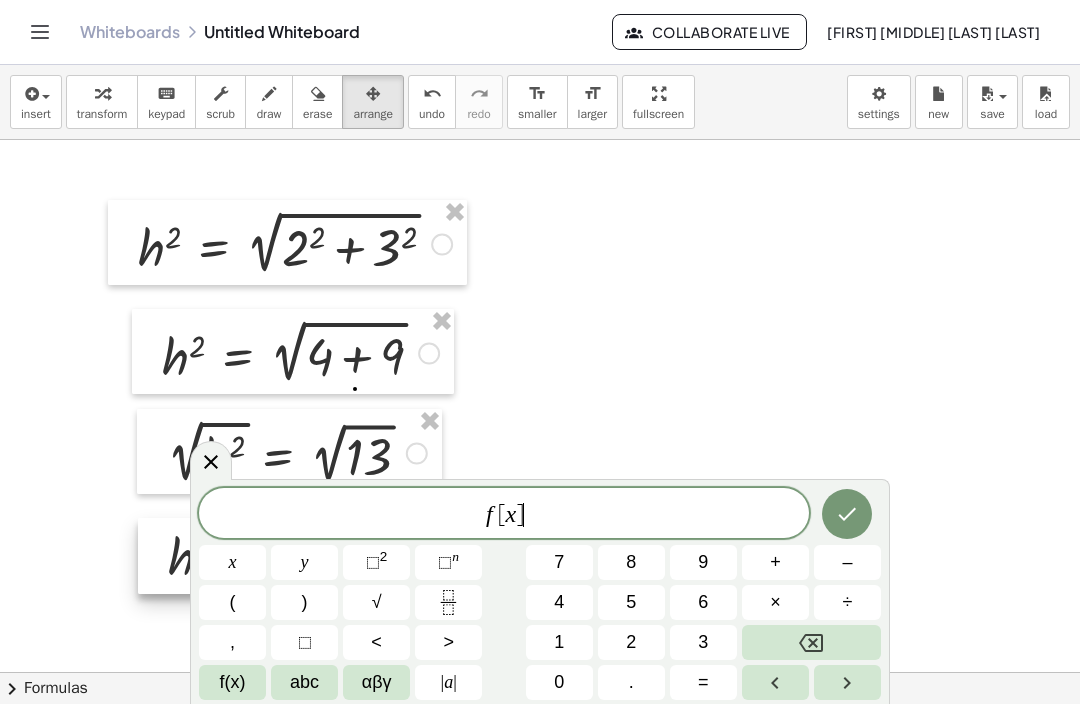 click at bounding box center [811, 642] 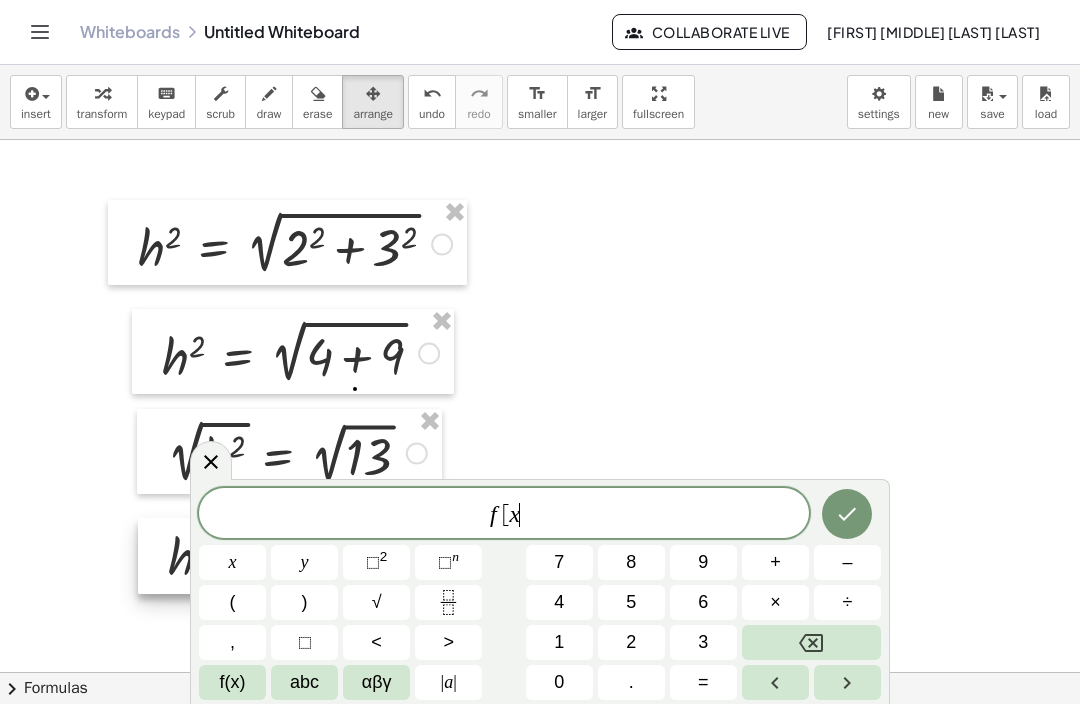 click at bounding box center [811, 642] 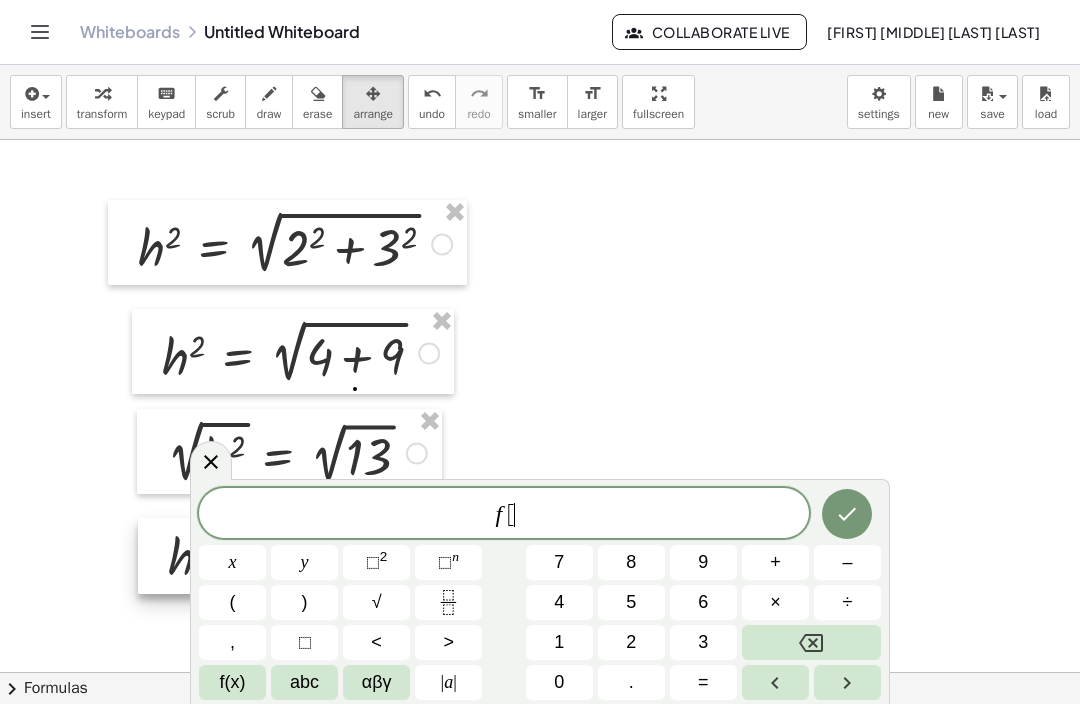 click at bounding box center (811, 642) 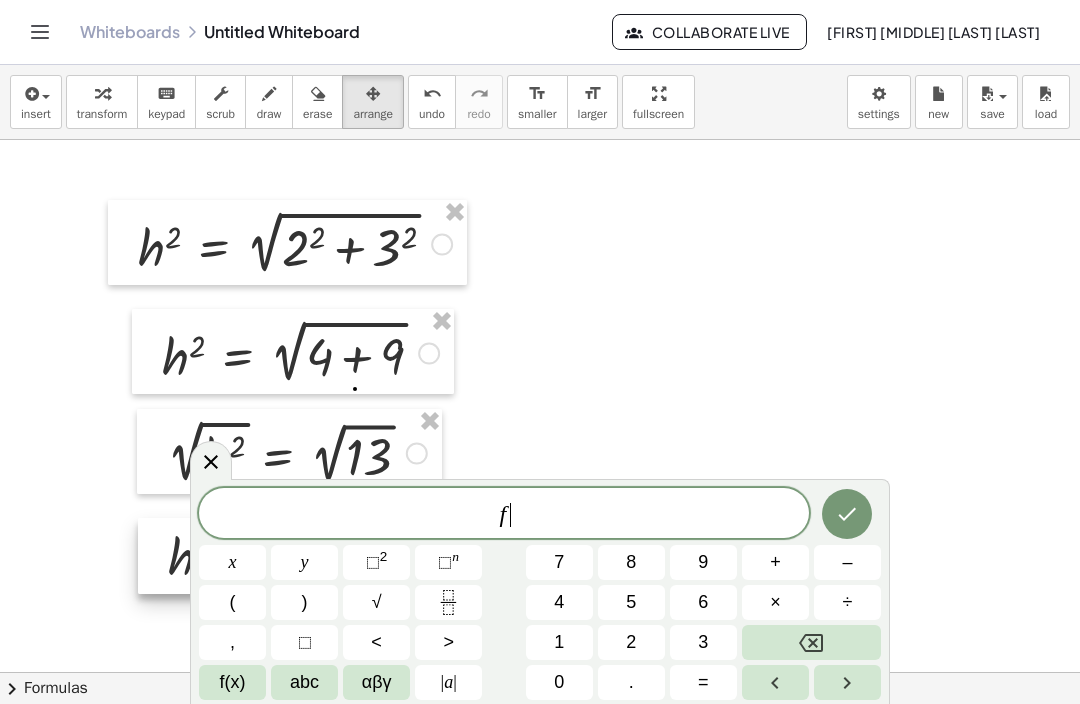 click at bounding box center [811, 642] 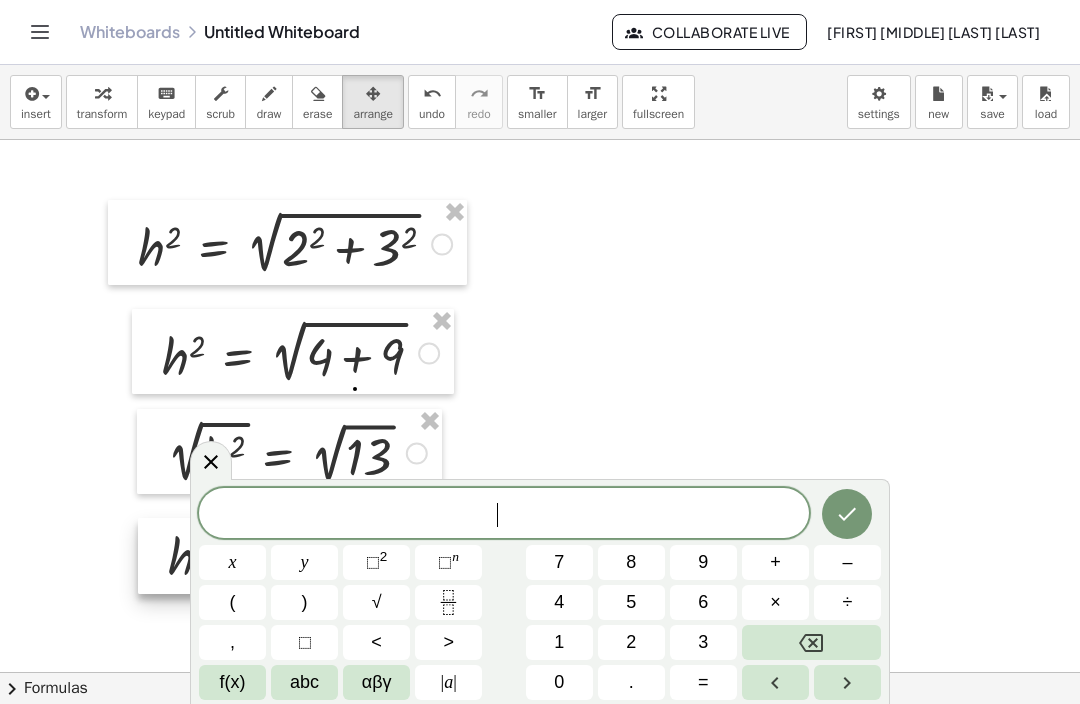 click at bounding box center [811, 642] 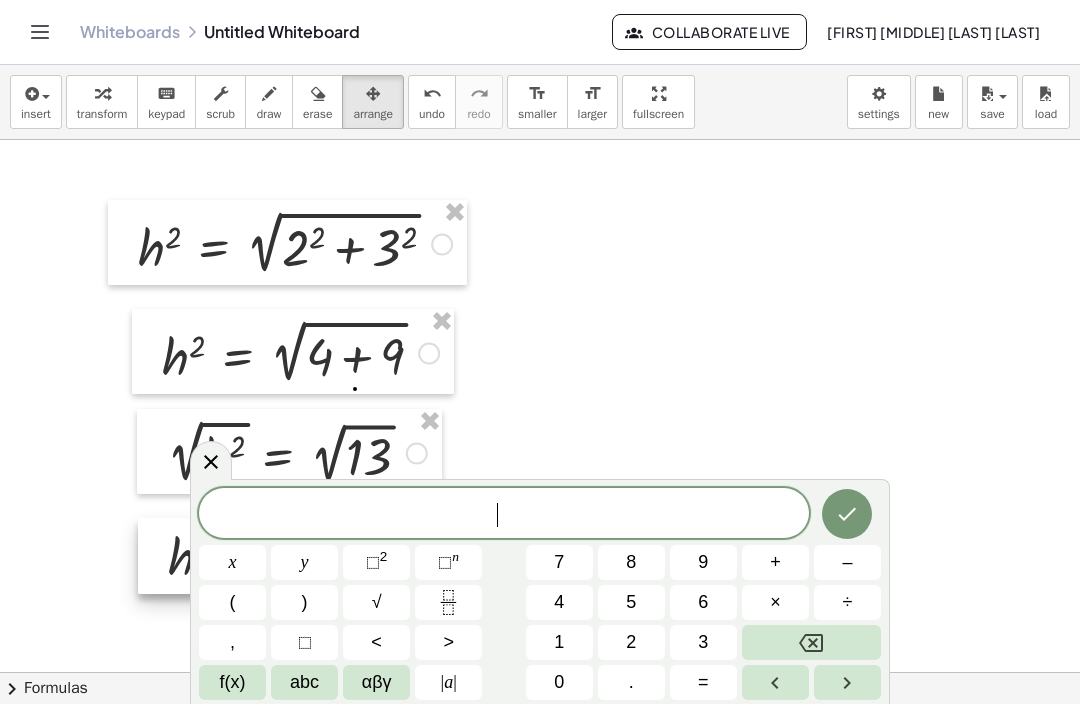 click on "abc" at bounding box center [304, 682] 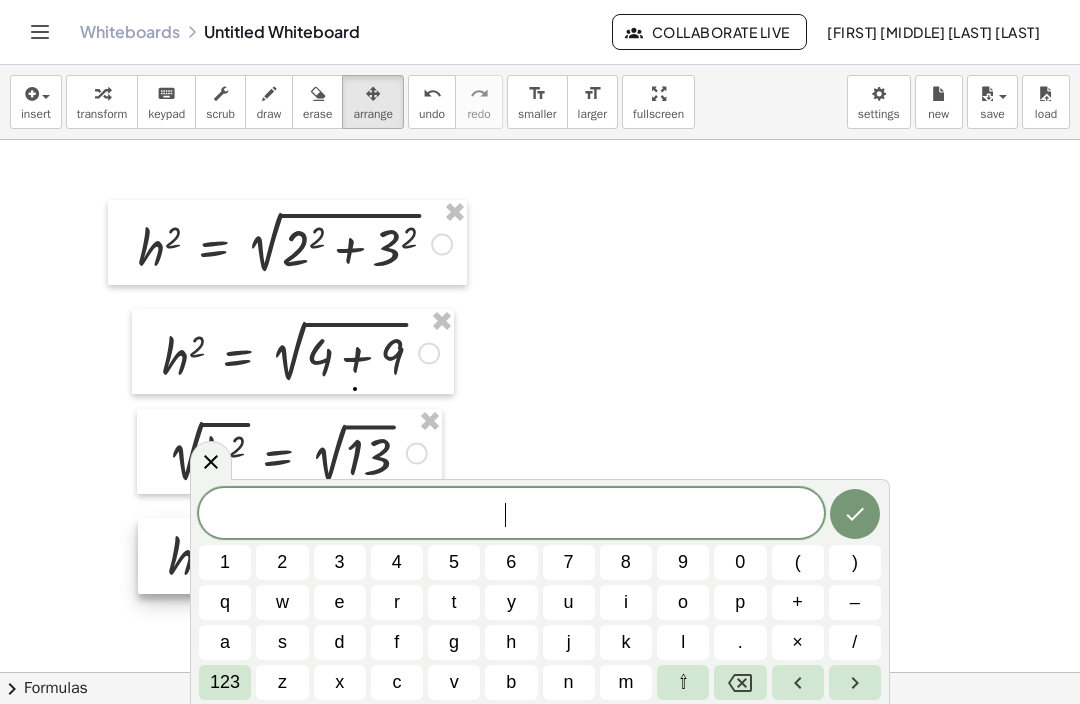 click on "b" at bounding box center (511, 682) 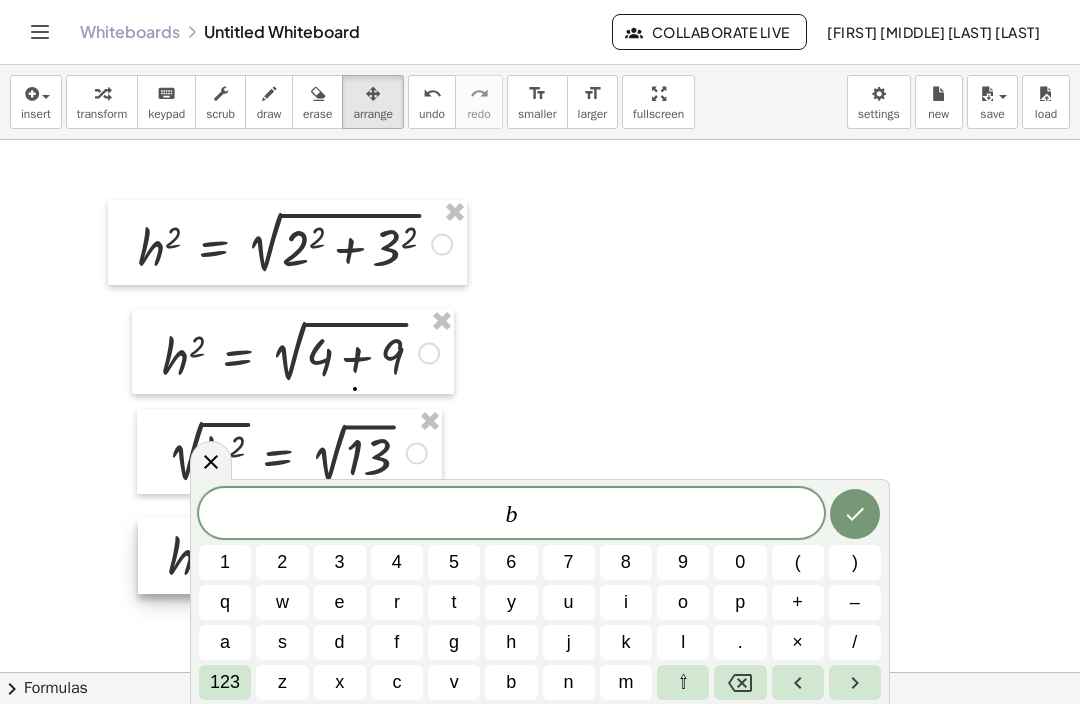 click on "123" at bounding box center (225, 682) 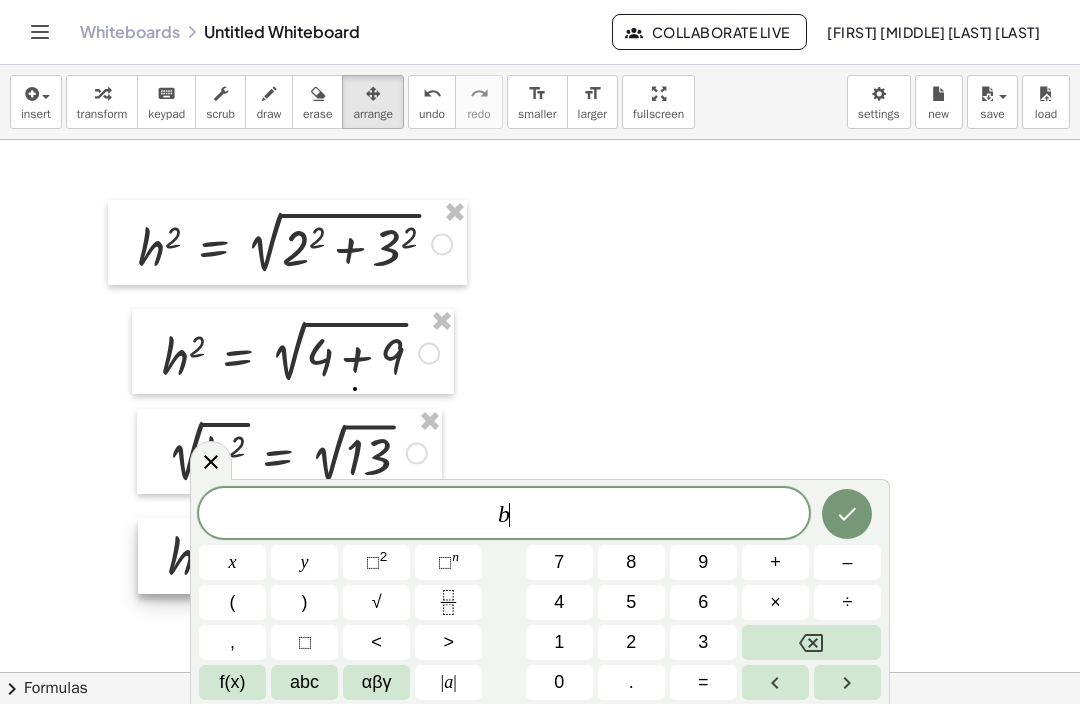 click on "⬚ 2" at bounding box center (376, 562) 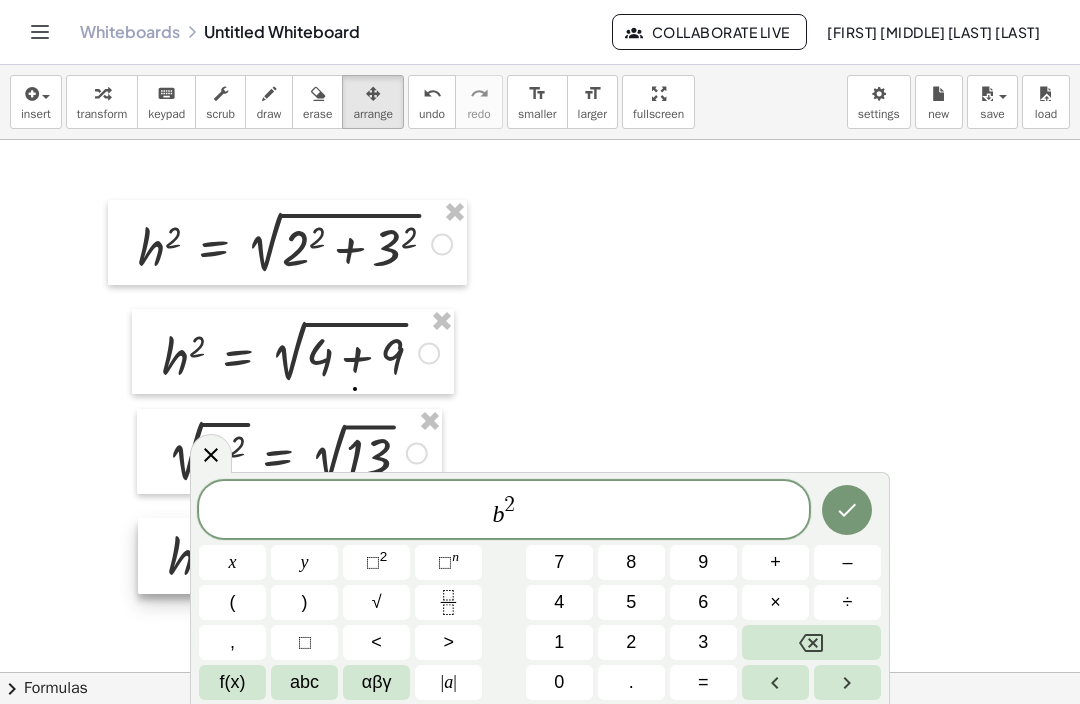 click on "=" at bounding box center (703, 682) 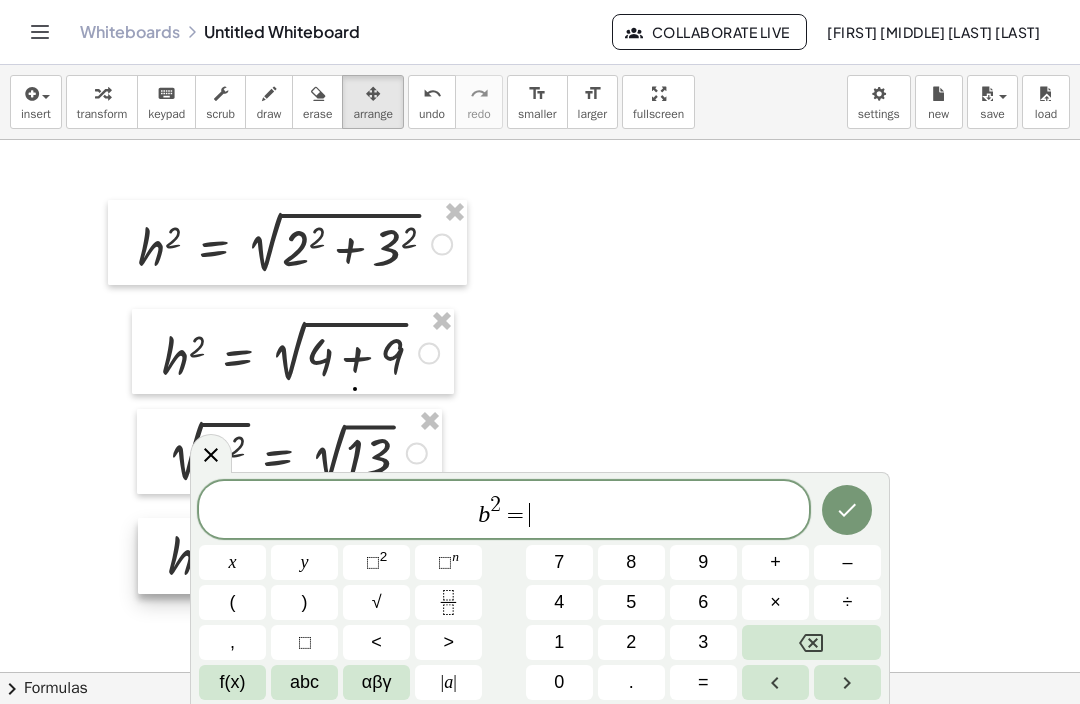 click on "√" at bounding box center (376, 602) 